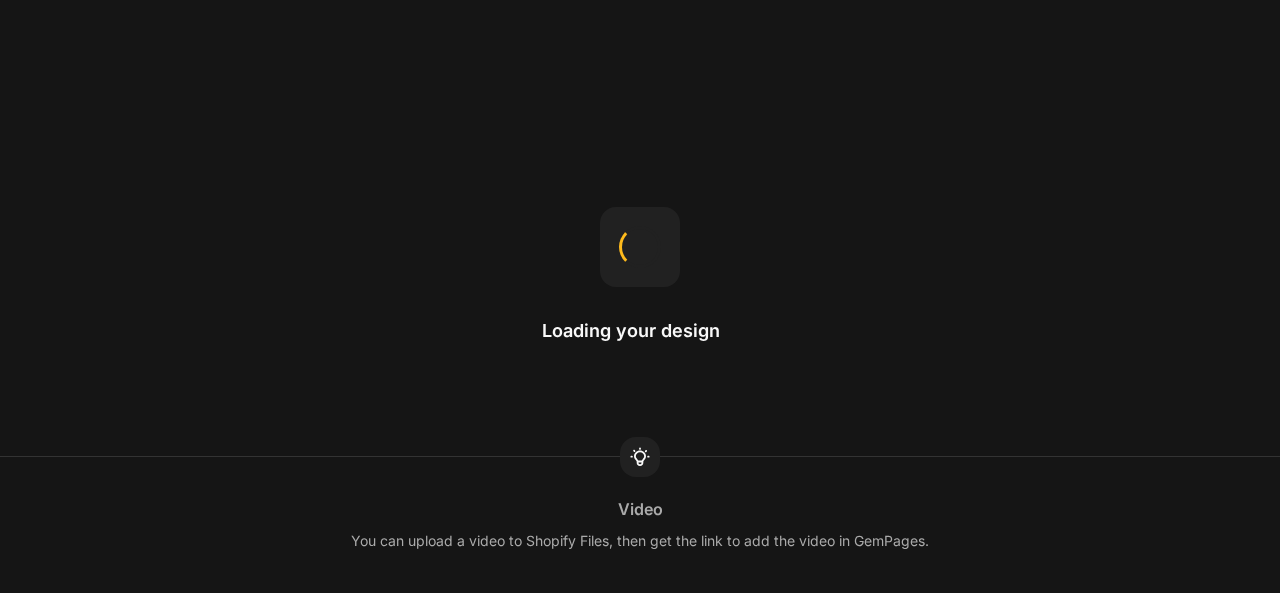 scroll, scrollTop: 0, scrollLeft: 0, axis: both 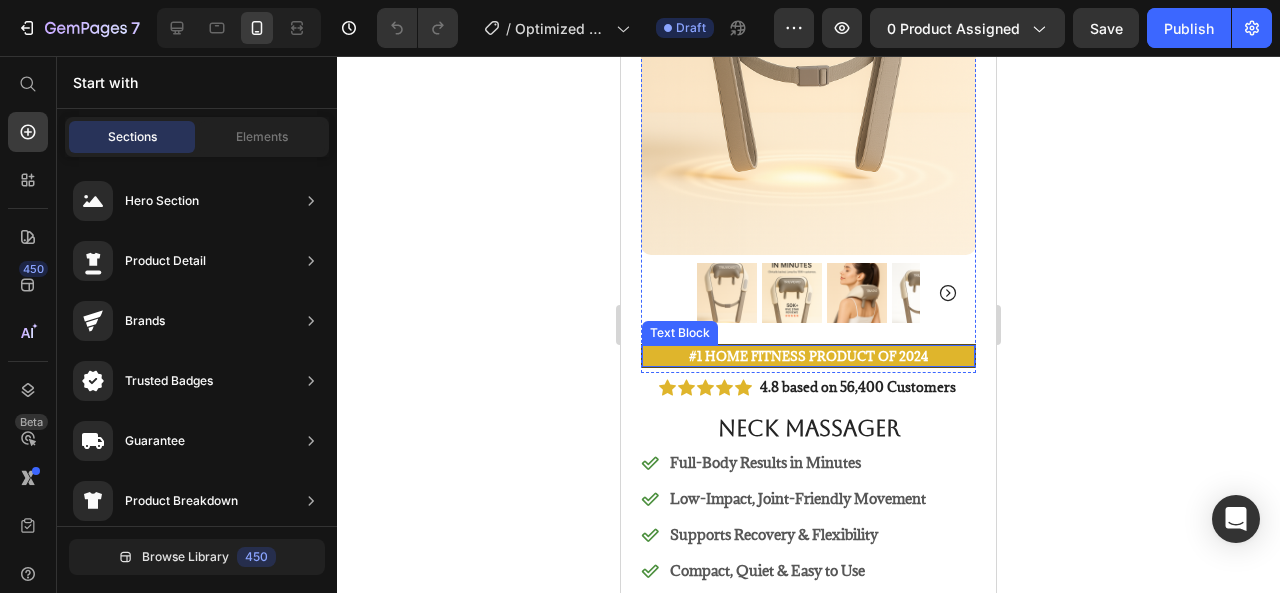 click on "#1 Home fitness Product of 2024" at bounding box center [808, 356] 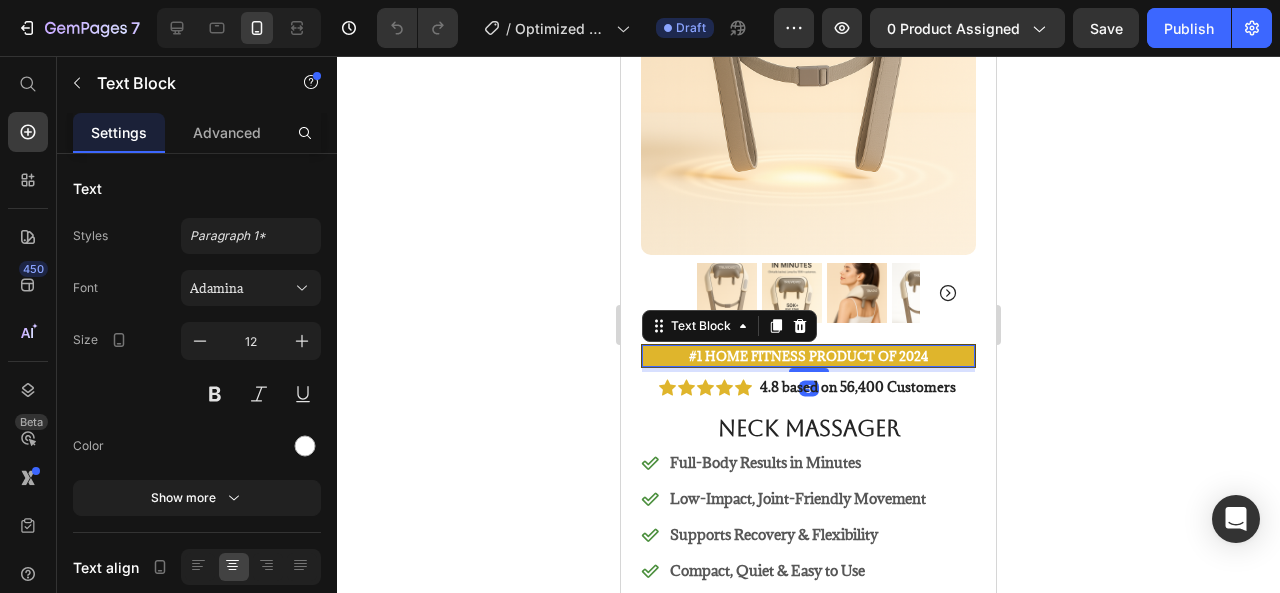 click on "#1 Home fitness Product of 2024" at bounding box center [808, 356] 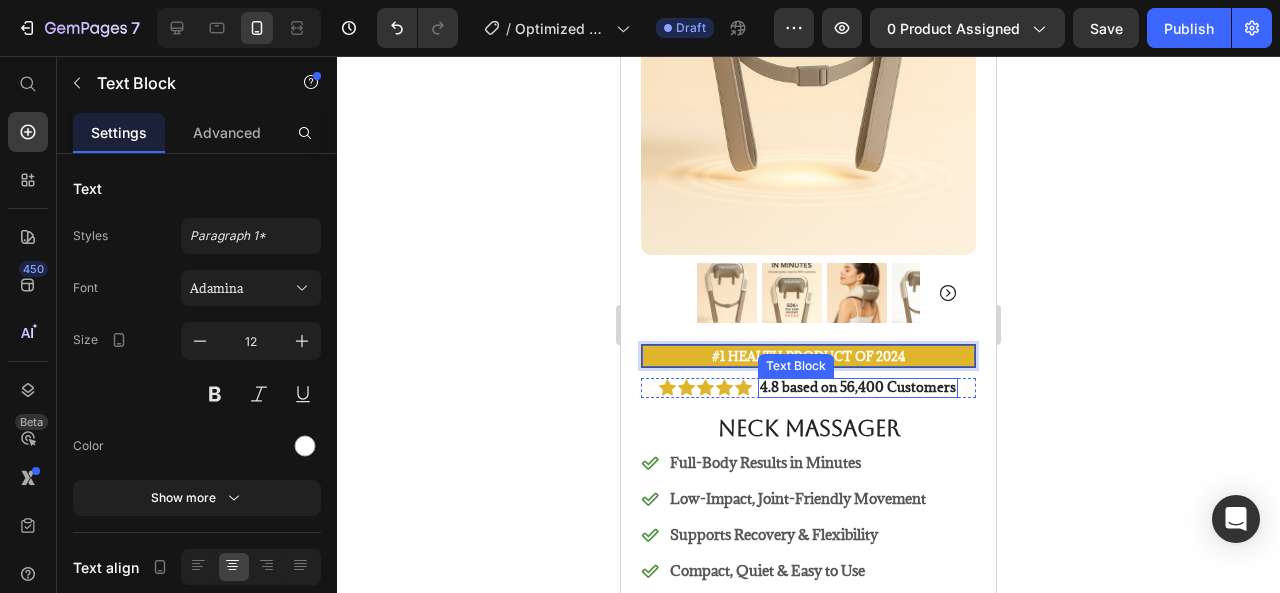 scroll, scrollTop: 500, scrollLeft: 0, axis: vertical 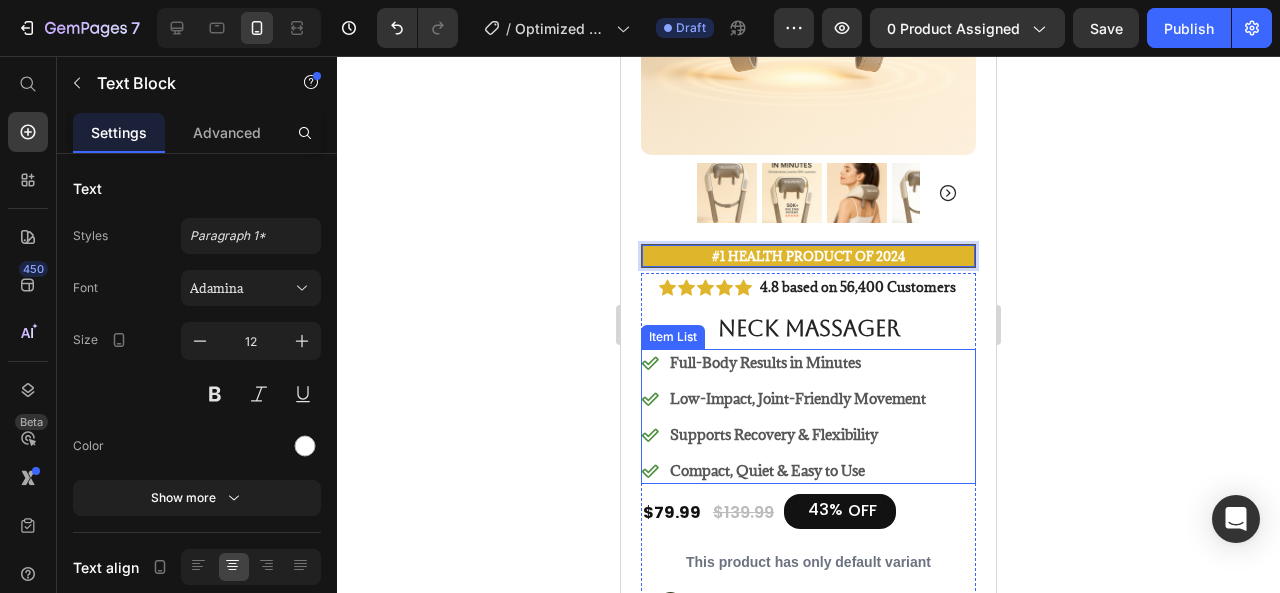click on "Full-Body Results in Minutes" at bounding box center [798, 362] 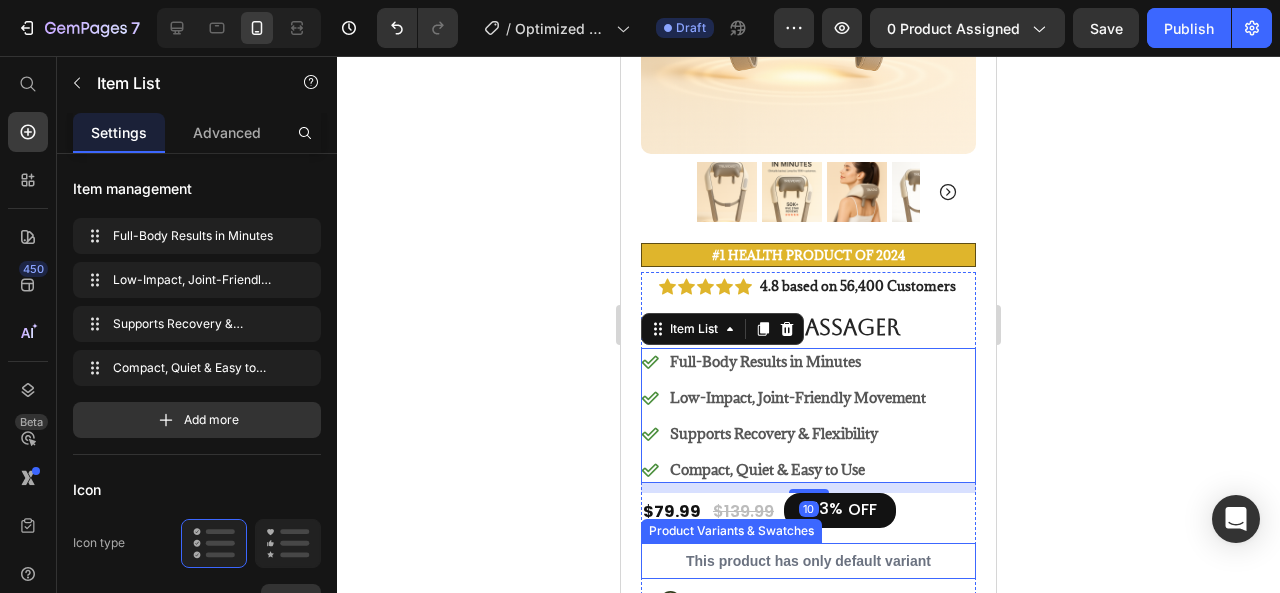 scroll, scrollTop: 500, scrollLeft: 0, axis: vertical 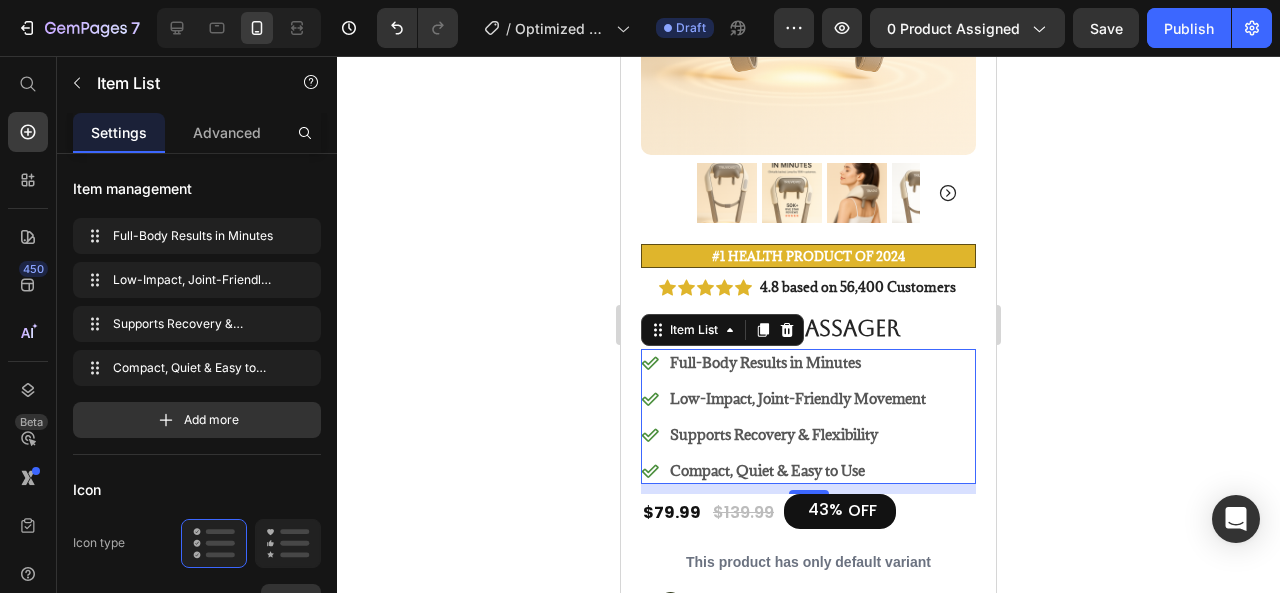 click on "Full-Body Results in Minutes" at bounding box center [798, 362] 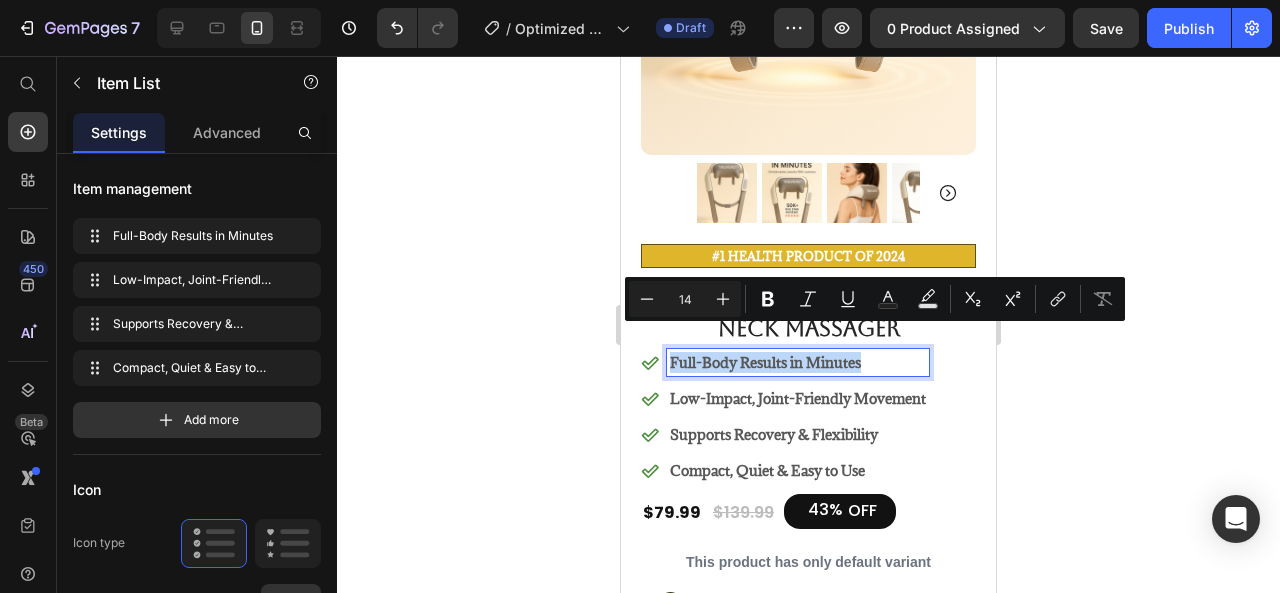 drag, startPoint x: 669, startPoint y: 337, endPoint x: 873, endPoint y: 339, distance: 204.0098 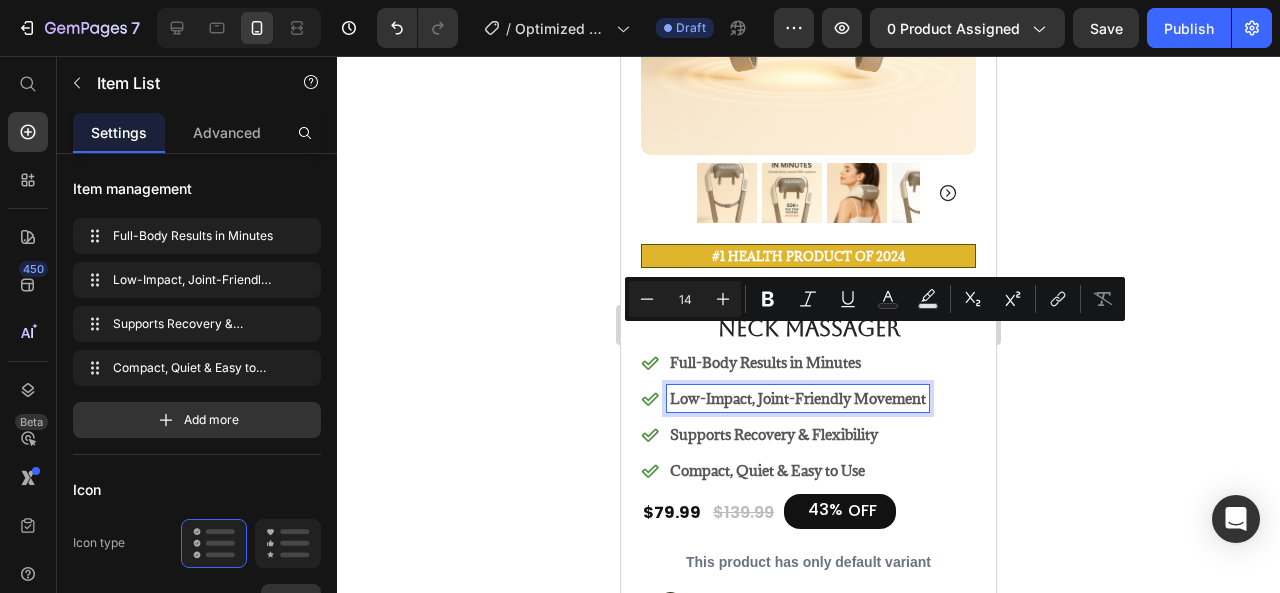click on "Low-Impact, Joint-Friendly Movement" at bounding box center [798, 398] 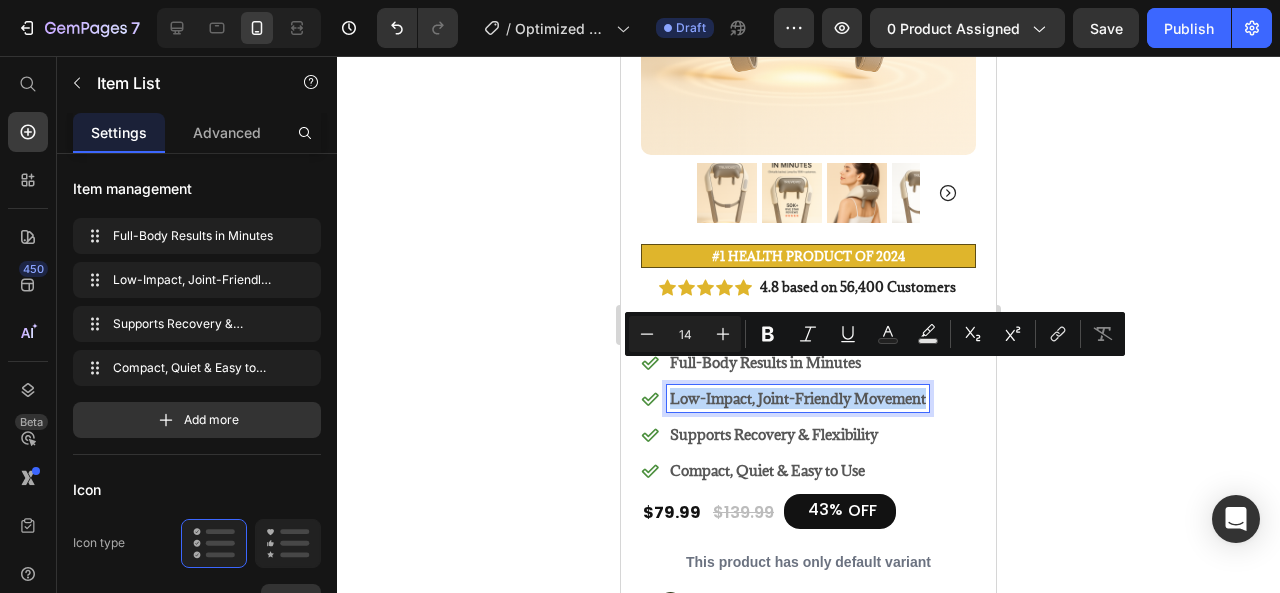 drag, startPoint x: 669, startPoint y: 378, endPoint x: 936, endPoint y: 363, distance: 267.42102 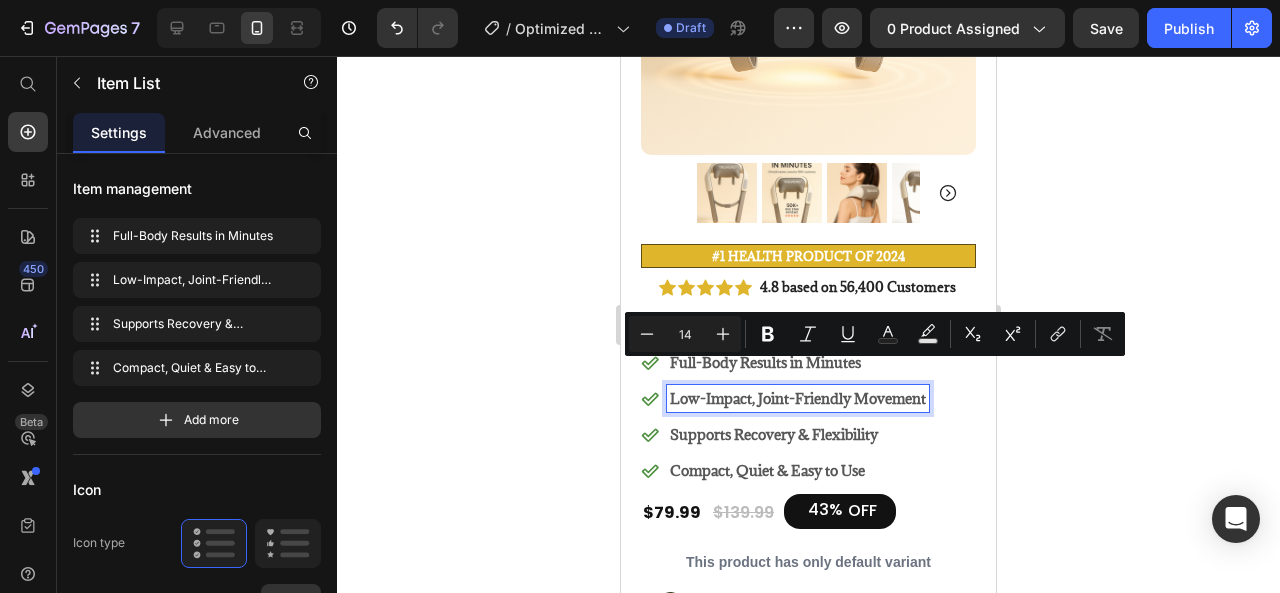 click on "Supports Recovery & Flexibility" at bounding box center [774, 434] 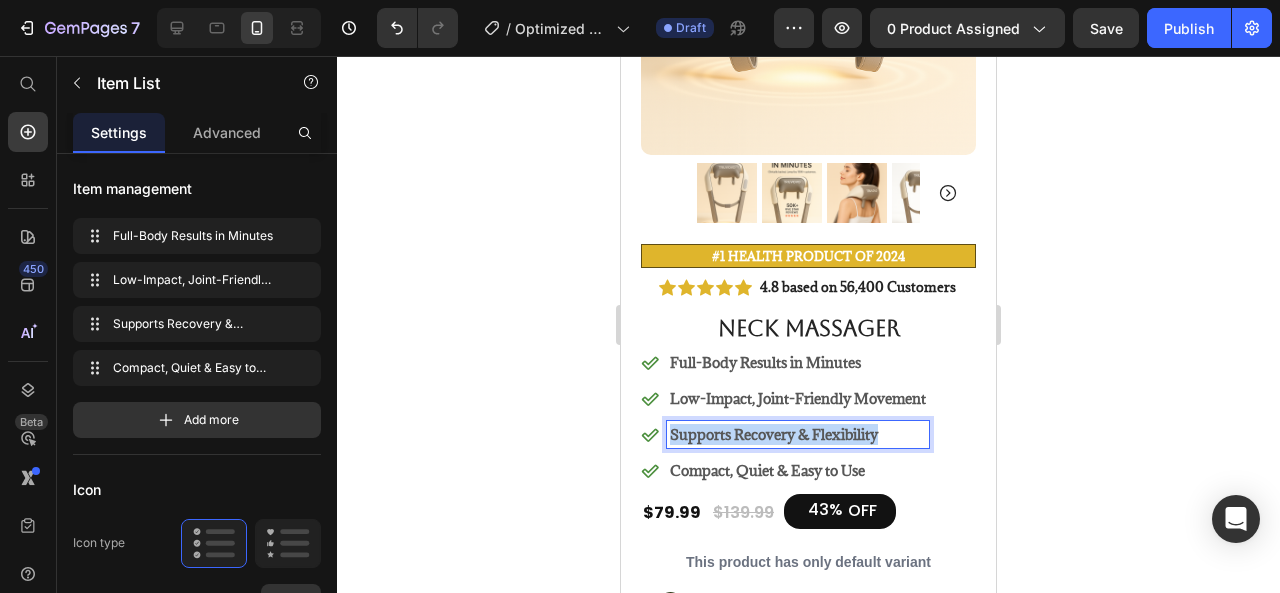 drag, startPoint x: 670, startPoint y: 414, endPoint x: 910, endPoint y: 409, distance: 240.05208 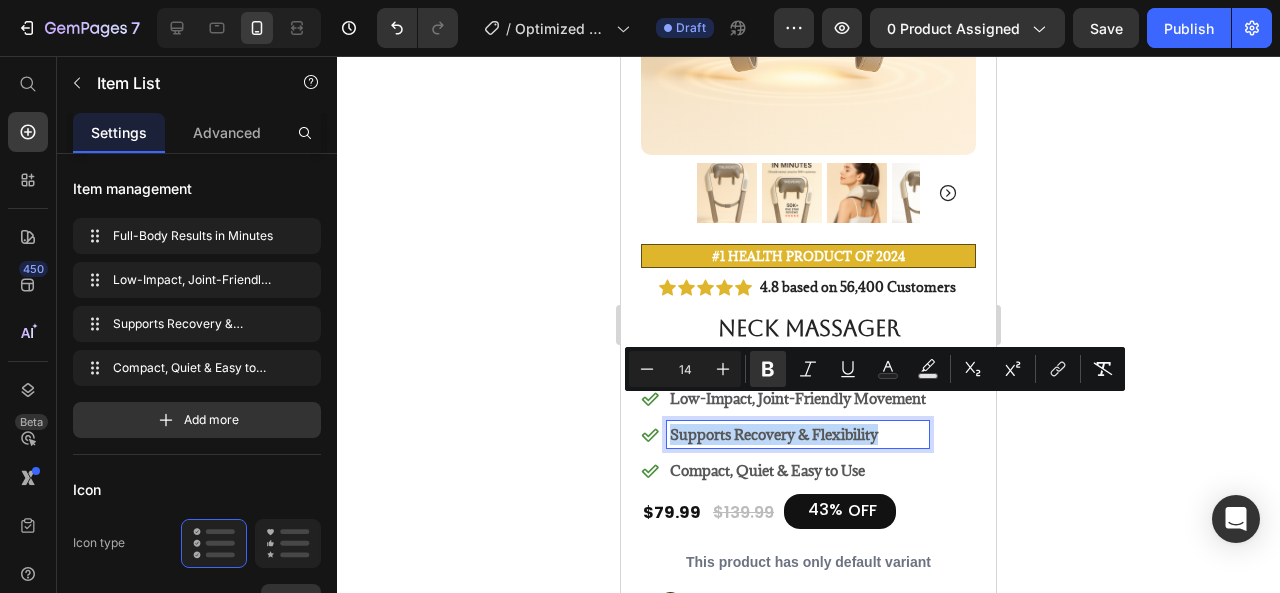 copy on "Supports Recovery & Flexibility" 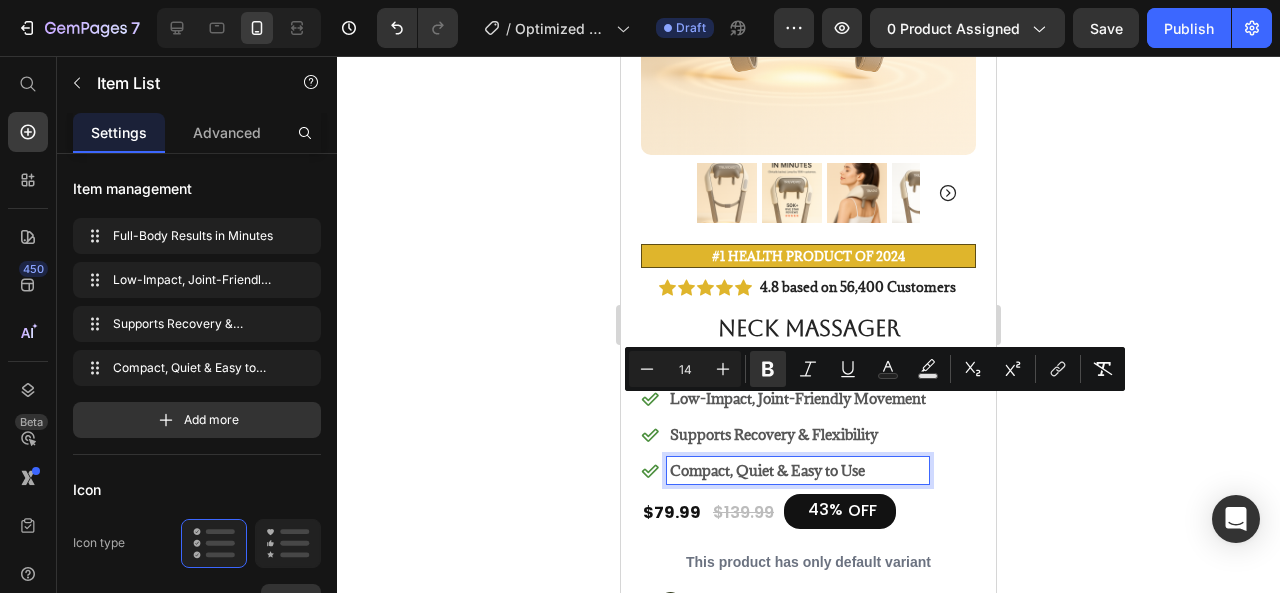 click on "Compact, Quiet & Easy to Use" at bounding box center [767, 470] 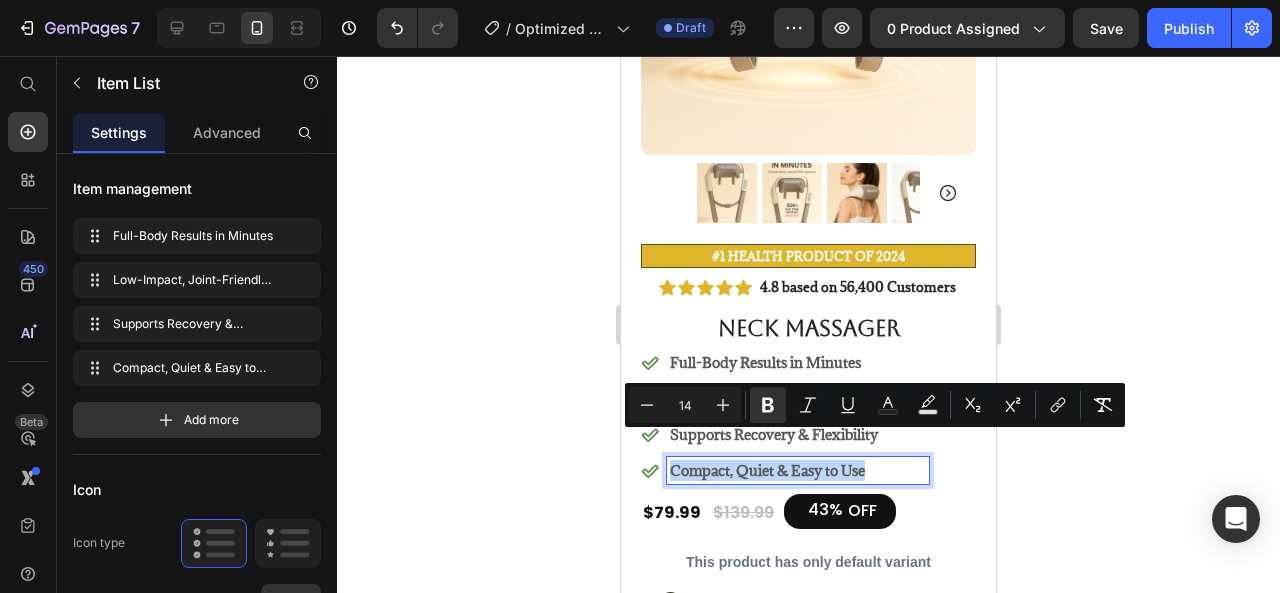 drag, startPoint x: 669, startPoint y: 445, endPoint x: 870, endPoint y: 448, distance: 201.02238 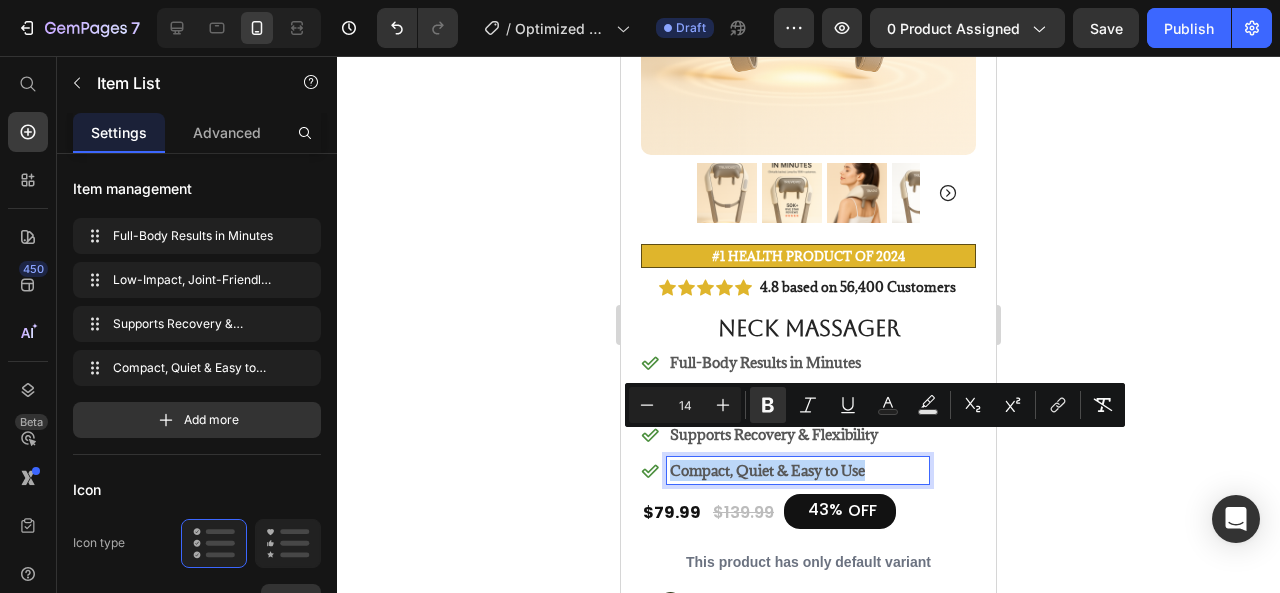 copy on "Compact, Quiet & Easy to Use" 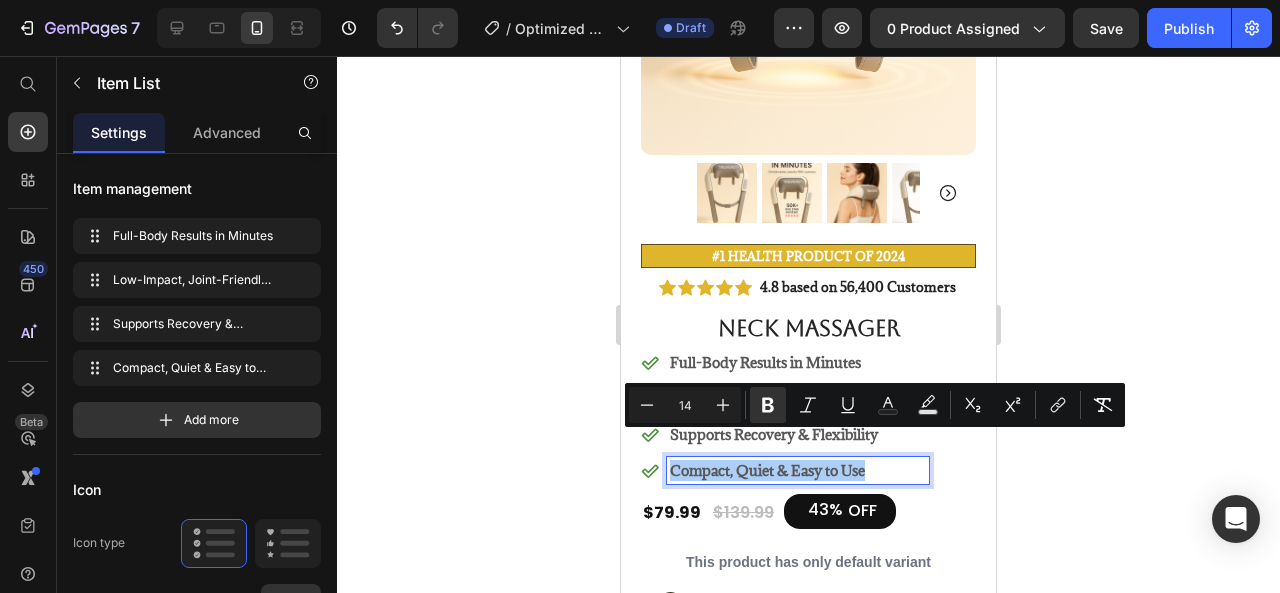 click 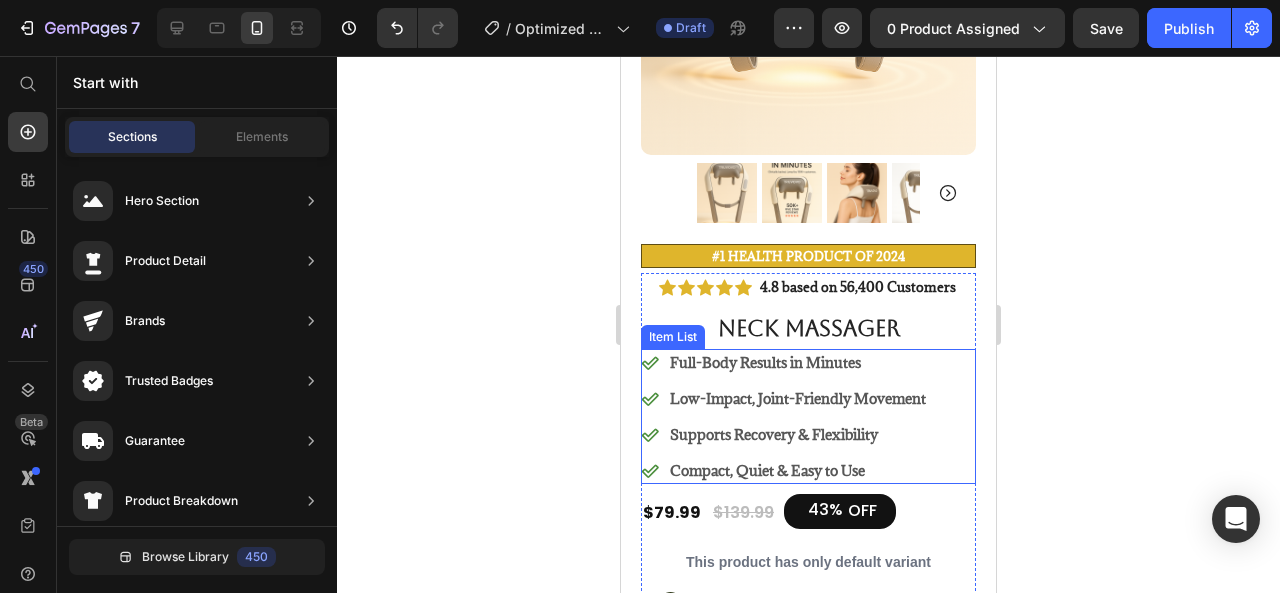 click on "Full-Body Results in Minutes" at bounding box center [798, 362] 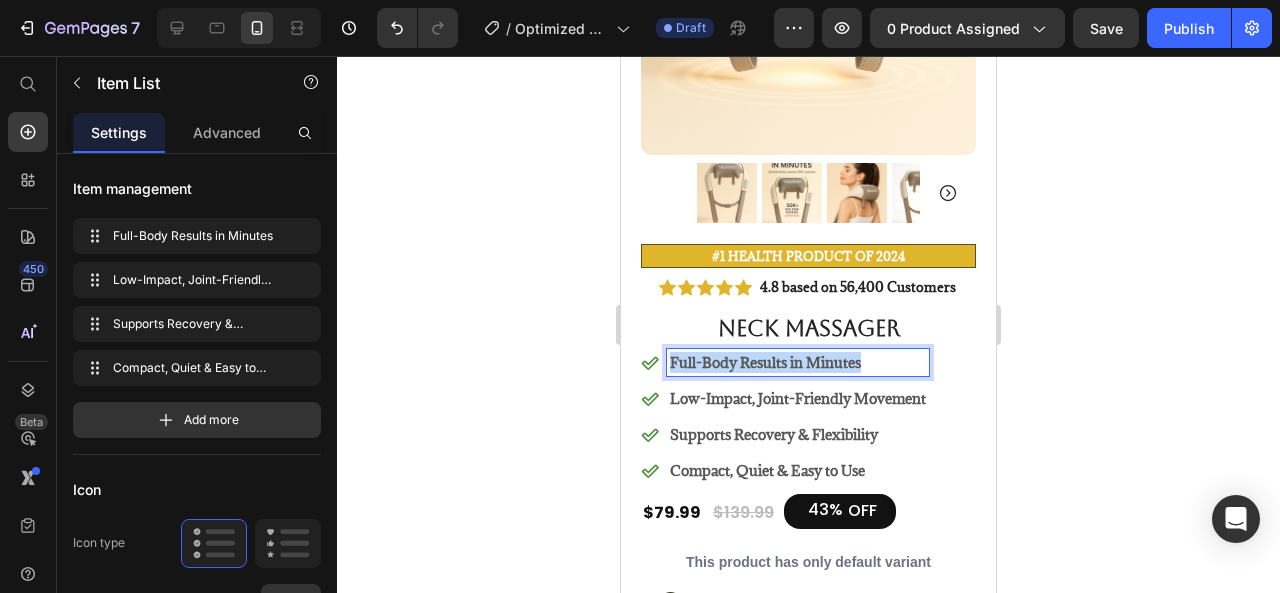 drag, startPoint x: 872, startPoint y: 341, endPoint x: 666, endPoint y: 345, distance: 206.03883 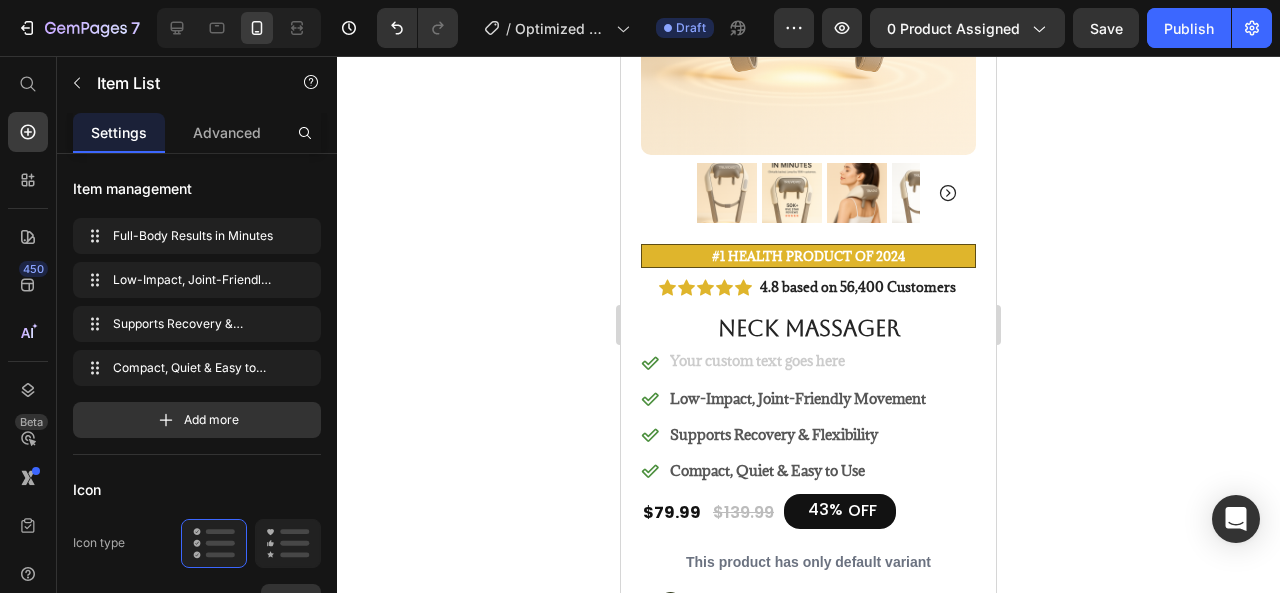 scroll, scrollTop: 494, scrollLeft: 0, axis: vertical 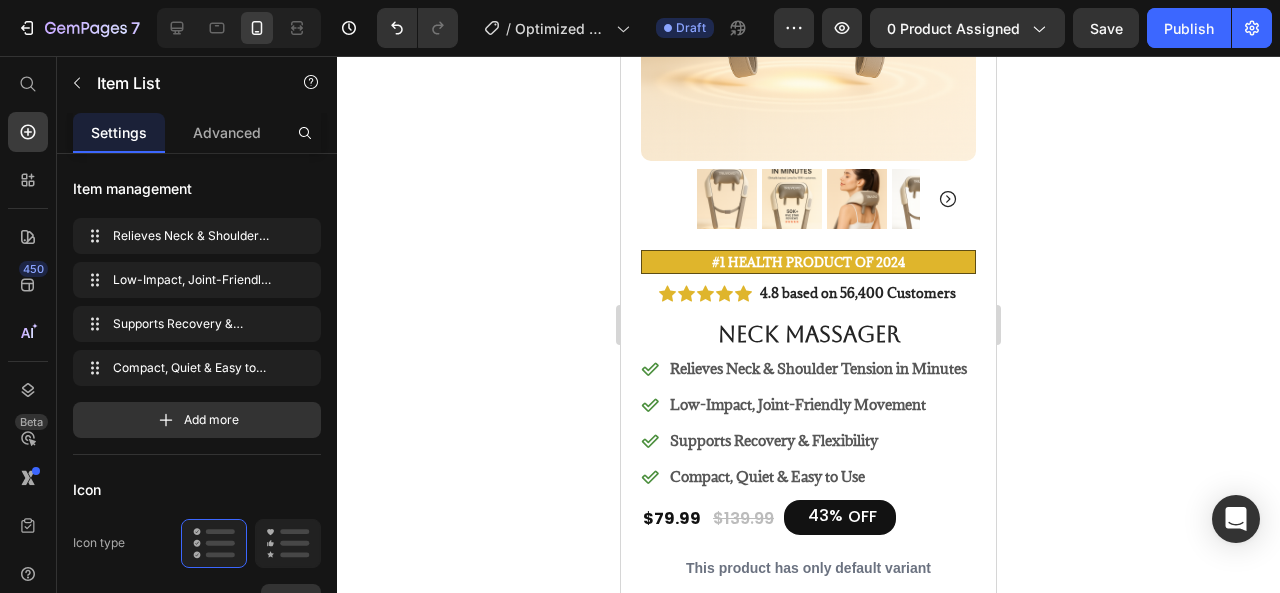 click on "Low-Impact, Joint-Friendly Movement" at bounding box center (818, 404) 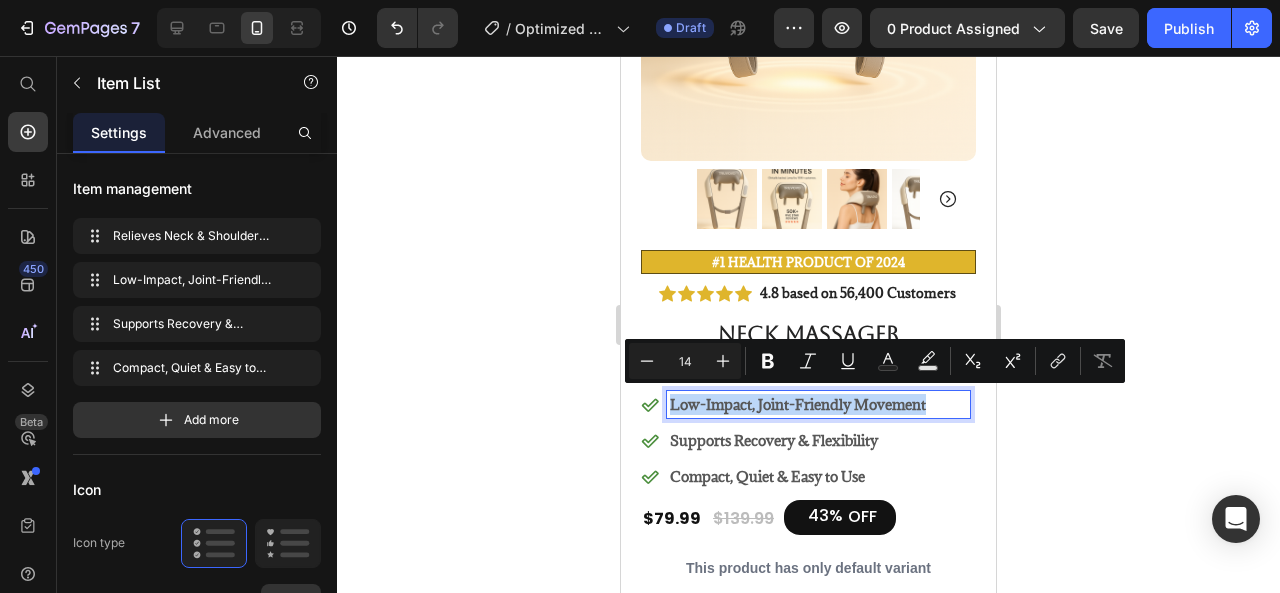 drag, startPoint x: 922, startPoint y: 404, endPoint x: 667, endPoint y: 409, distance: 255.04901 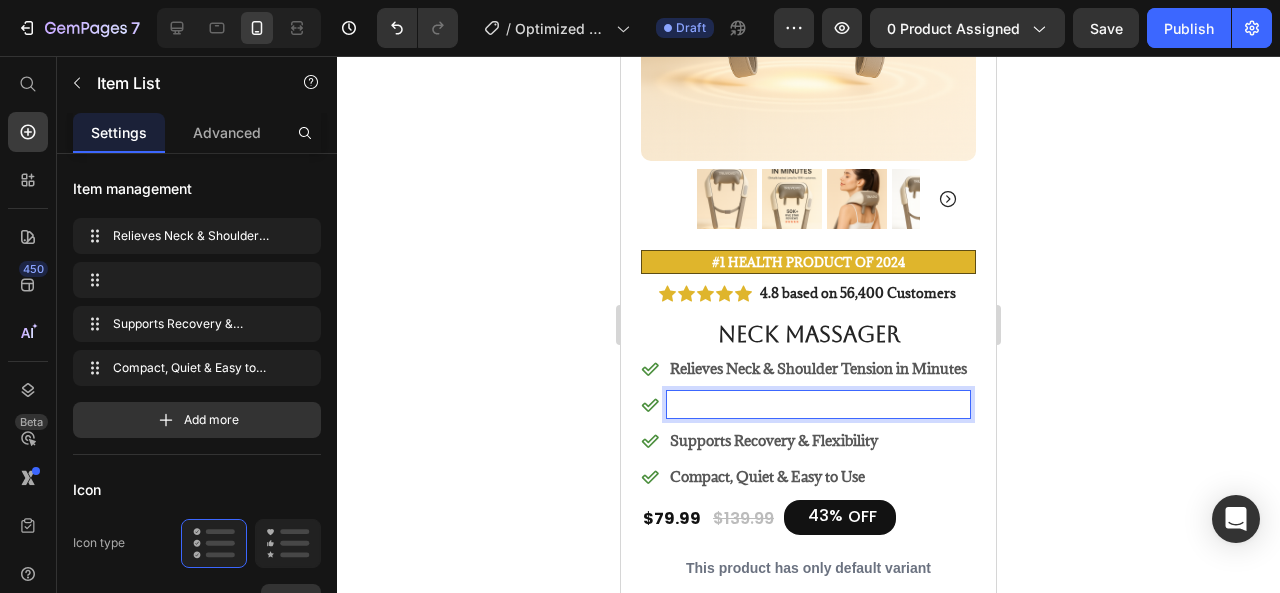 scroll, scrollTop: 487, scrollLeft: 0, axis: vertical 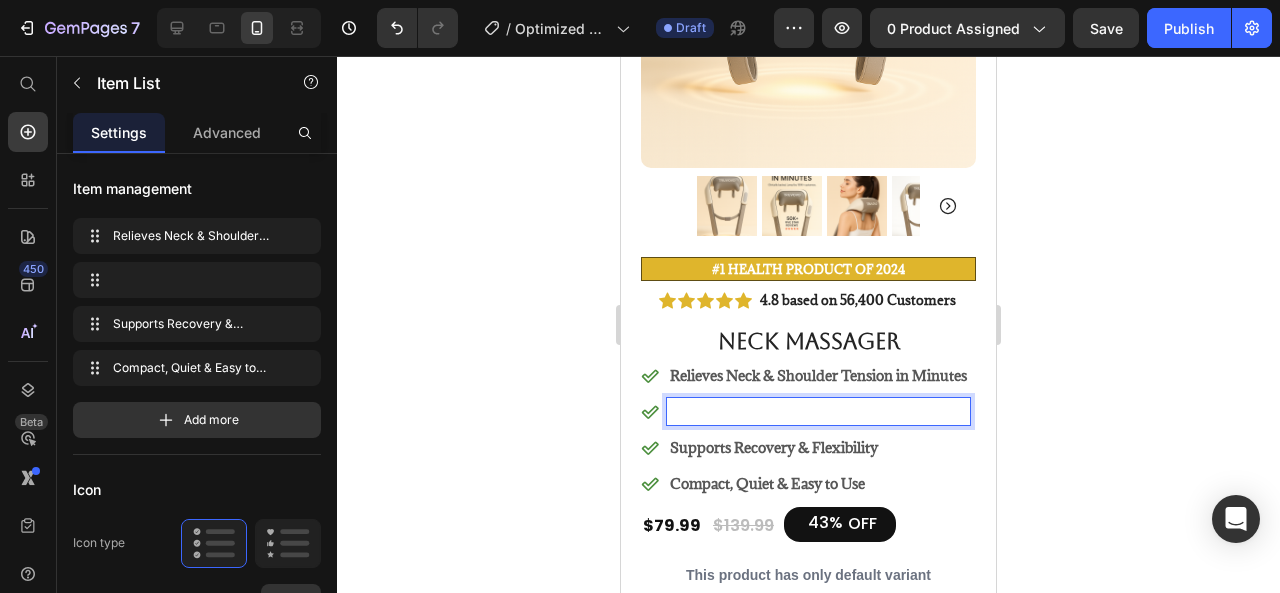 drag, startPoint x: 698, startPoint y: 395, endPoint x: 688, endPoint y: 410, distance: 18.027756 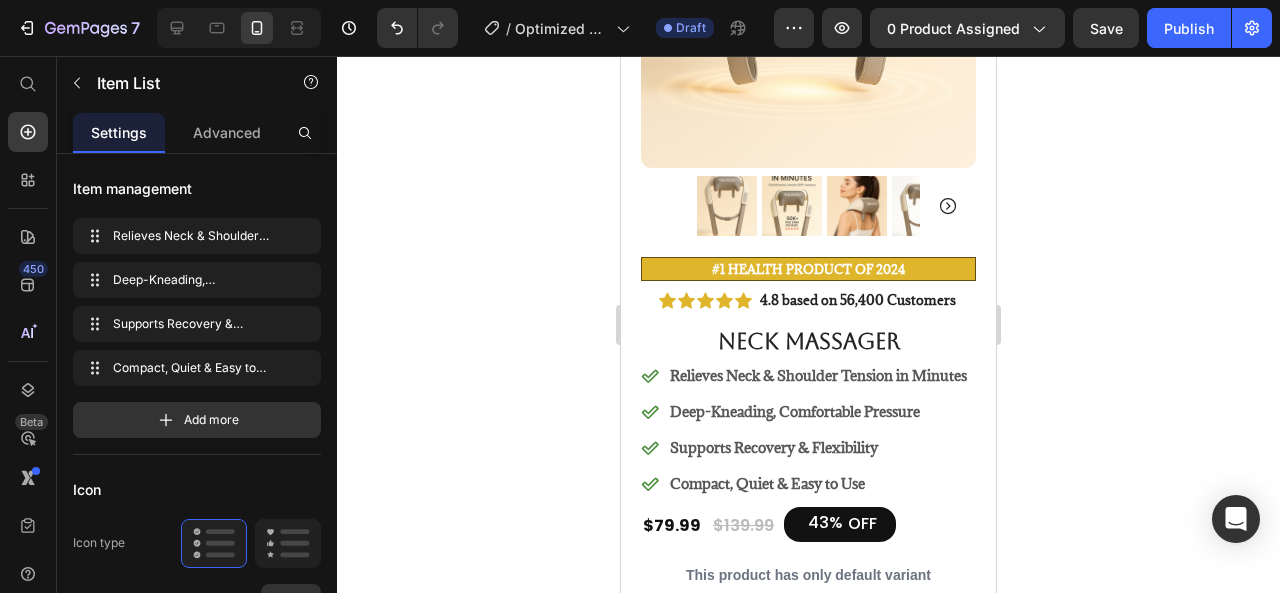 click on "Supports Recovery & Flexibility" at bounding box center (818, 447) 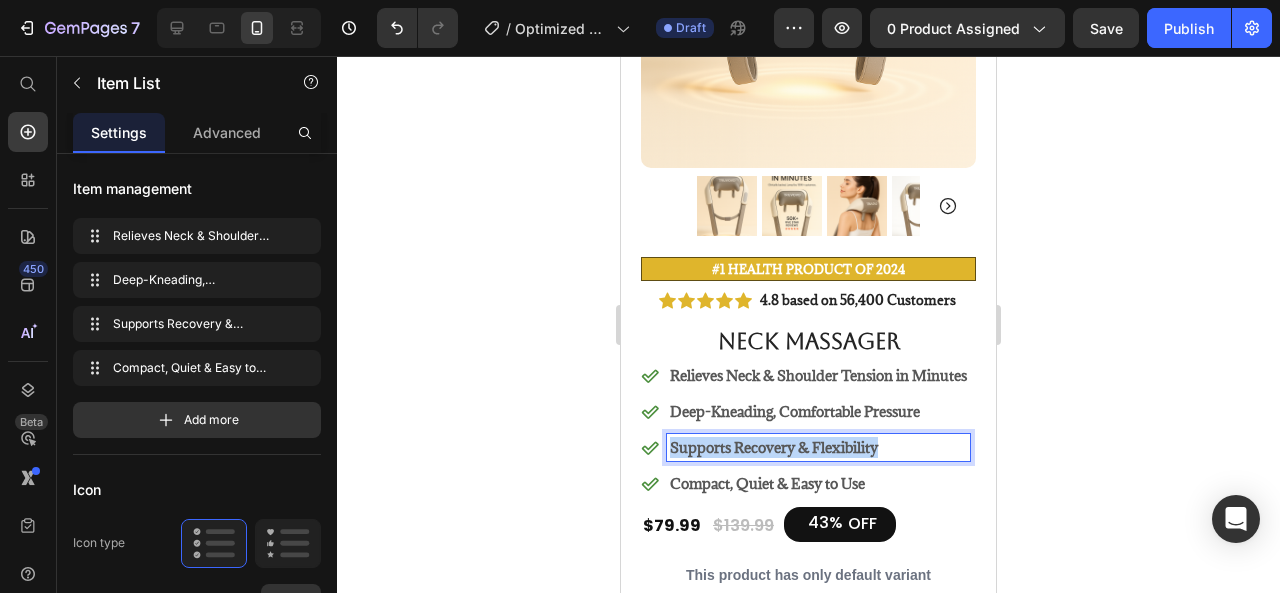 drag, startPoint x: 885, startPoint y: 437, endPoint x: 674, endPoint y: 442, distance: 211.05923 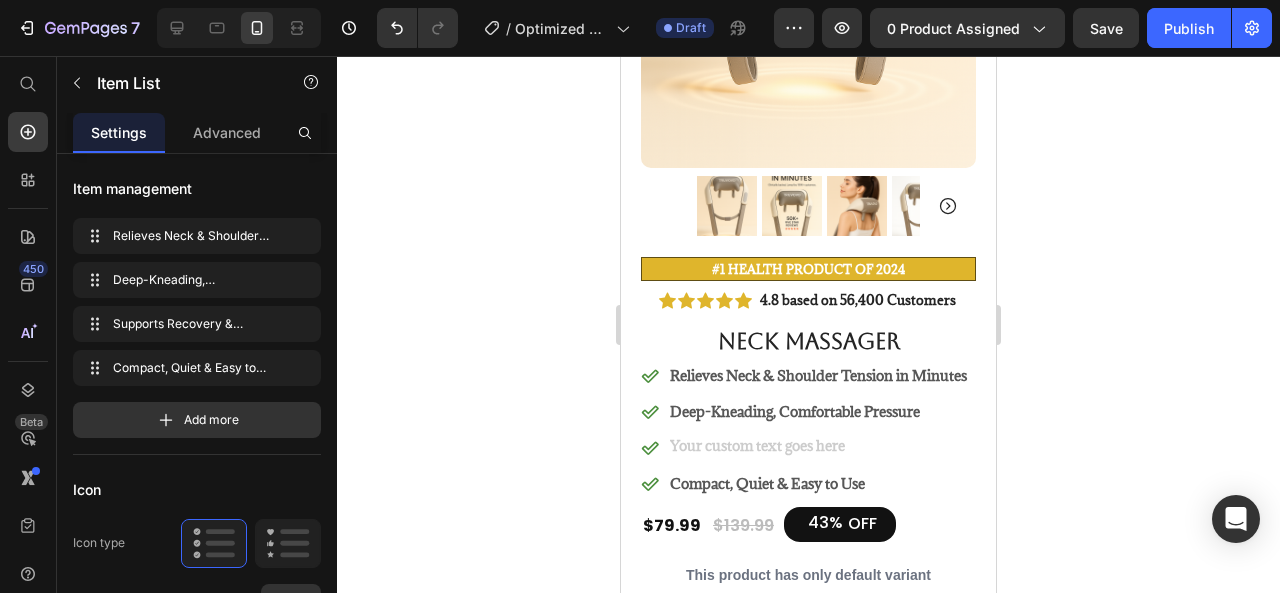 scroll, scrollTop: 480, scrollLeft: 0, axis: vertical 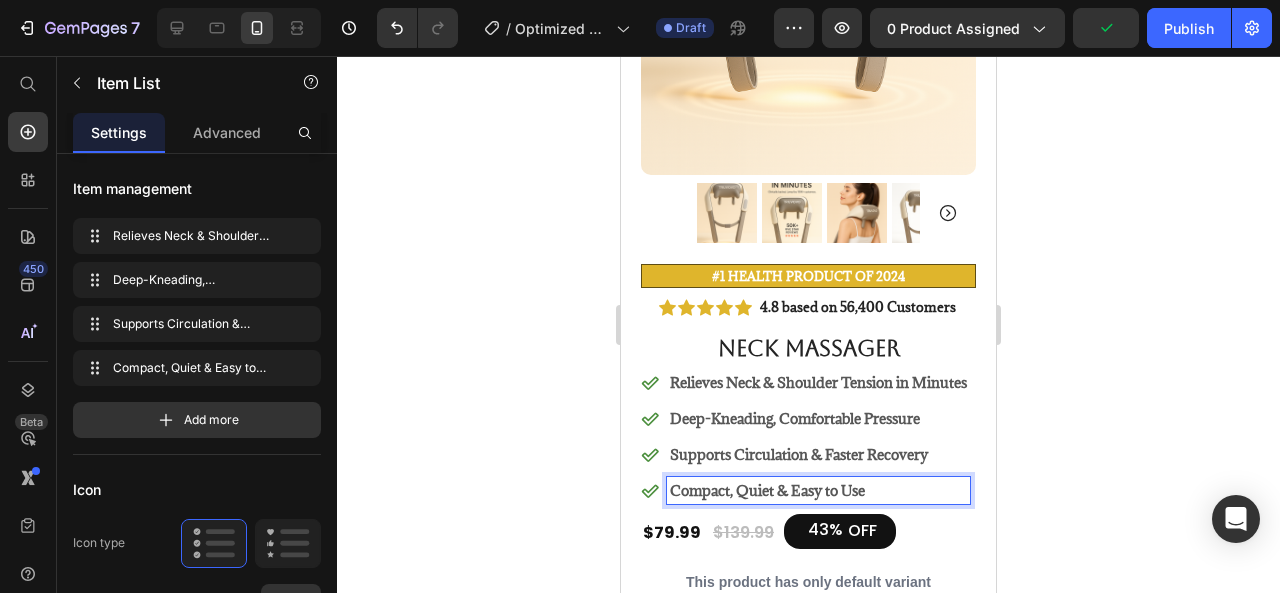 click on "Compact, Quiet & Easy to Use" at bounding box center [767, 490] 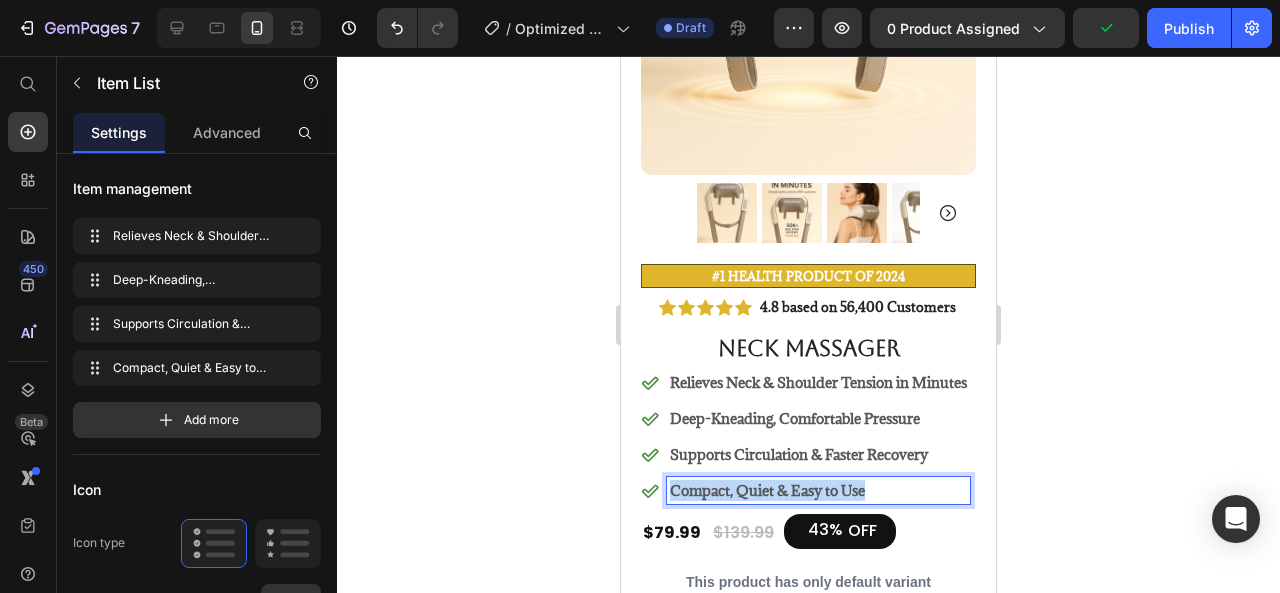 drag, startPoint x: 884, startPoint y: 482, endPoint x: 648, endPoint y: 481, distance: 236.00212 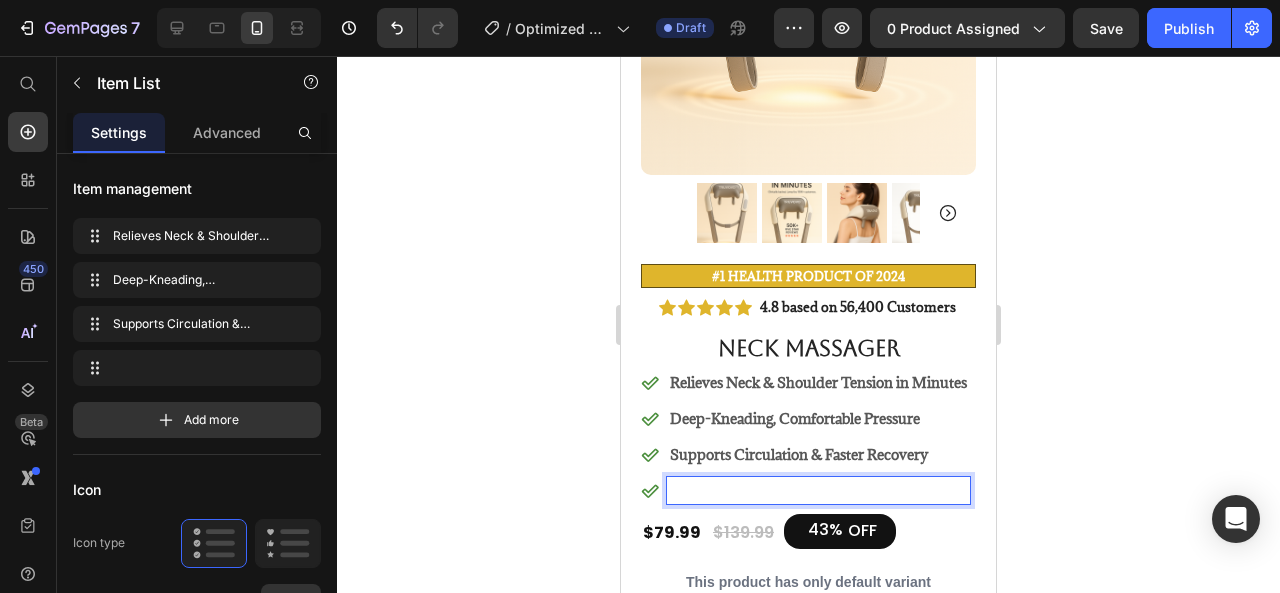 scroll, scrollTop: 474, scrollLeft: 0, axis: vertical 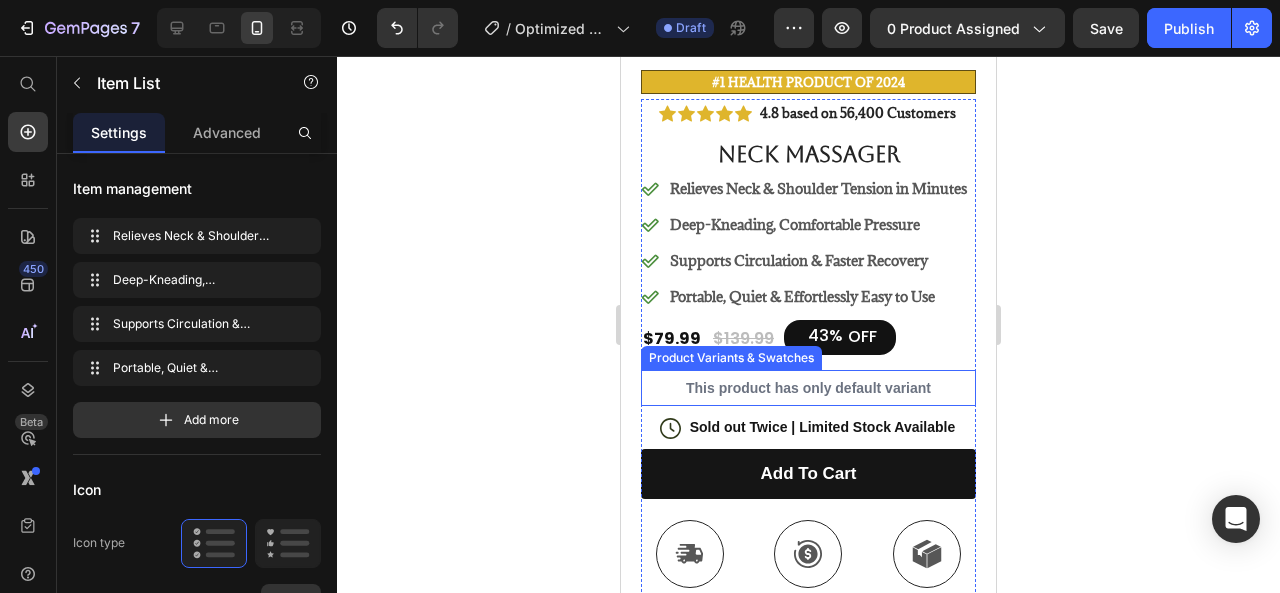 click on "This product has only default variant" at bounding box center (808, 388) 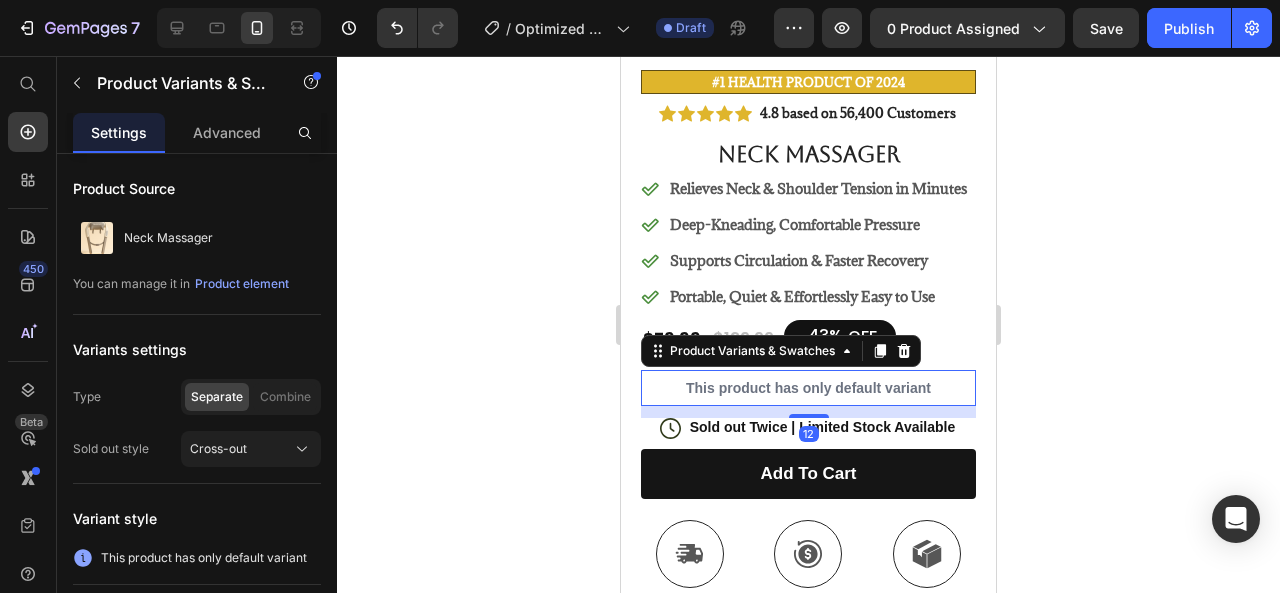 click on "This product has only default variant" at bounding box center (808, 388) 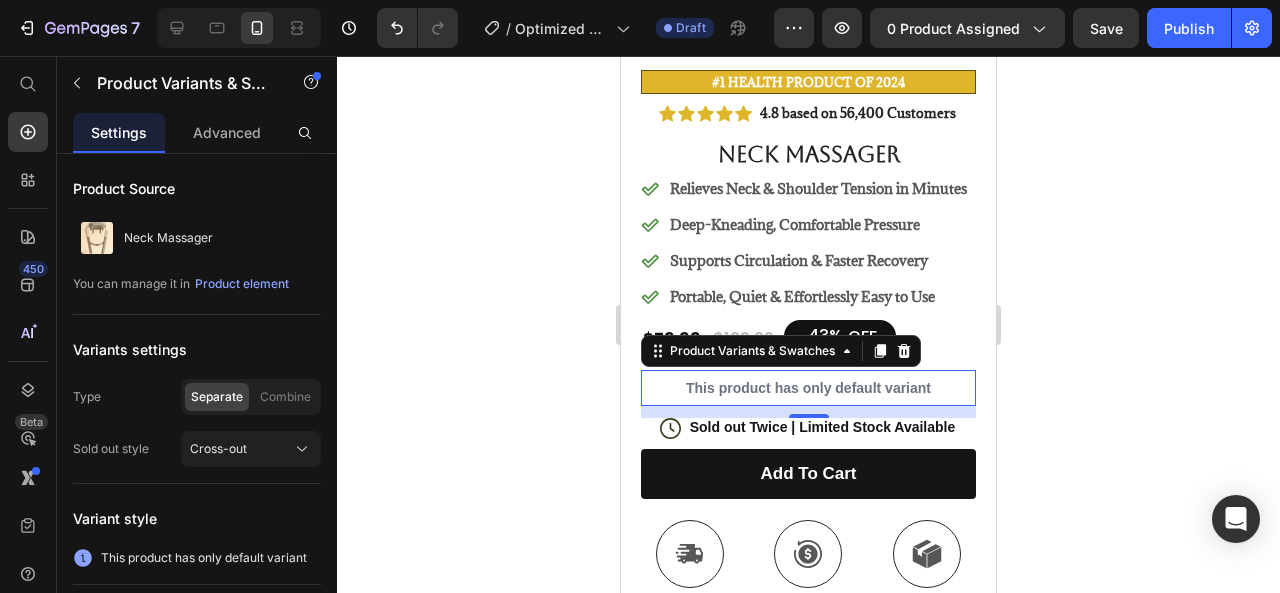 click 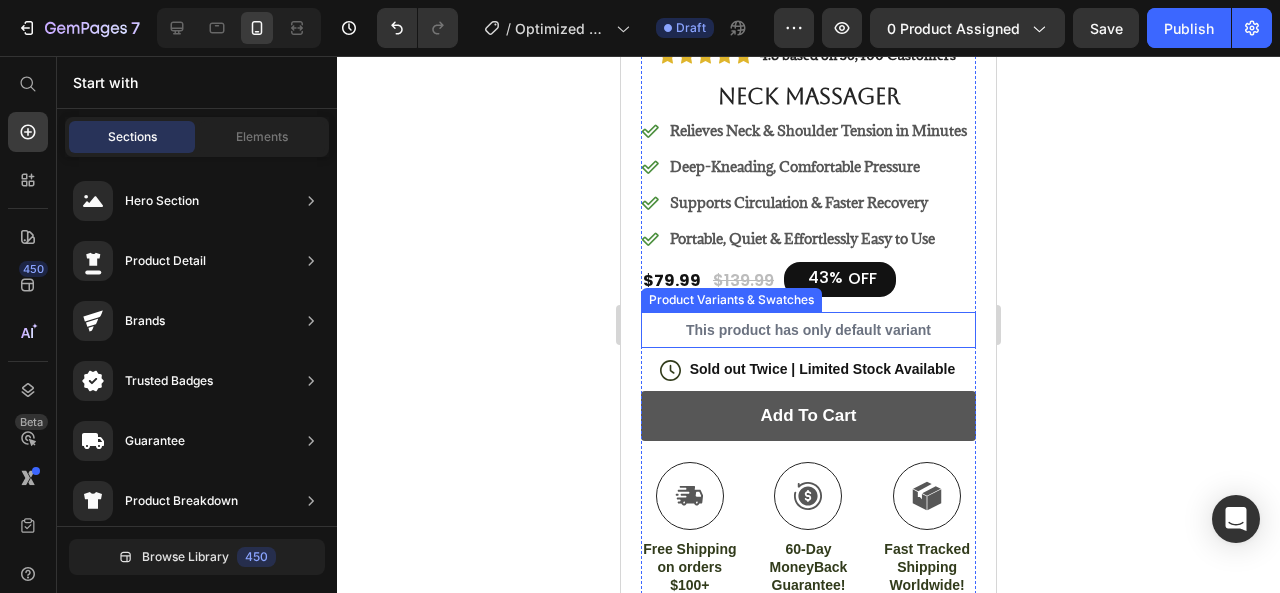 scroll, scrollTop: 774, scrollLeft: 0, axis: vertical 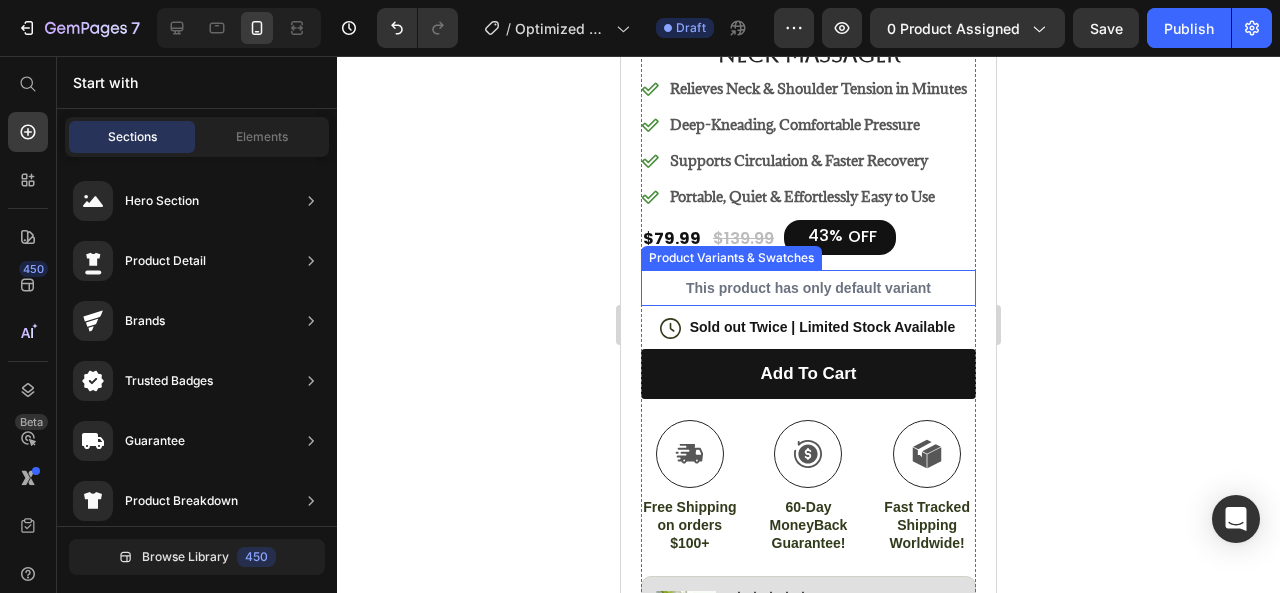 click on "This product has only default variant" at bounding box center (808, 288) 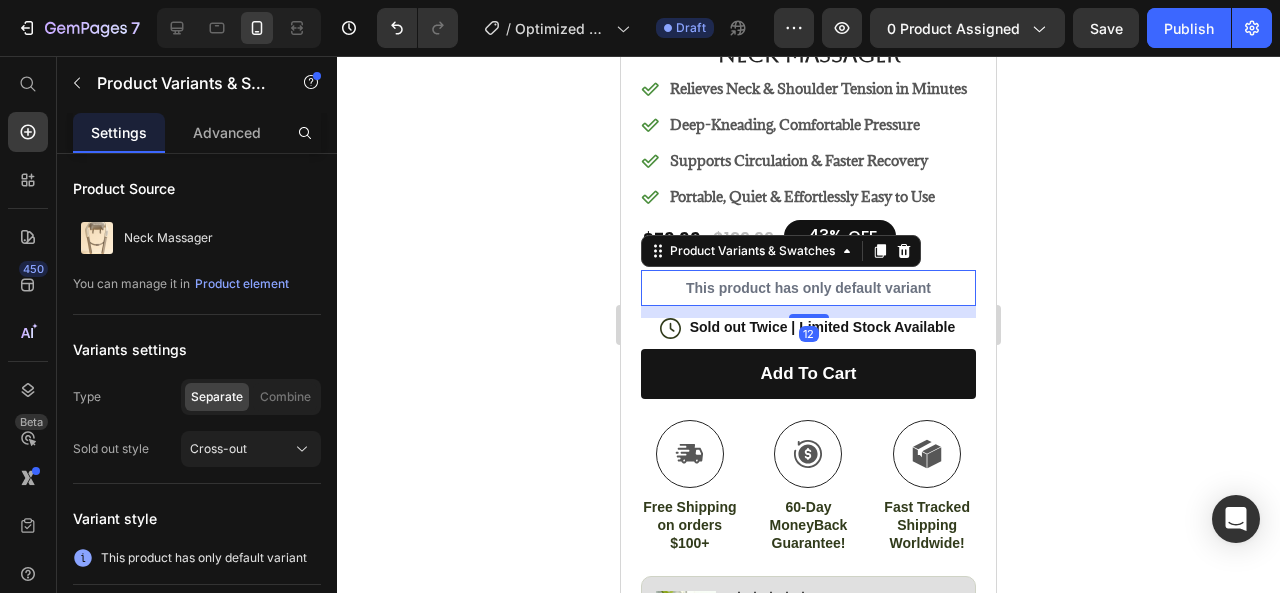 click 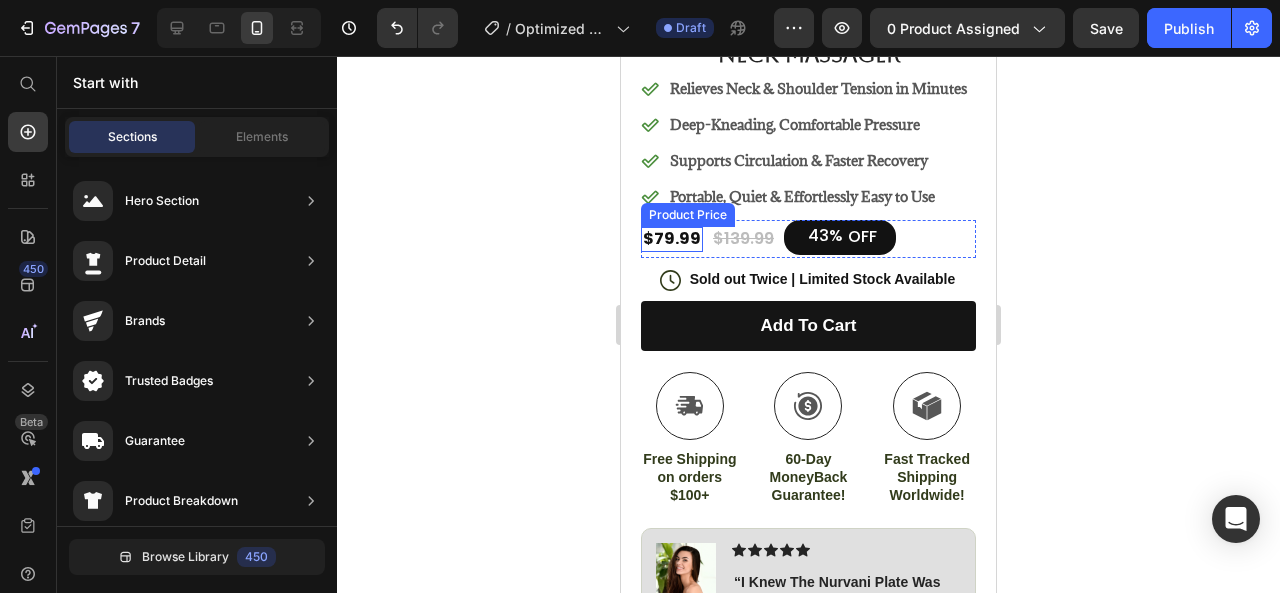 click on "$79.99" at bounding box center [672, 239] 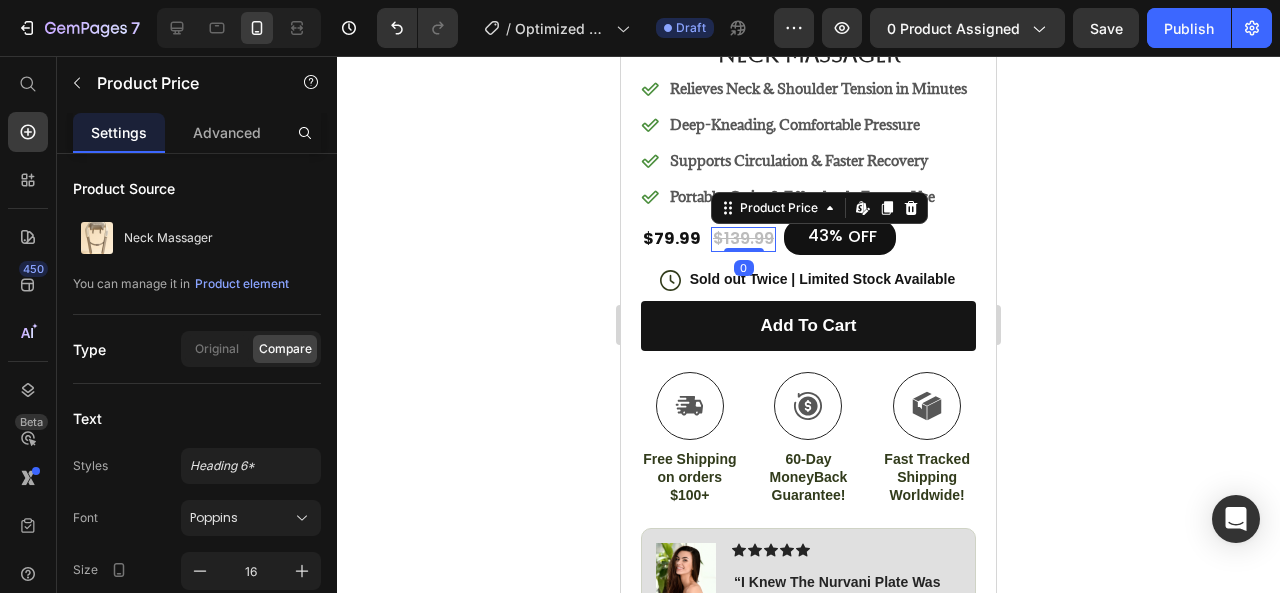 click on "$139.99" at bounding box center (743, 239) 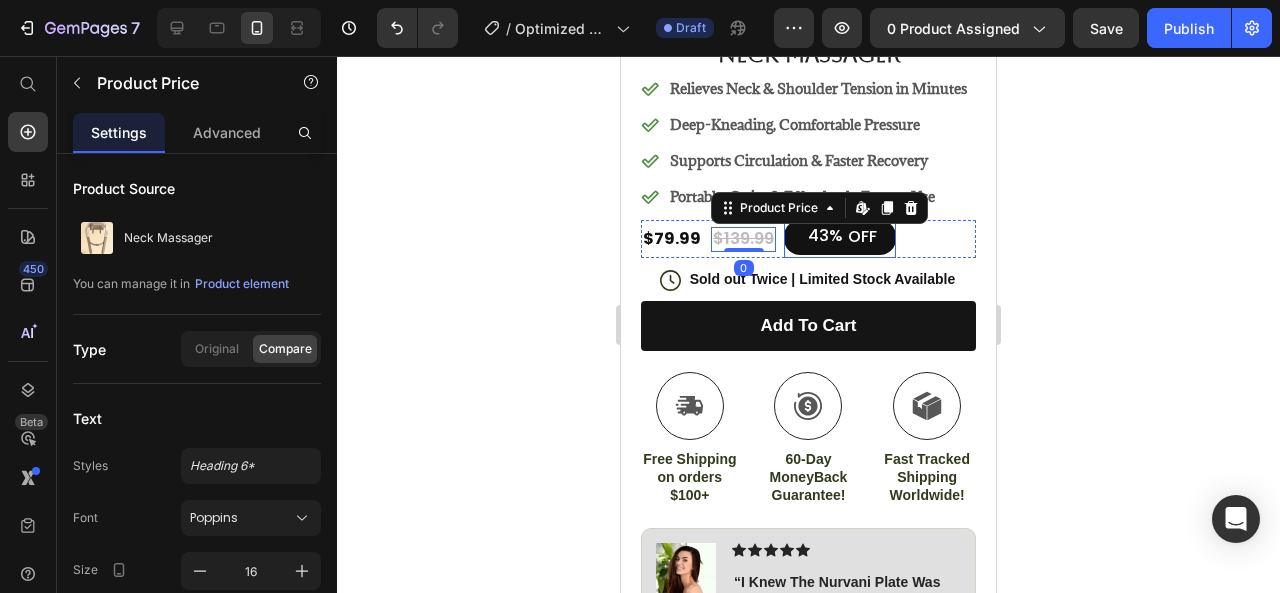 click on "OFF" at bounding box center (862, 237) 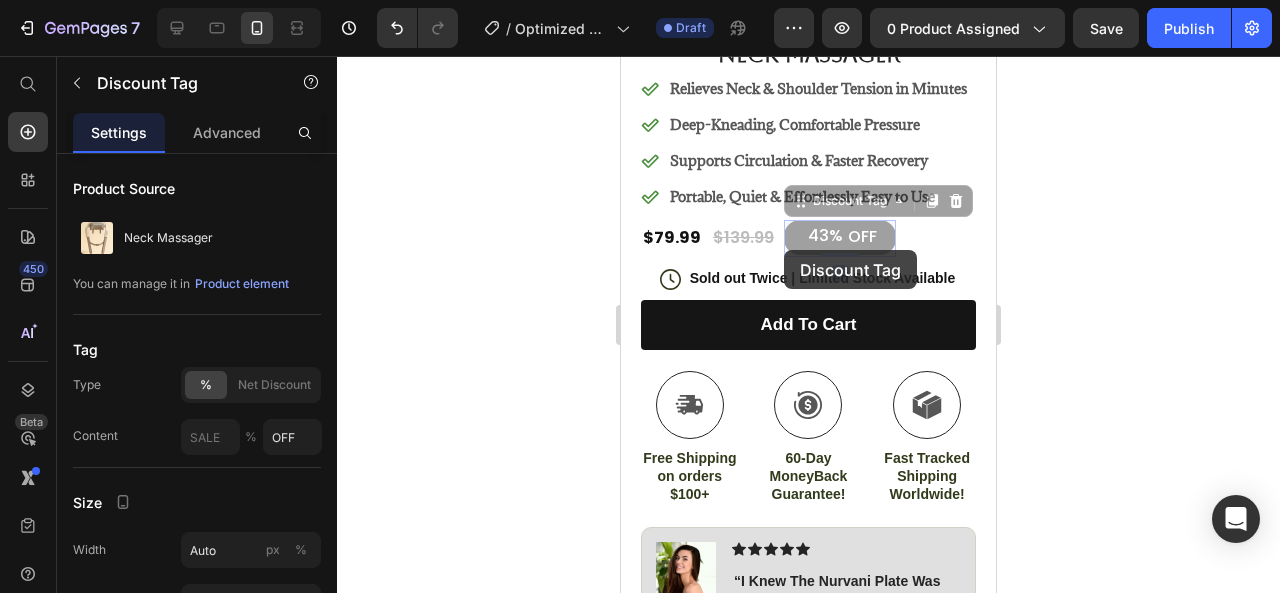 drag, startPoint x: 784, startPoint y: 250, endPoint x: 806, endPoint y: 250, distance: 22 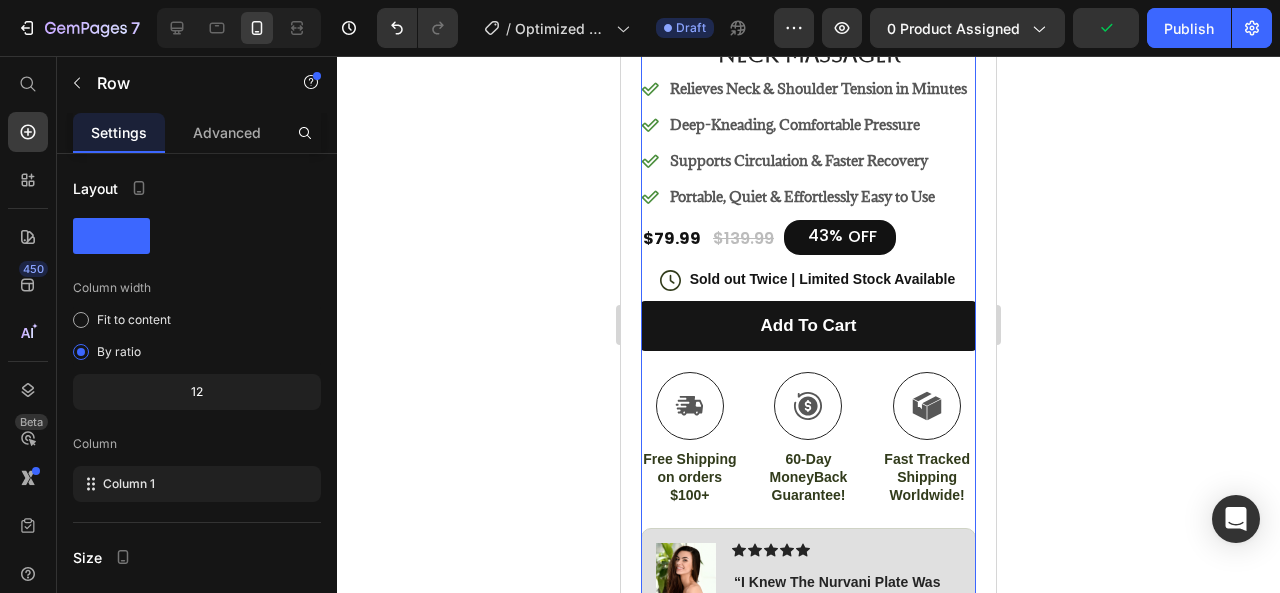 click 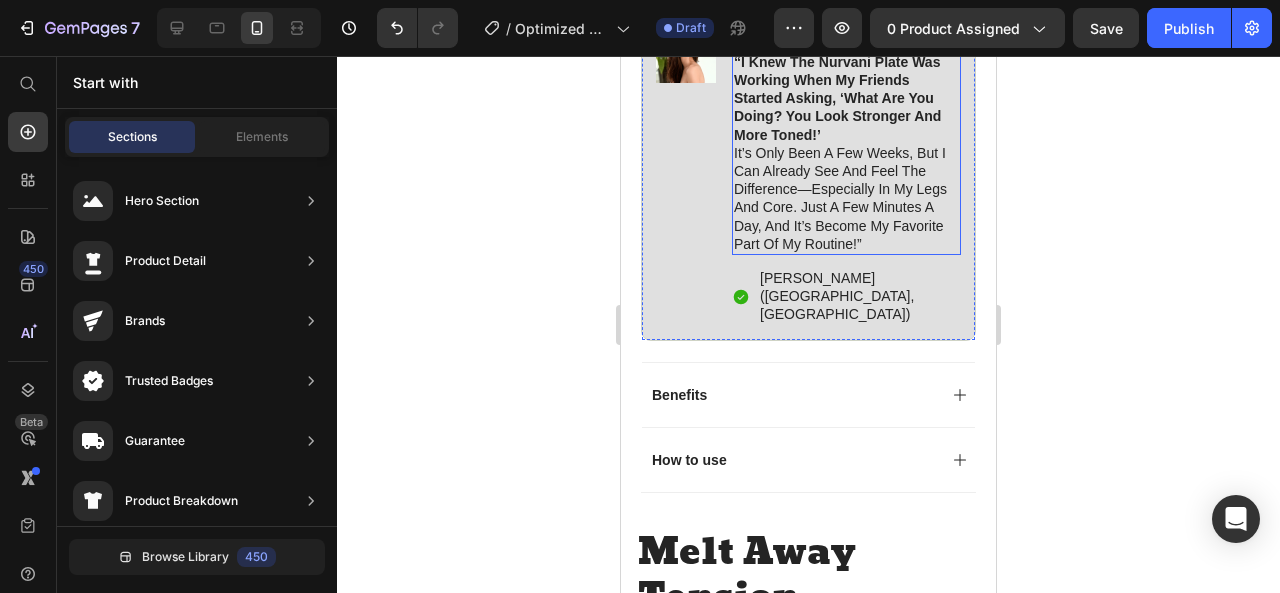 scroll, scrollTop: 1400, scrollLeft: 0, axis: vertical 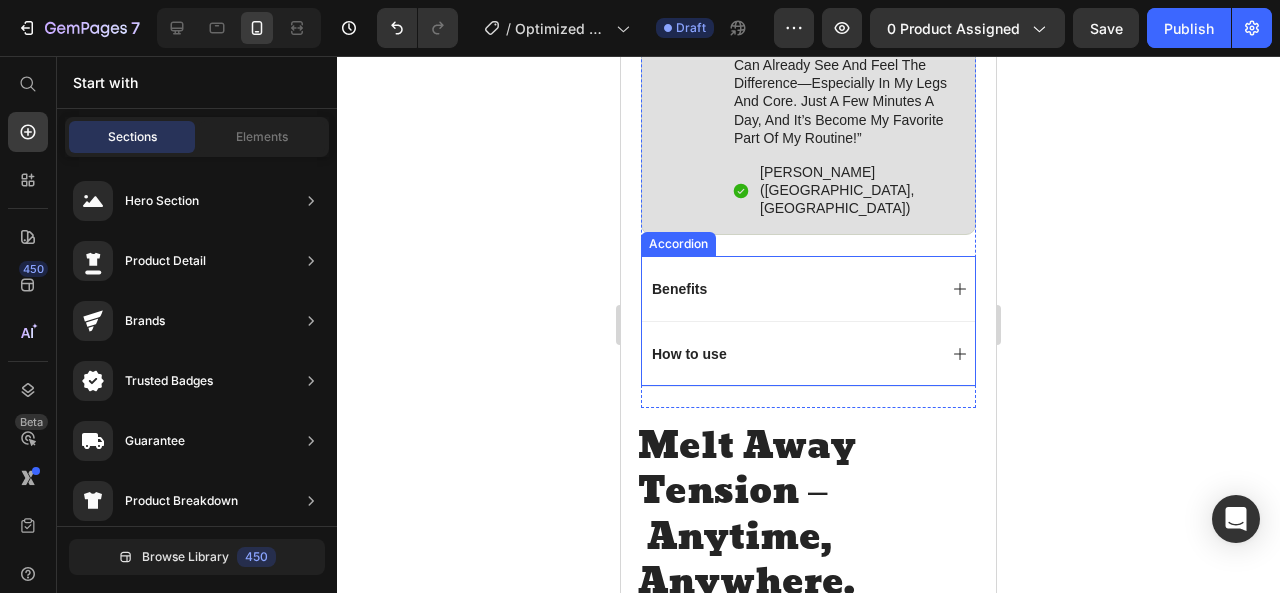 click 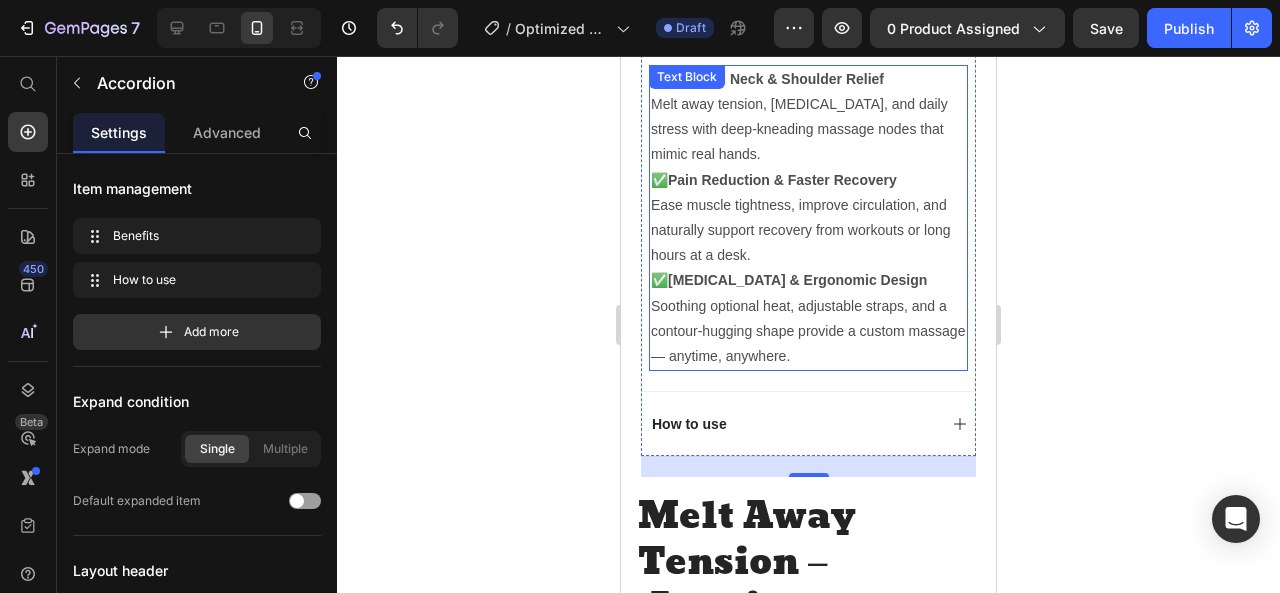 scroll, scrollTop: 1700, scrollLeft: 0, axis: vertical 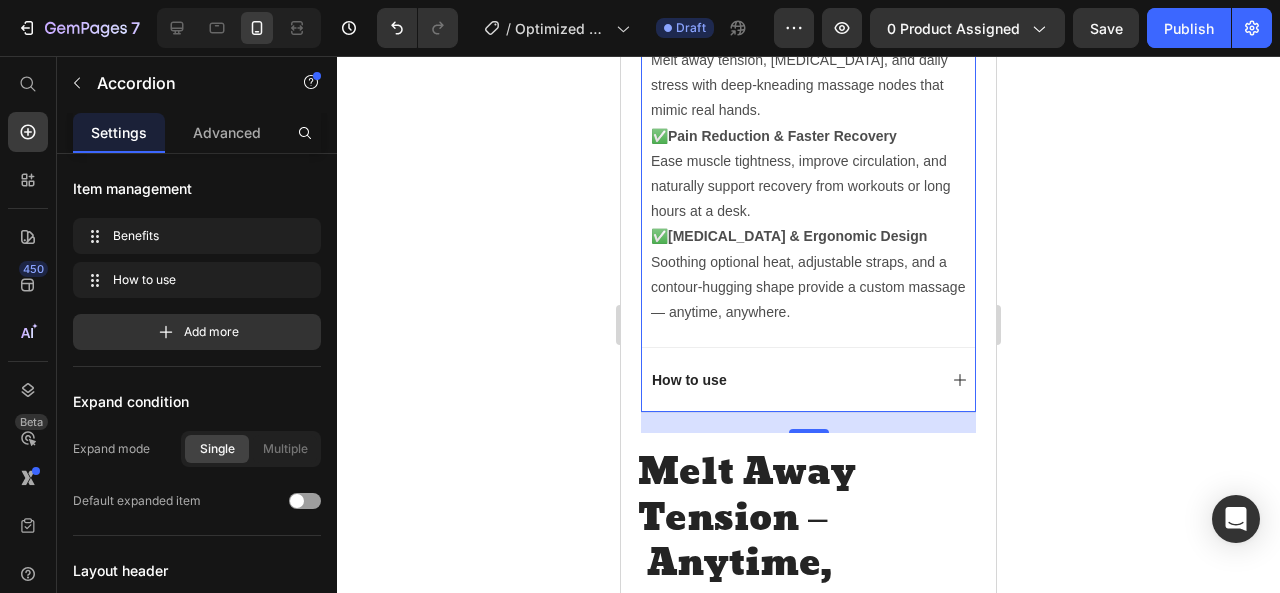 click on "How to use" at bounding box center [808, 379] 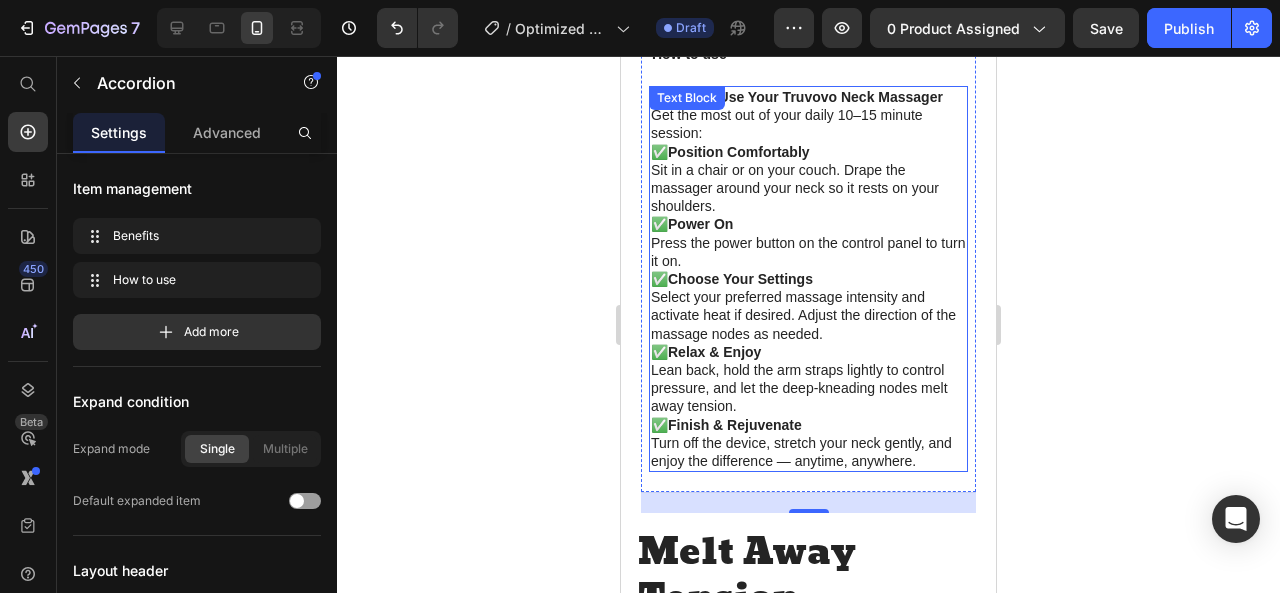 scroll, scrollTop: 1600, scrollLeft: 0, axis: vertical 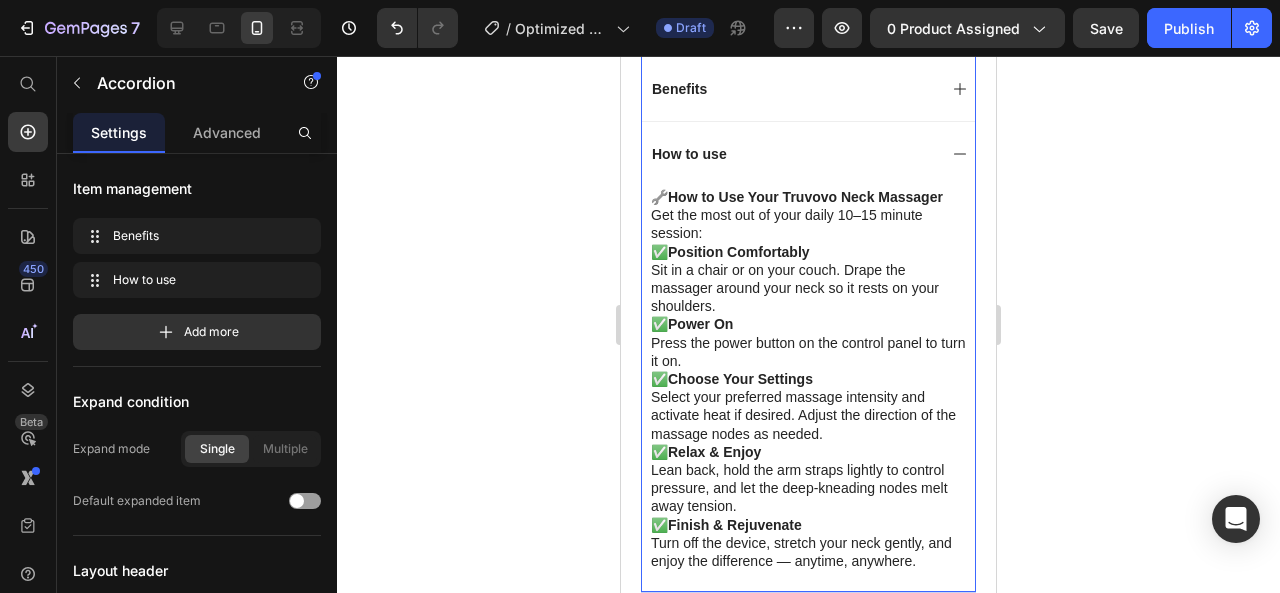 click 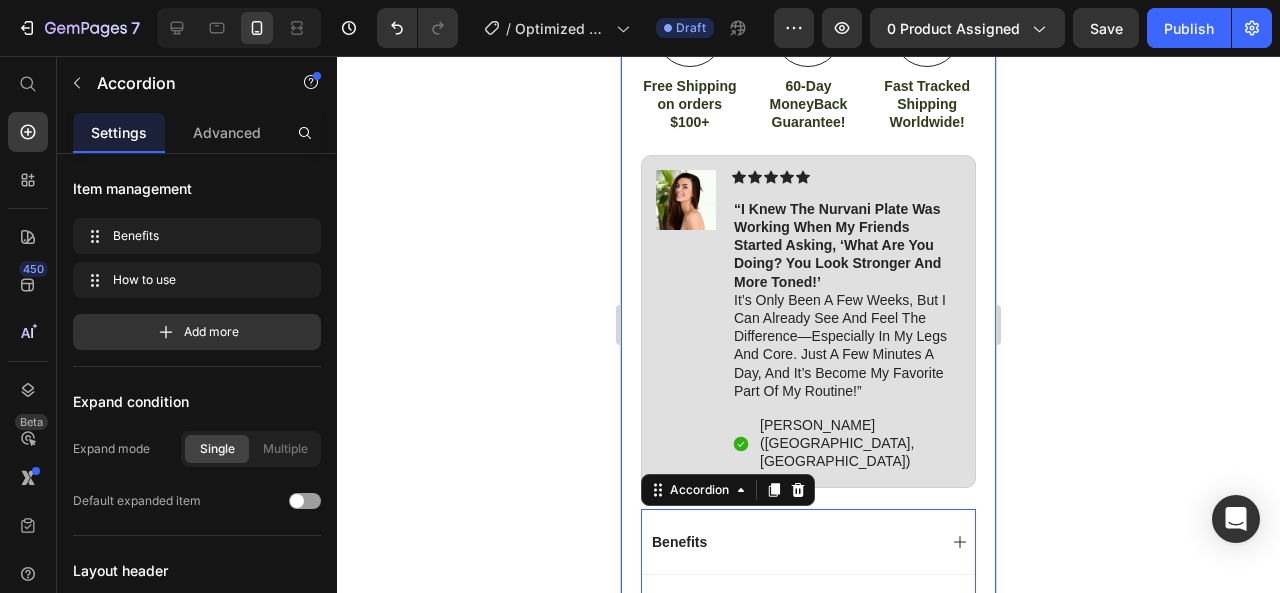 scroll, scrollTop: 1300, scrollLeft: 0, axis: vertical 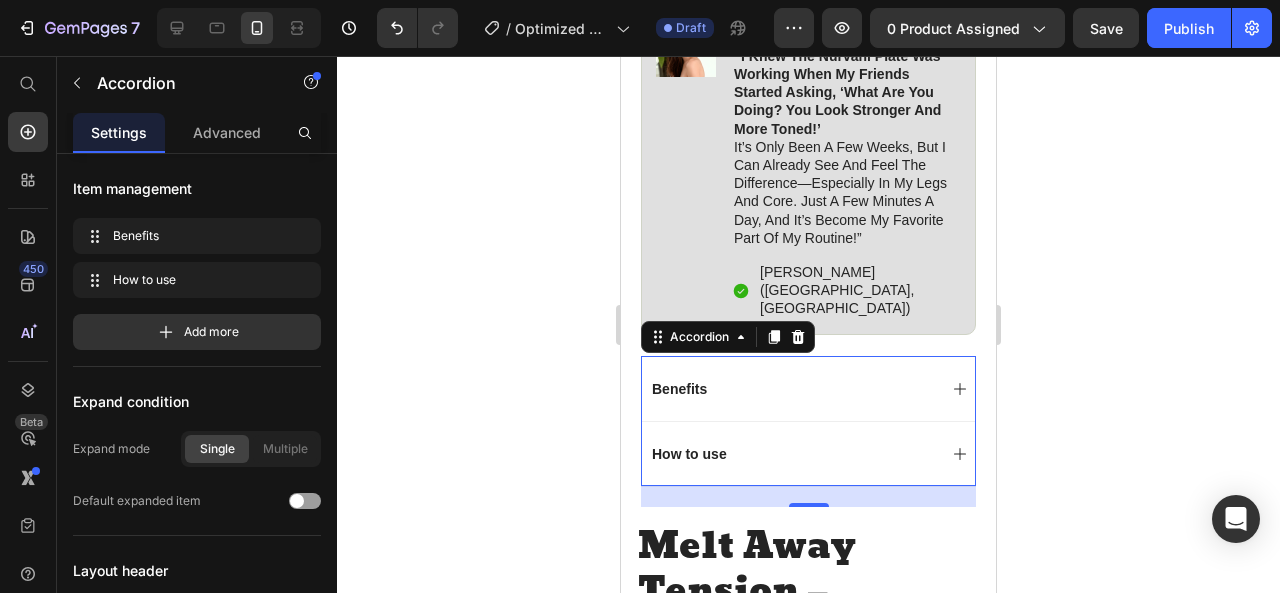 click 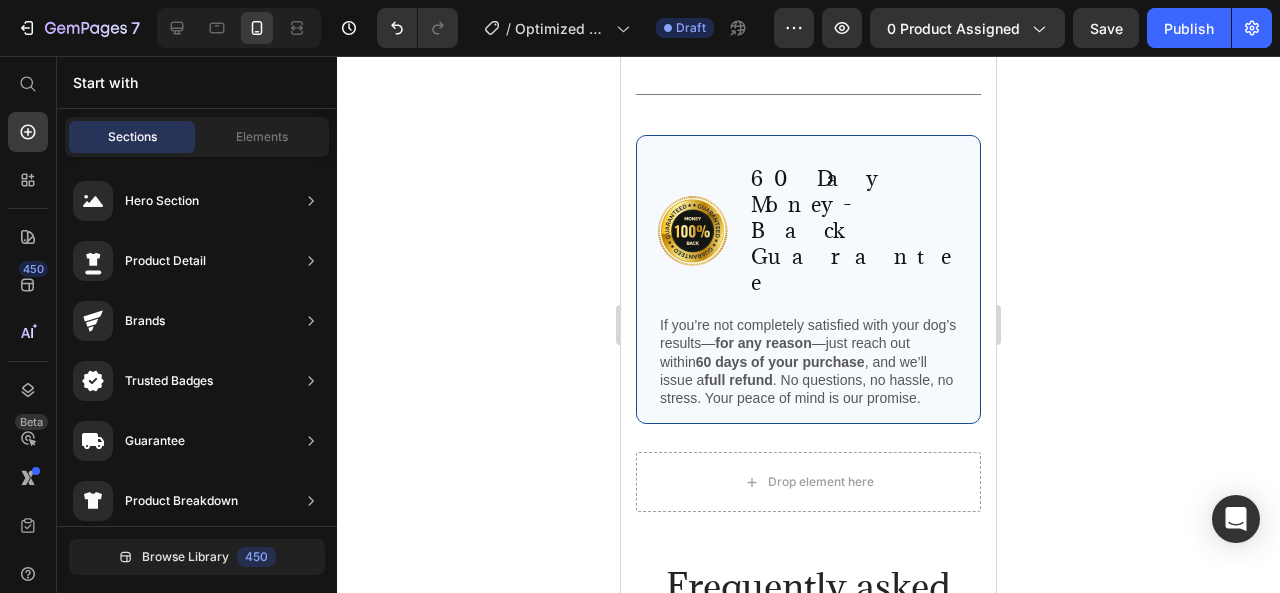 scroll, scrollTop: 5300, scrollLeft: 0, axis: vertical 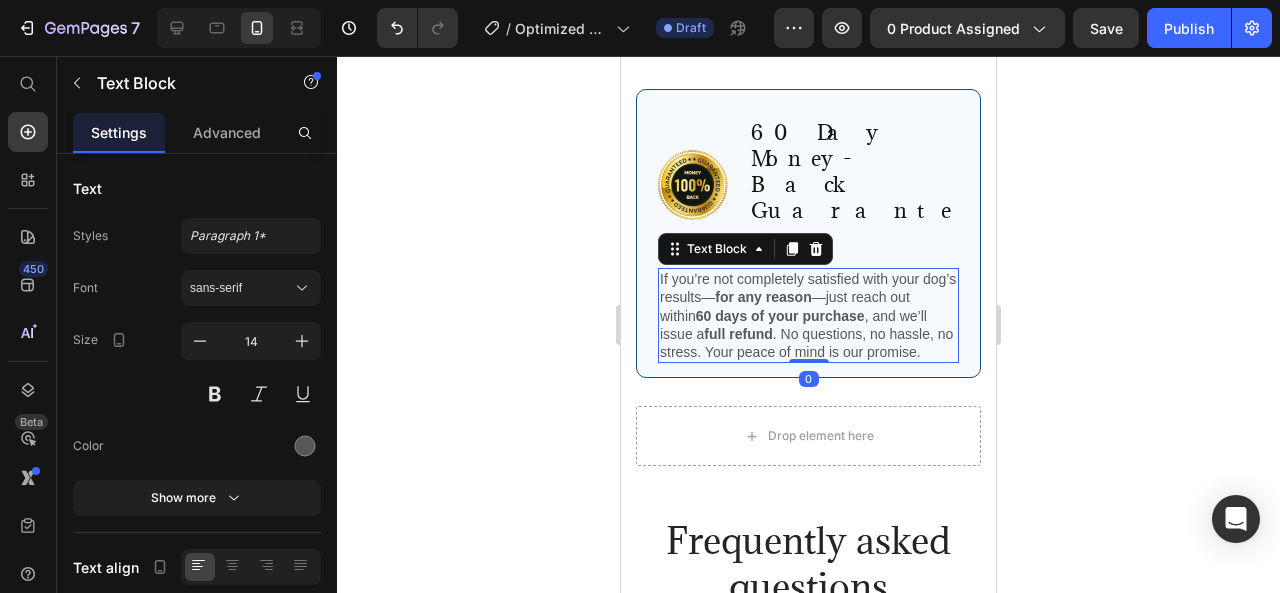 click on "If you’re not completely satisfied with your dog’s results— for any reason —just reach out [DATE] of your purchase , and we’ll issue a  full refund . No questions, no hassle, no stress. Your peace of mind is our promise." at bounding box center [808, 315] 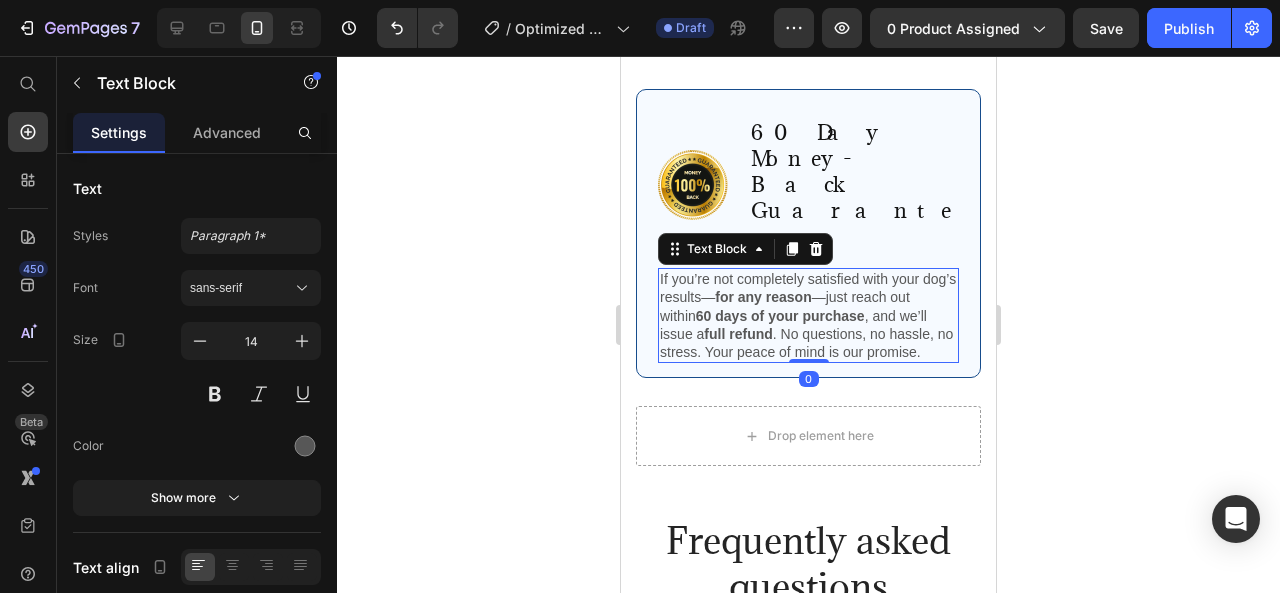 click on "If you’re not completely satisfied with your dog’s results— for any reason —just reach out [DATE] of your purchase , and we’ll issue a  full refund . No questions, no hassle, no stress. Your peace of mind is our promise." at bounding box center [808, 315] 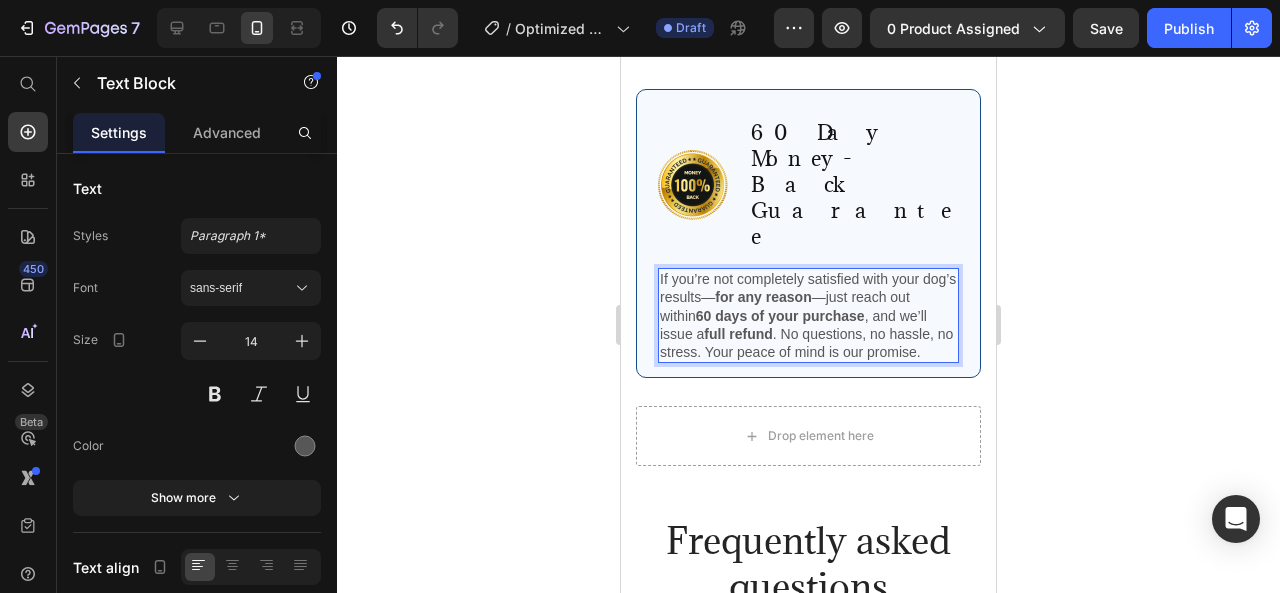 click on "If you’re not completely satisfied with your dog’s results— for any reason —just reach out [DATE] of your purchase , and we’ll issue a  full refund . No questions, no hassle, no stress. Your peace of mind is our promise." at bounding box center (808, 315) 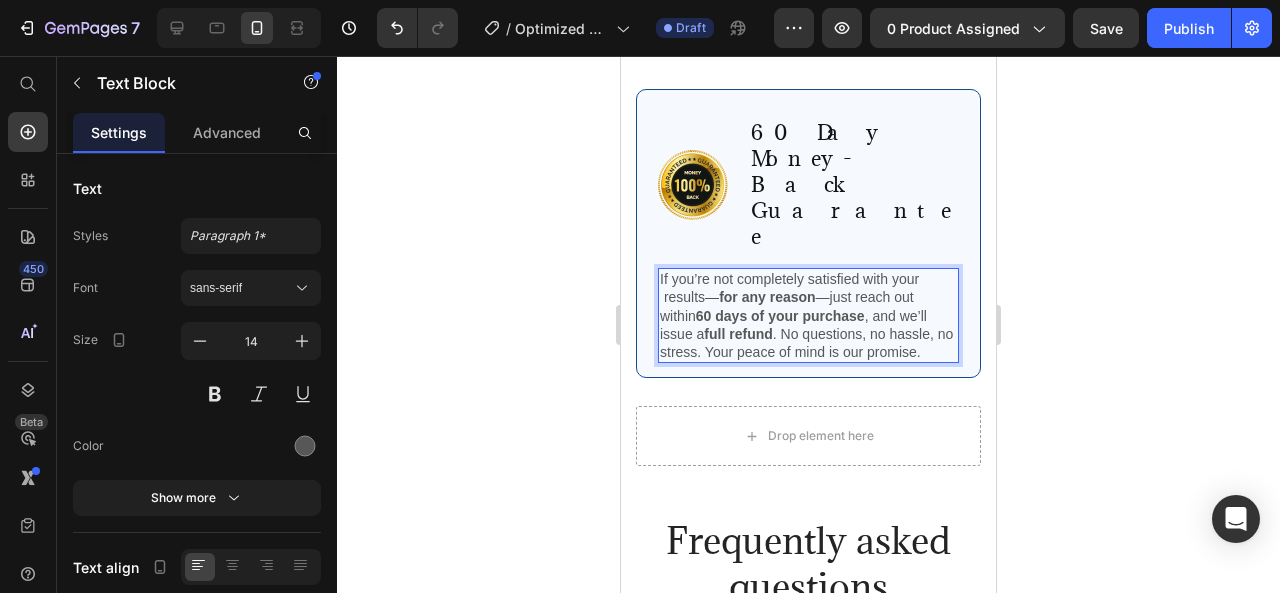 click on "If you’re not completely satisfied with your  results— for any reason —just reach out [DATE] of your purchase , and we’ll issue a  full refund . No questions, no hassle, no stress. Your peace of mind is our promise." at bounding box center (808, 315) 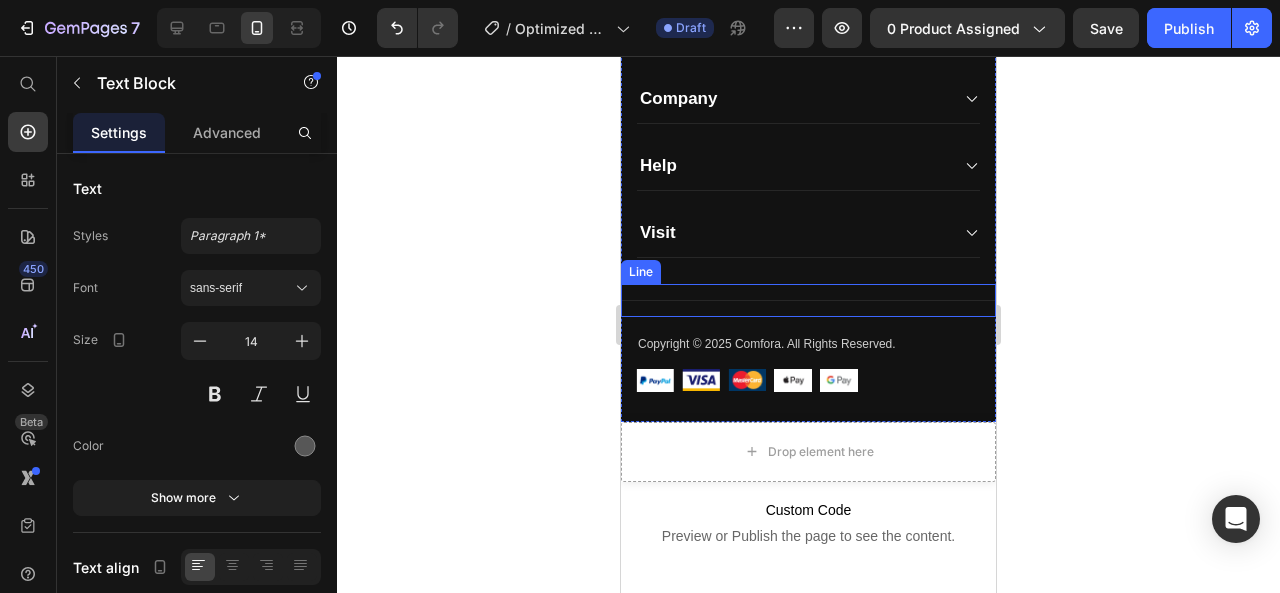scroll, scrollTop: 6900, scrollLeft: 0, axis: vertical 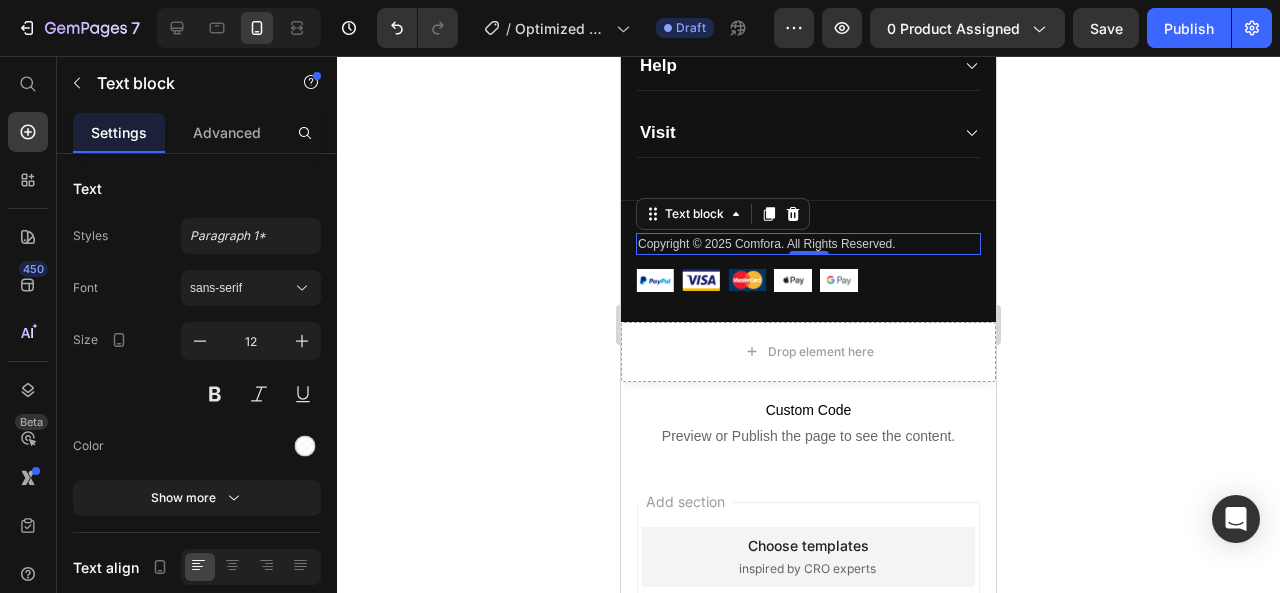 click on "Copyright © 2025 Comfora. All Rights Reserved." at bounding box center (808, 244) 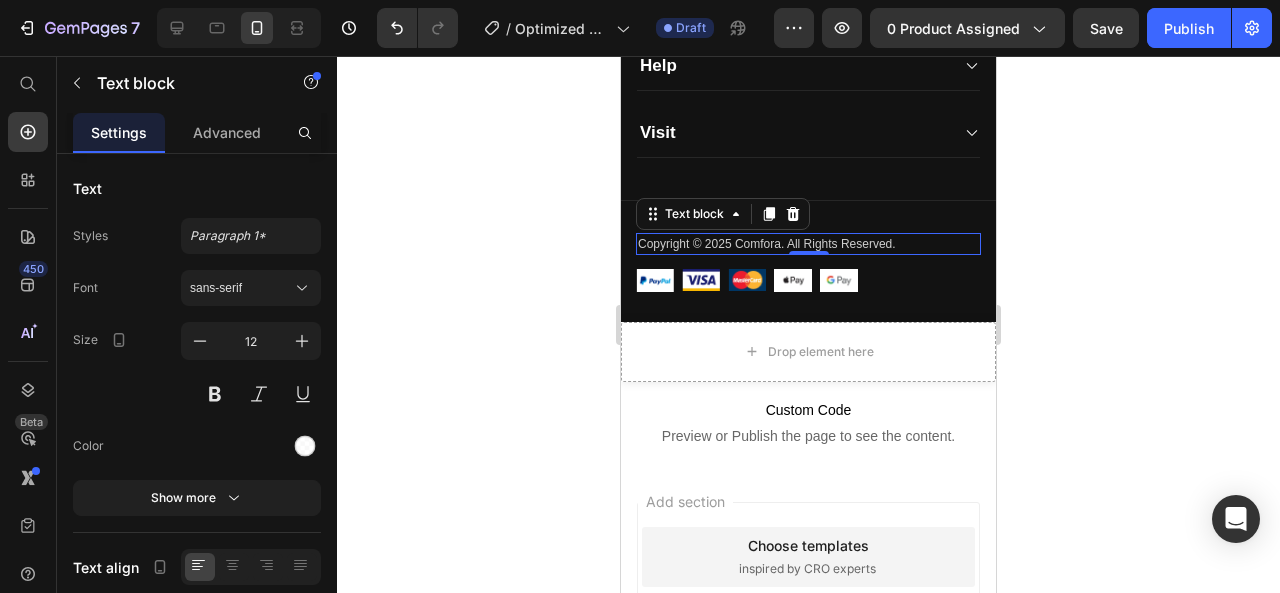 click on "Copyright © 2025 Comfora. All Rights Reserved." at bounding box center (808, 244) 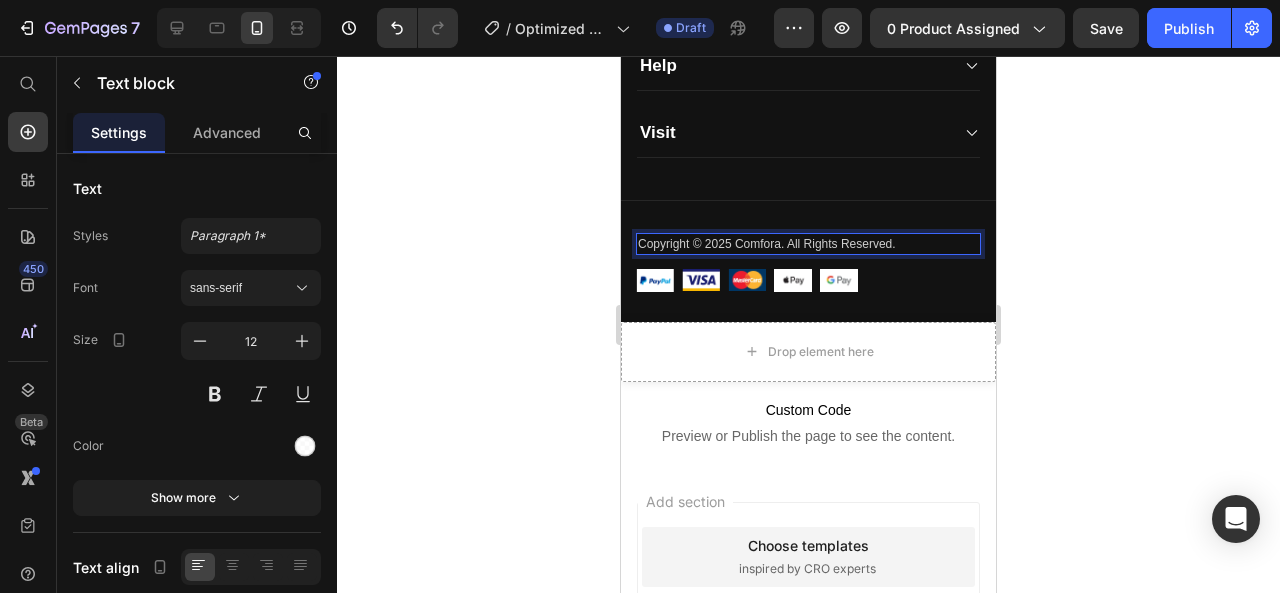 click on "Copyright © 2025 Comfora. All Rights Reserved." at bounding box center (808, 244) 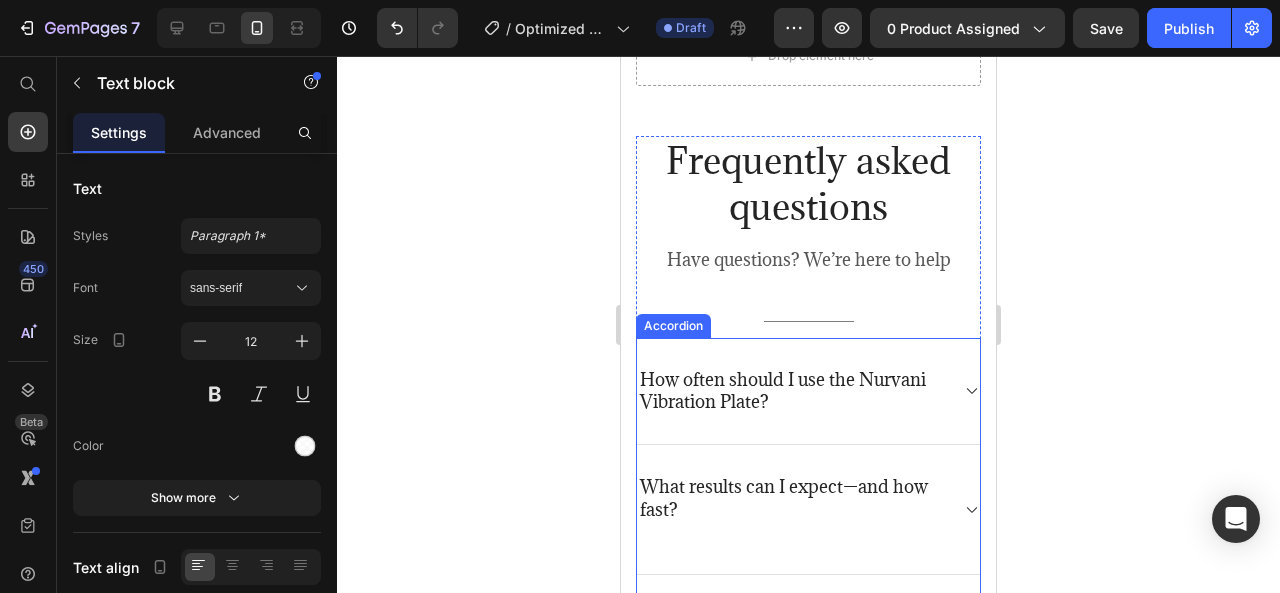 scroll, scrollTop: 5721, scrollLeft: 0, axis: vertical 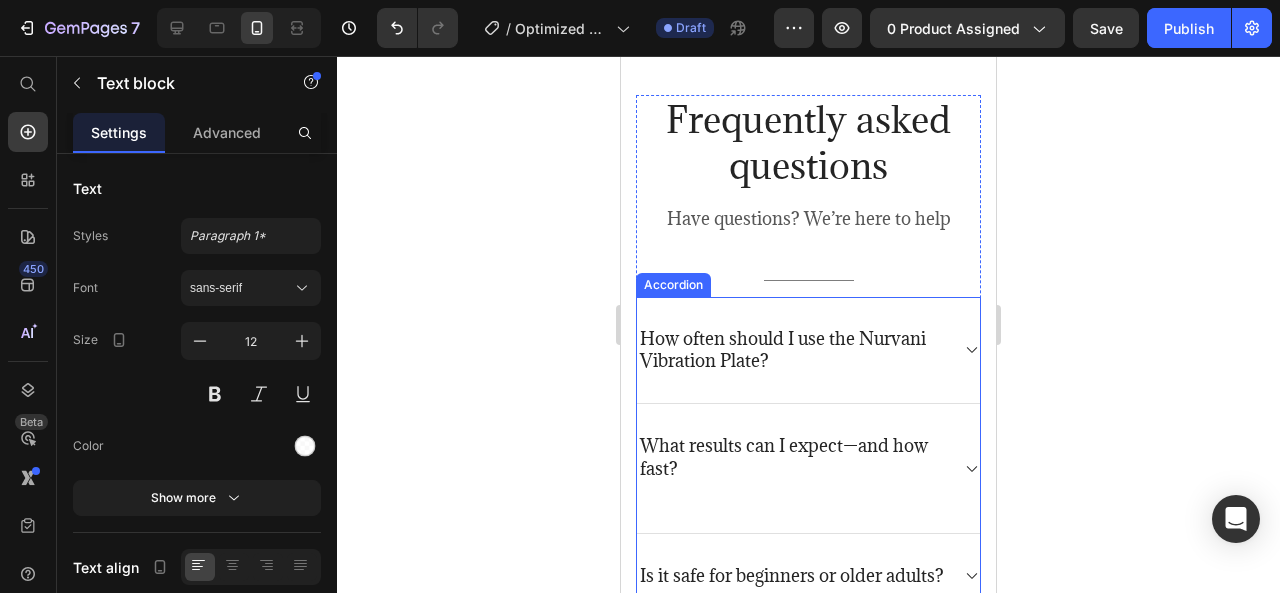 click on "How often should I use the Nurvani Vibration Plate?" at bounding box center (792, 350) 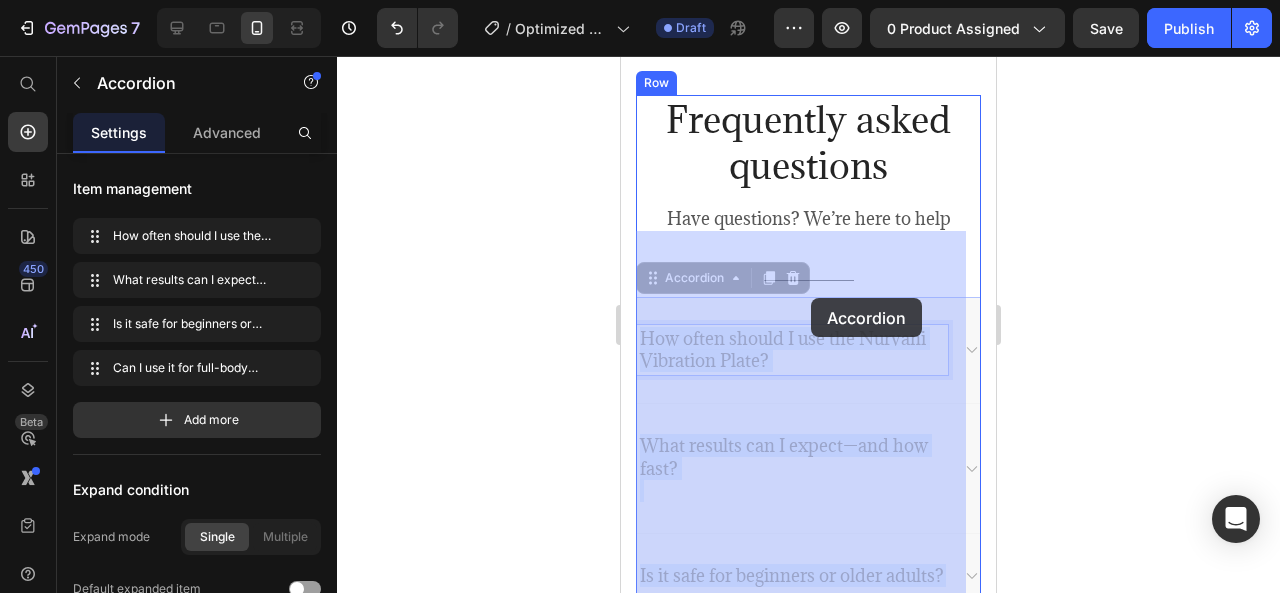 drag, startPoint x: 642, startPoint y: 269, endPoint x: 743, endPoint y: 291, distance: 103.36827 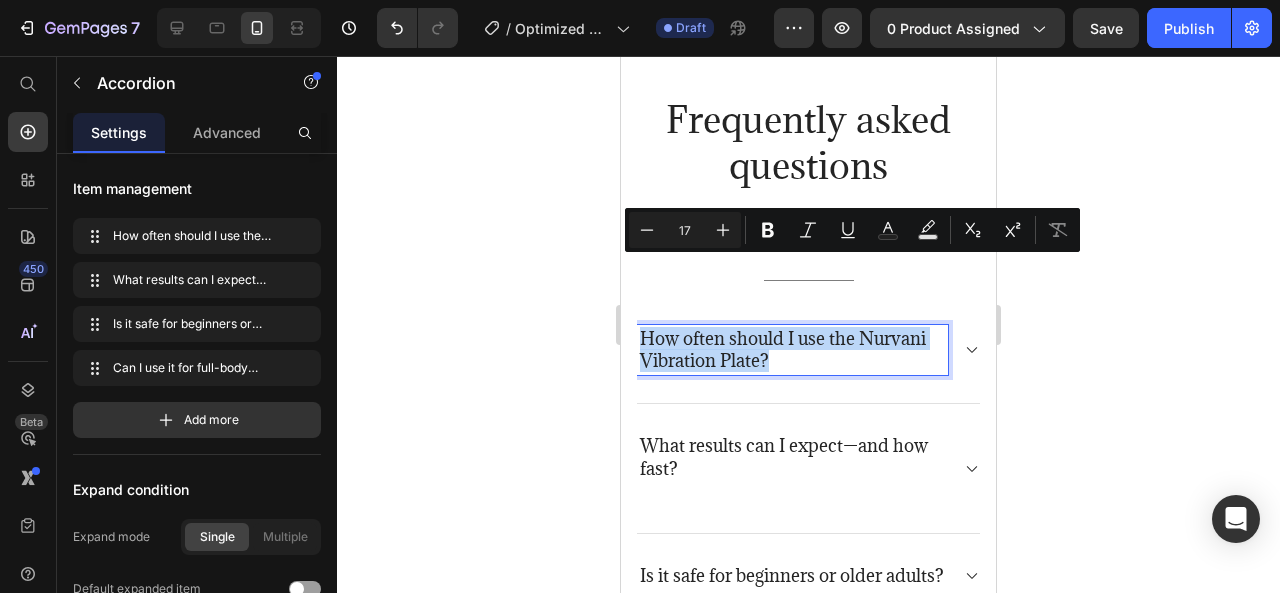 drag, startPoint x: 644, startPoint y: 271, endPoint x: 789, endPoint y: 299, distance: 147.67871 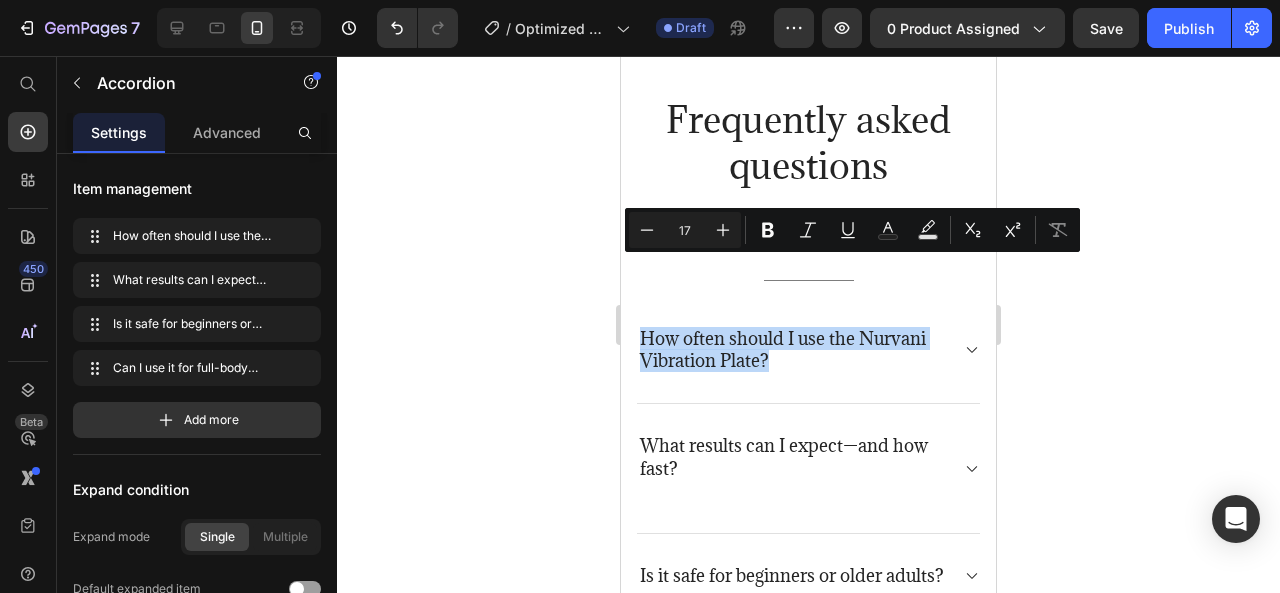 click 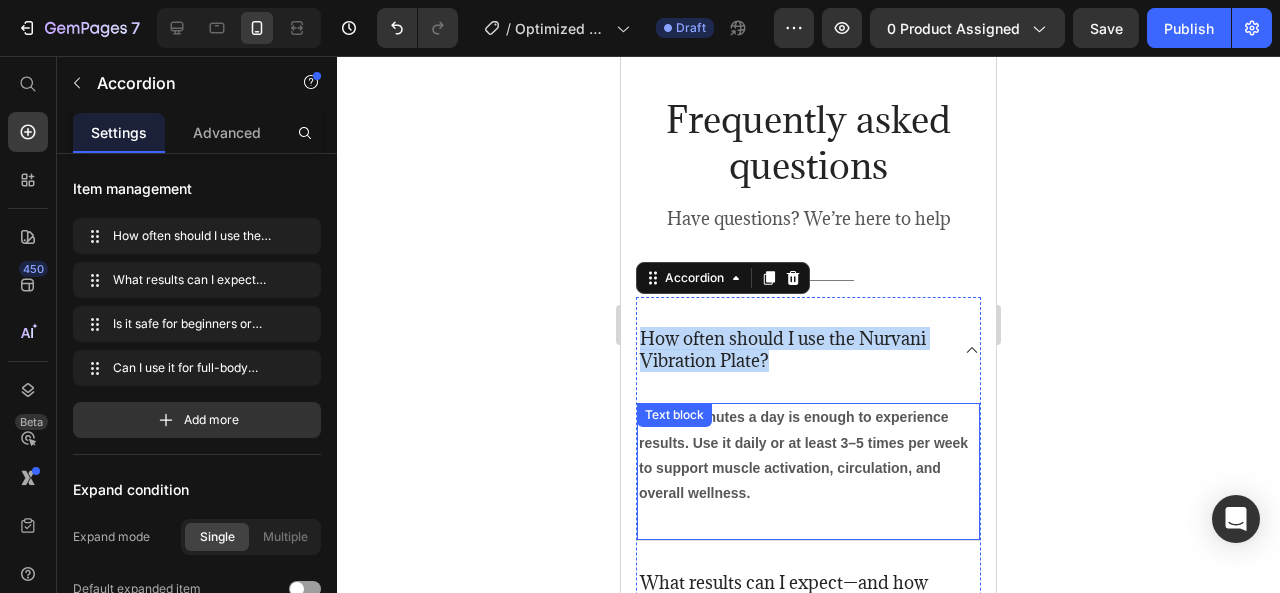 click on "Just 10 minutes a day is enough to experience results. Use it daily or at least 3–5 times per week to support muscle activation, circulation, and overall wellness." at bounding box center (803, 455) 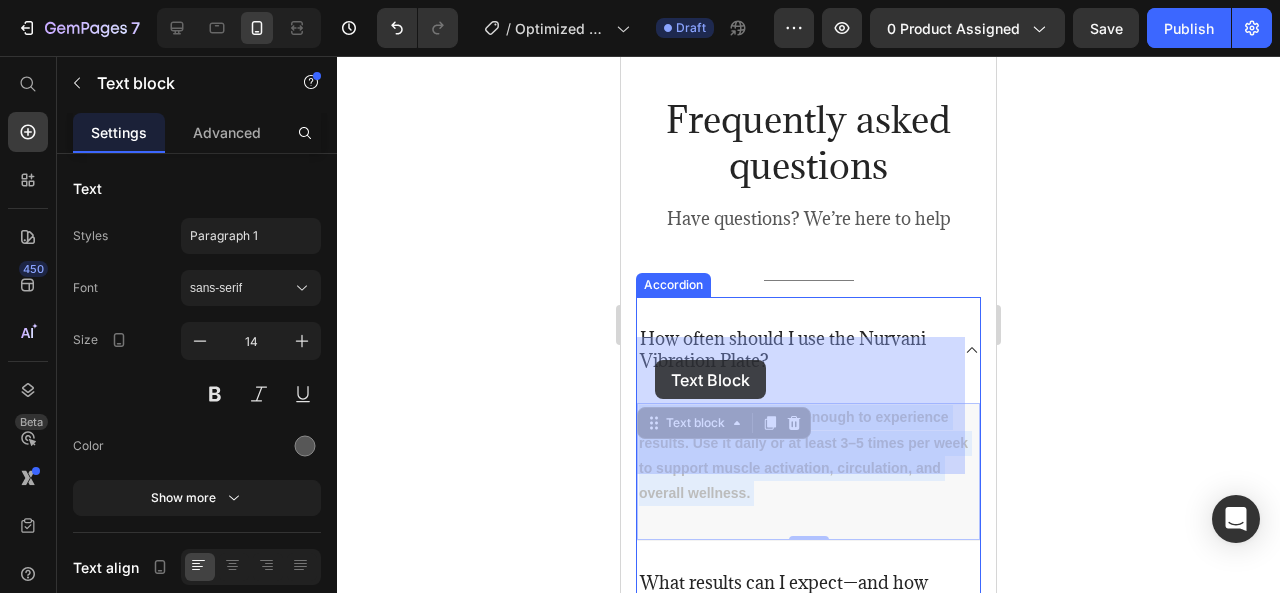 drag, startPoint x: 777, startPoint y: 427, endPoint x: 745, endPoint y: 412, distance: 35.341194 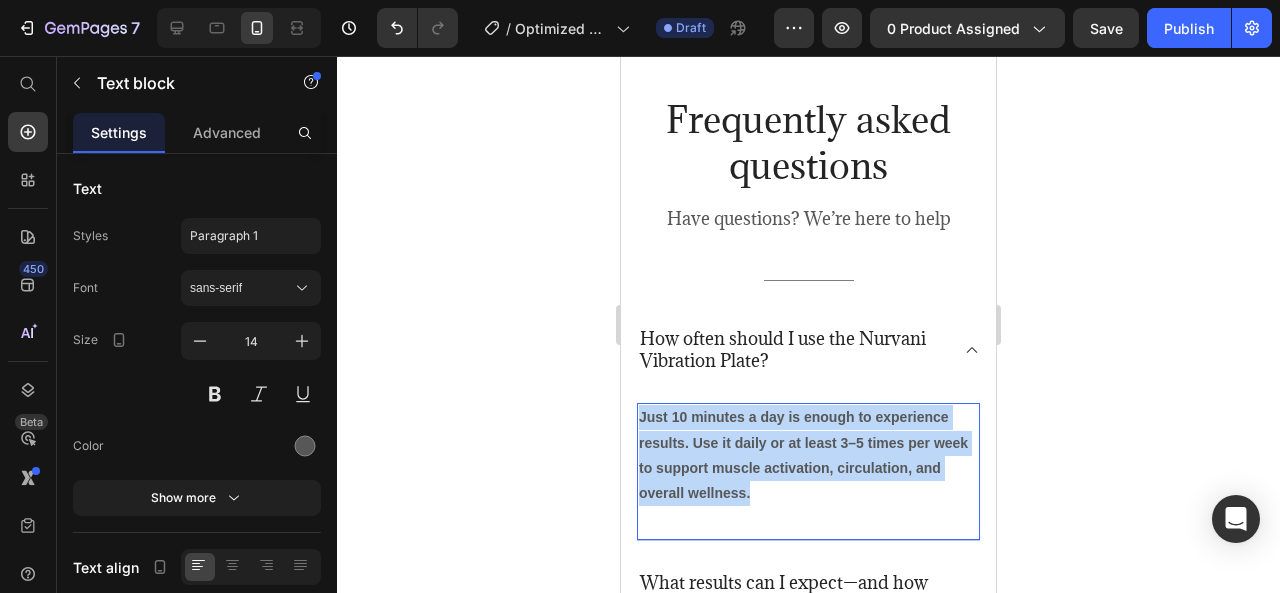 drag, startPoint x: 784, startPoint y: 423, endPoint x: 640, endPoint y: 352, distance: 160.55217 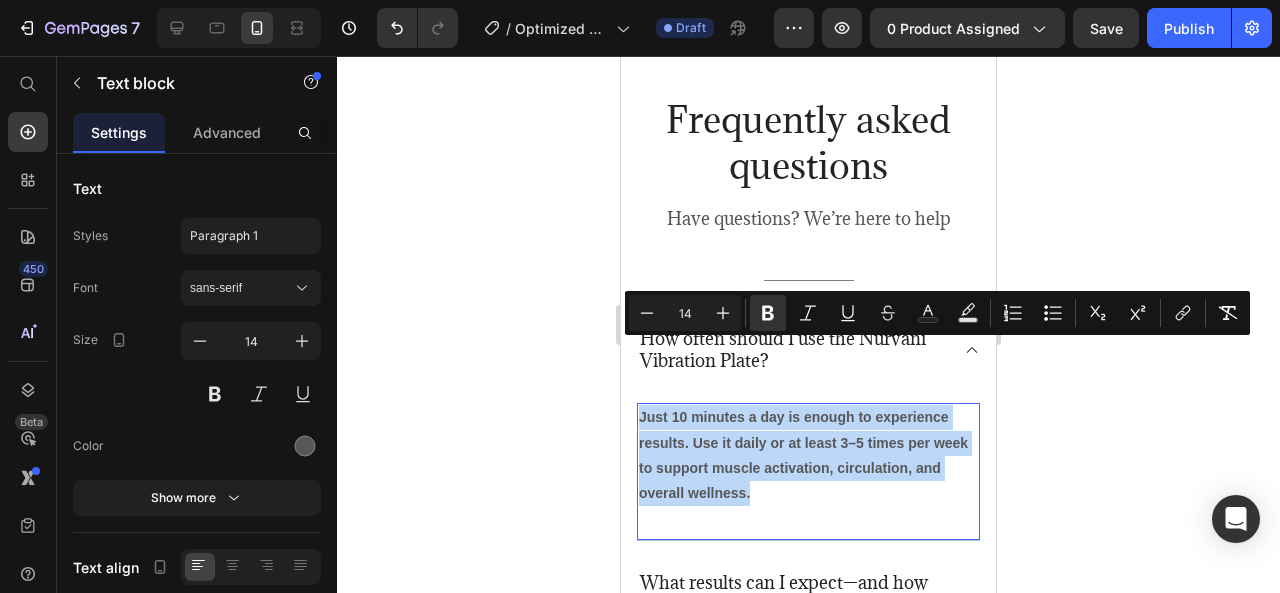 copy on "Just 10 minutes a day is enough to experience results. Use it daily or at least 3–5 times per week to support muscle activation, circulation, and overall wellness." 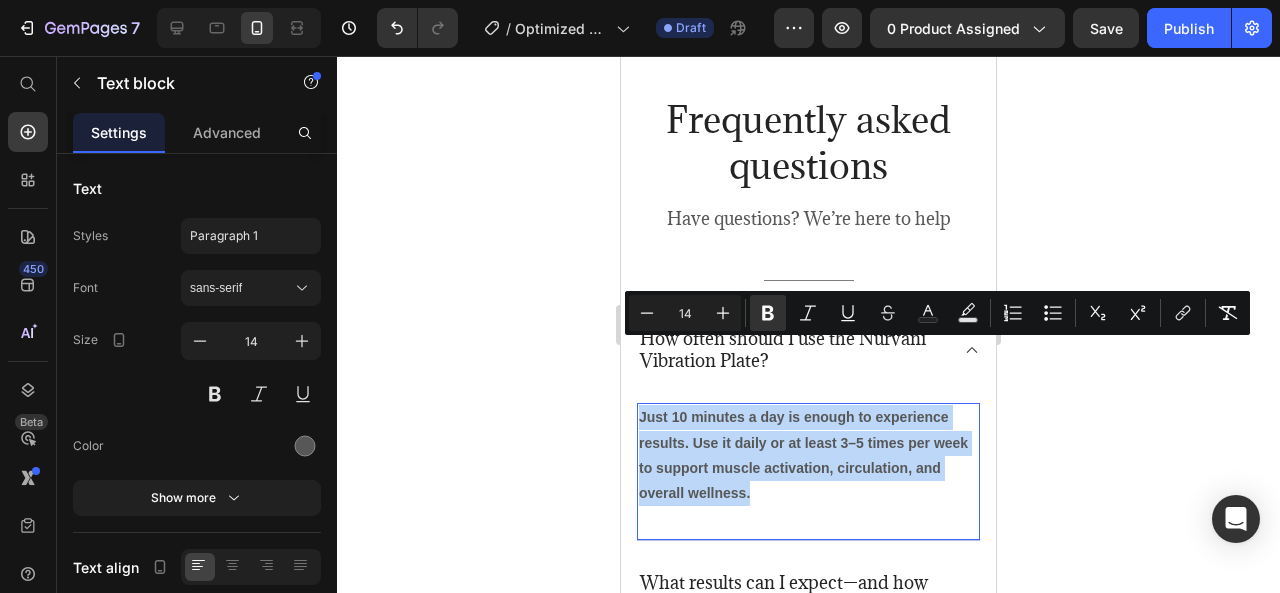 click on "Just 10 minutes a day is enough to experience results. Use it daily or at least 3–5 times per week to support muscle activation, circulation, and overall wellness." at bounding box center (803, 455) 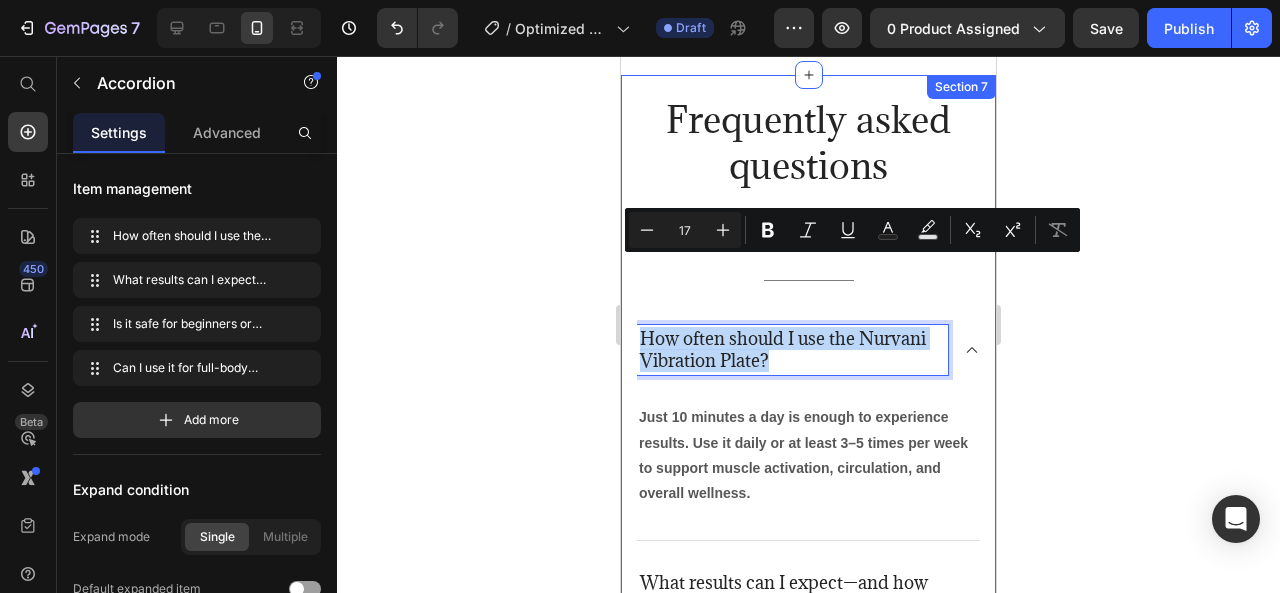 drag, startPoint x: 768, startPoint y: 295, endPoint x: 632, endPoint y: 270, distance: 138.2787 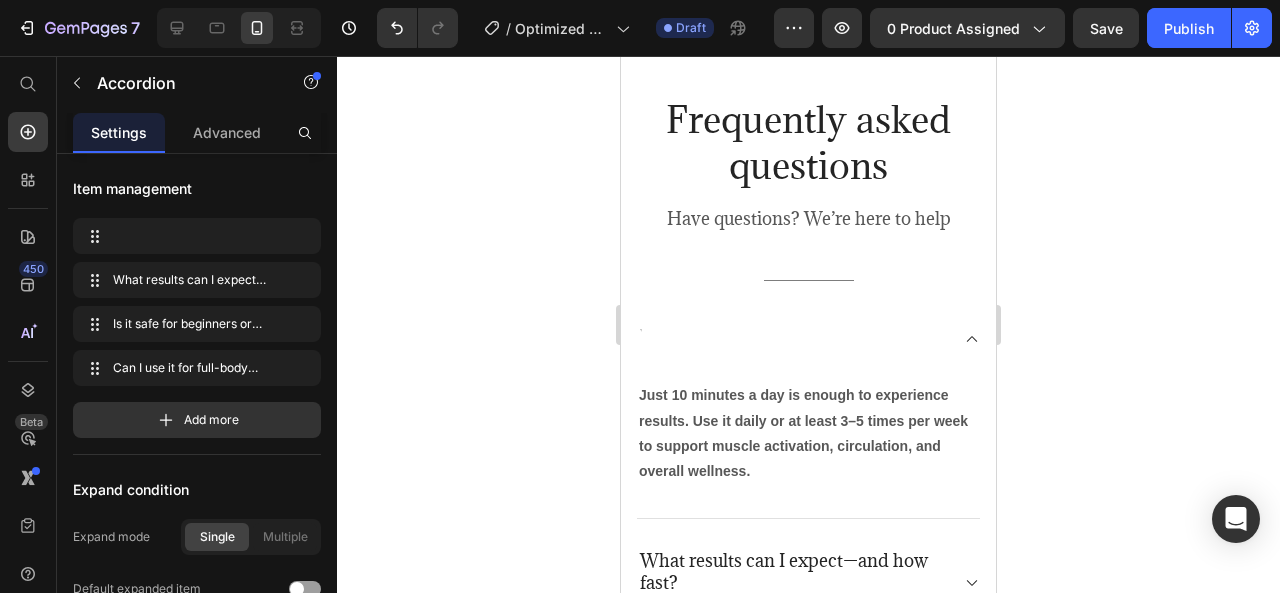 scroll, scrollTop: 5716, scrollLeft: 0, axis: vertical 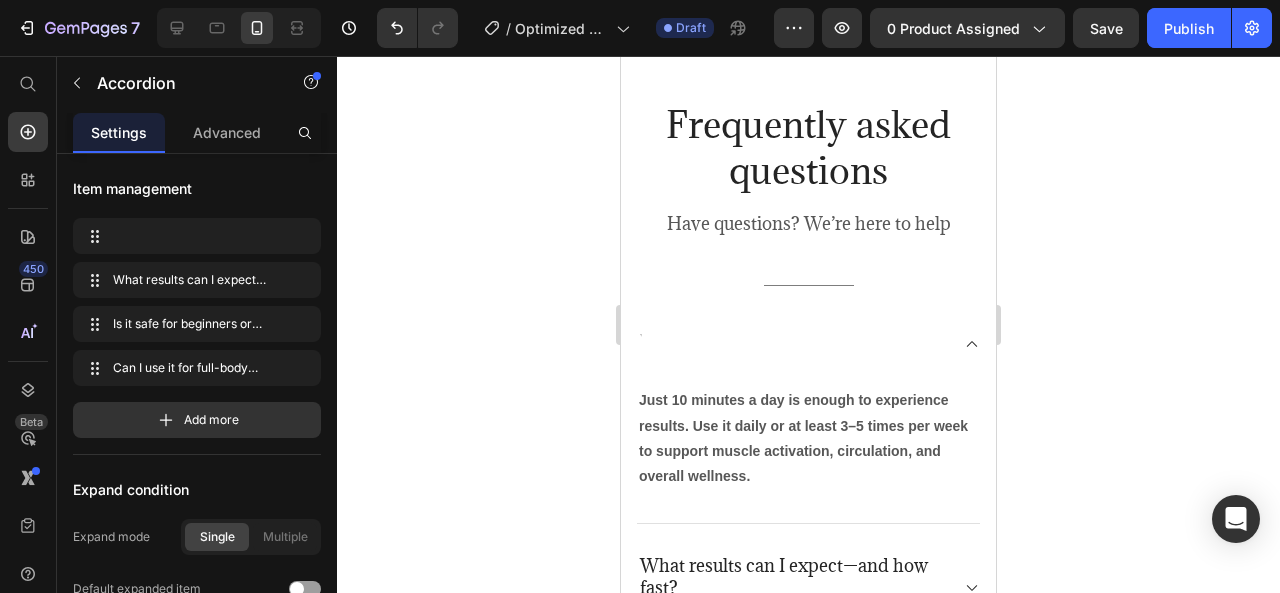click at bounding box center [640, 344] 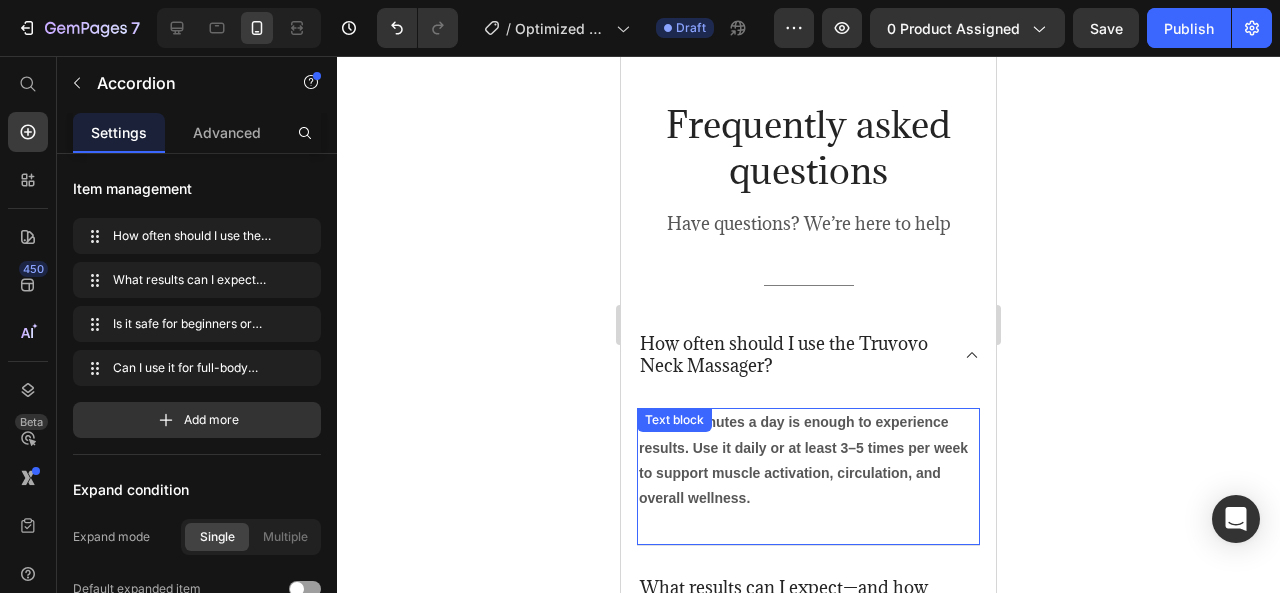 drag, startPoint x: 834, startPoint y: 384, endPoint x: 826, endPoint y: 393, distance: 12.0415945 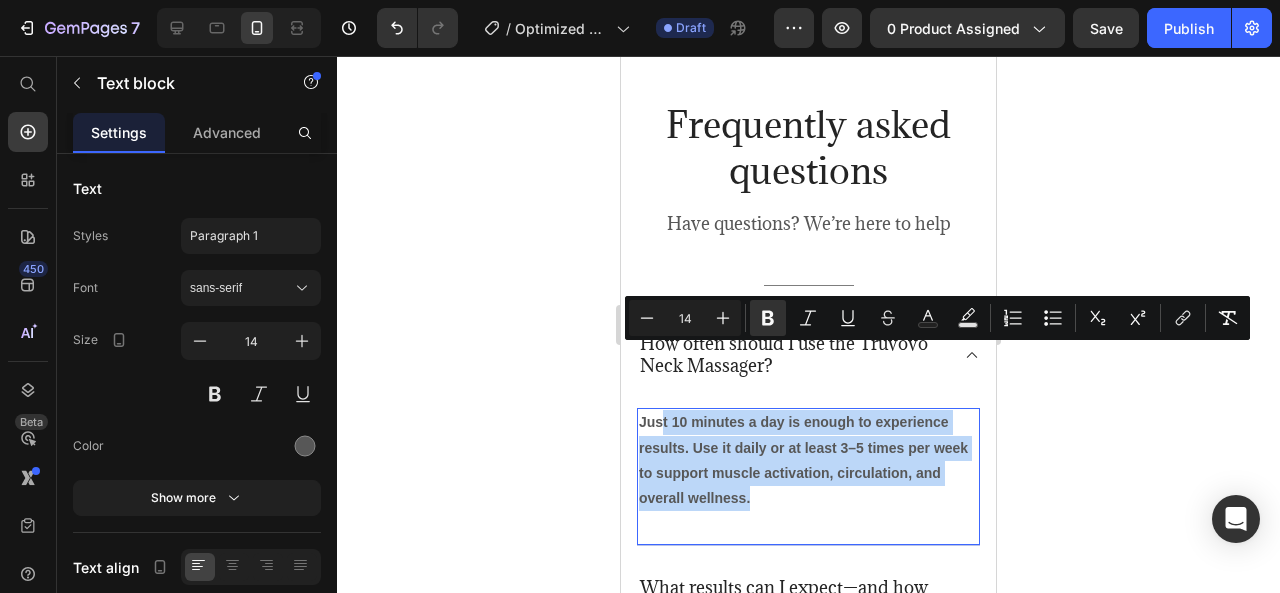 drag, startPoint x: 780, startPoint y: 431, endPoint x: 660, endPoint y: 356, distance: 141.50972 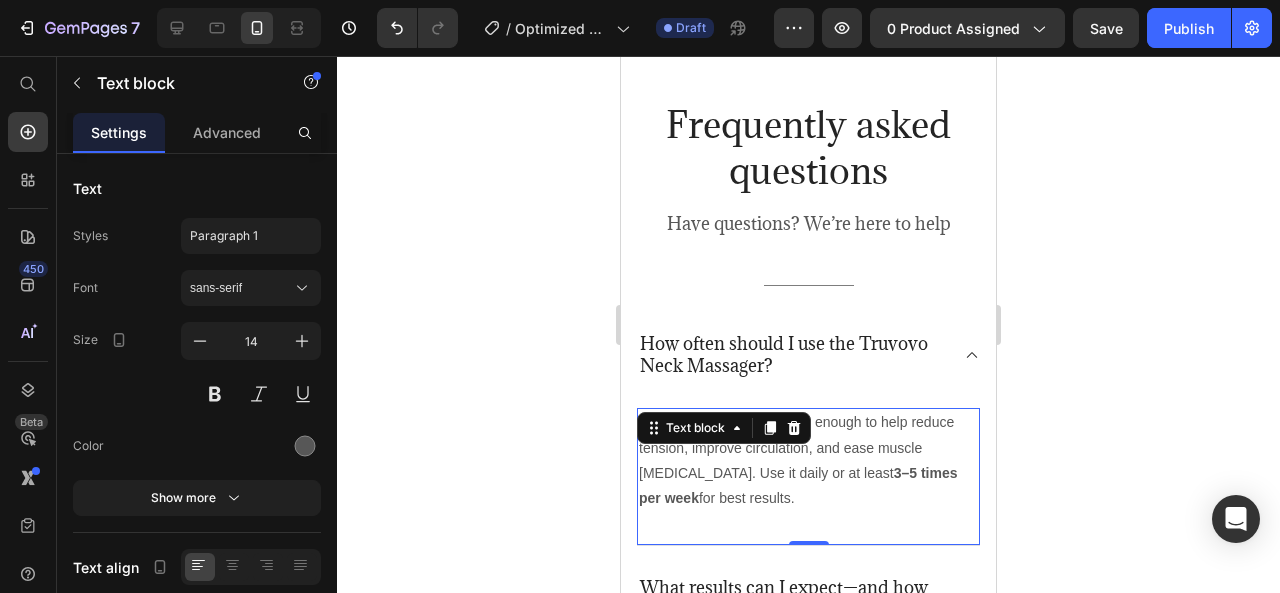 click on "Just  10–15 minutes a day  is enough to help reduce tension, improve circulation, and ease muscle [MEDICAL_DATA]. Use it daily or at least  3–5 times per week  for best results. Text block   0" at bounding box center (808, 477) 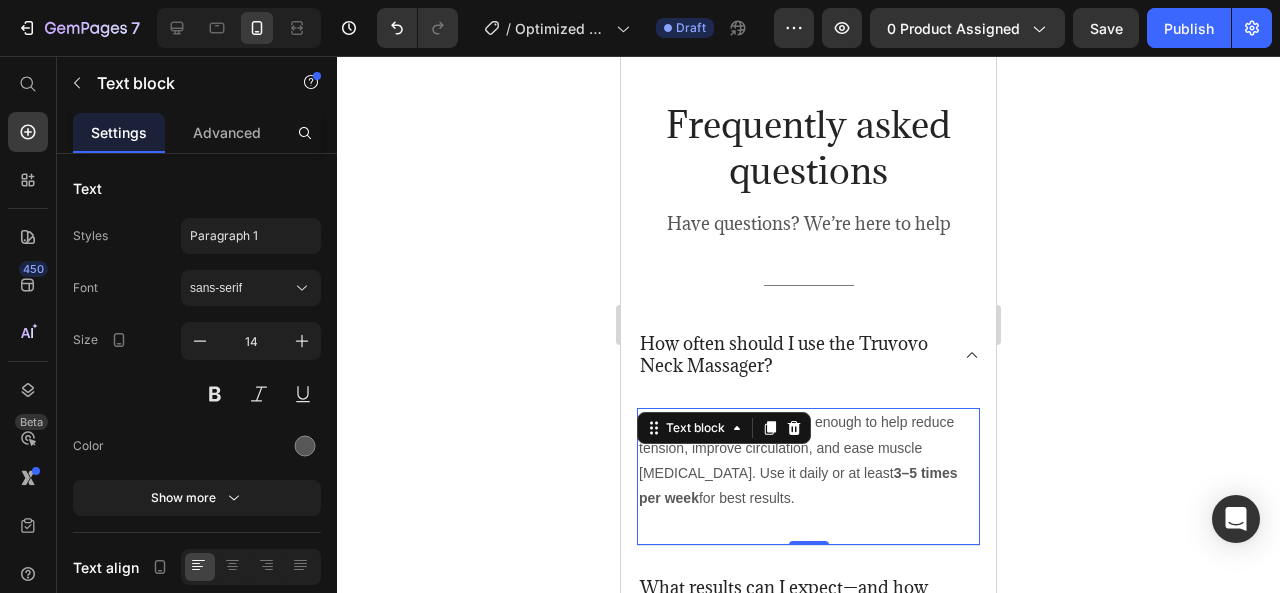 click 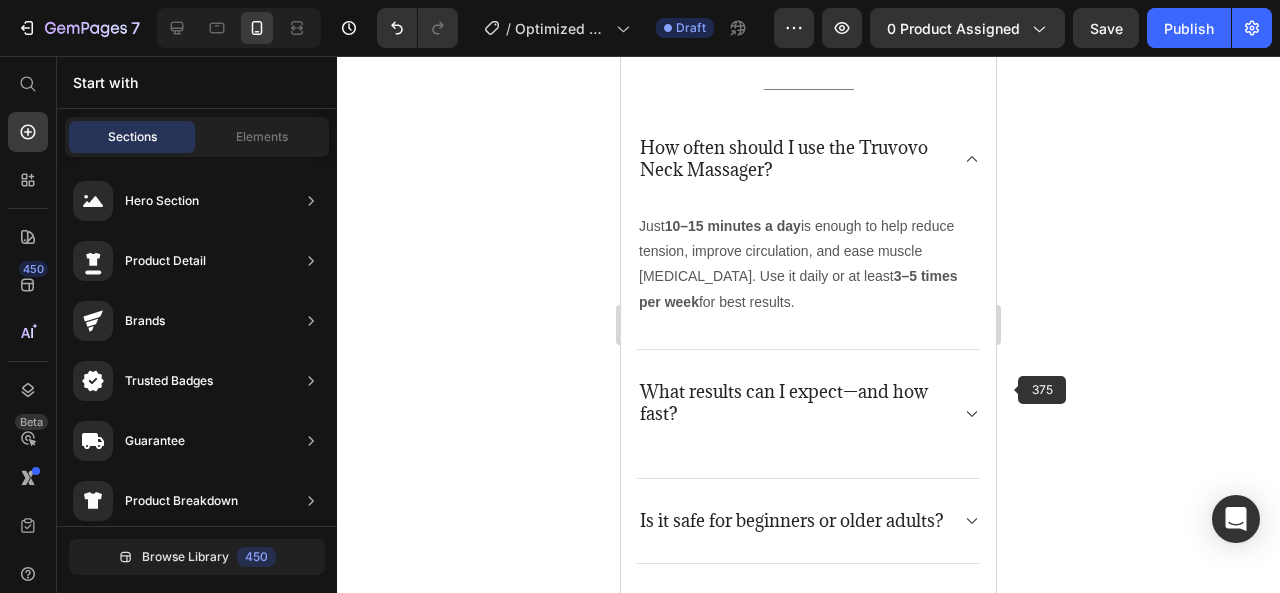 scroll, scrollTop: 5916, scrollLeft: 0, axis: vertical 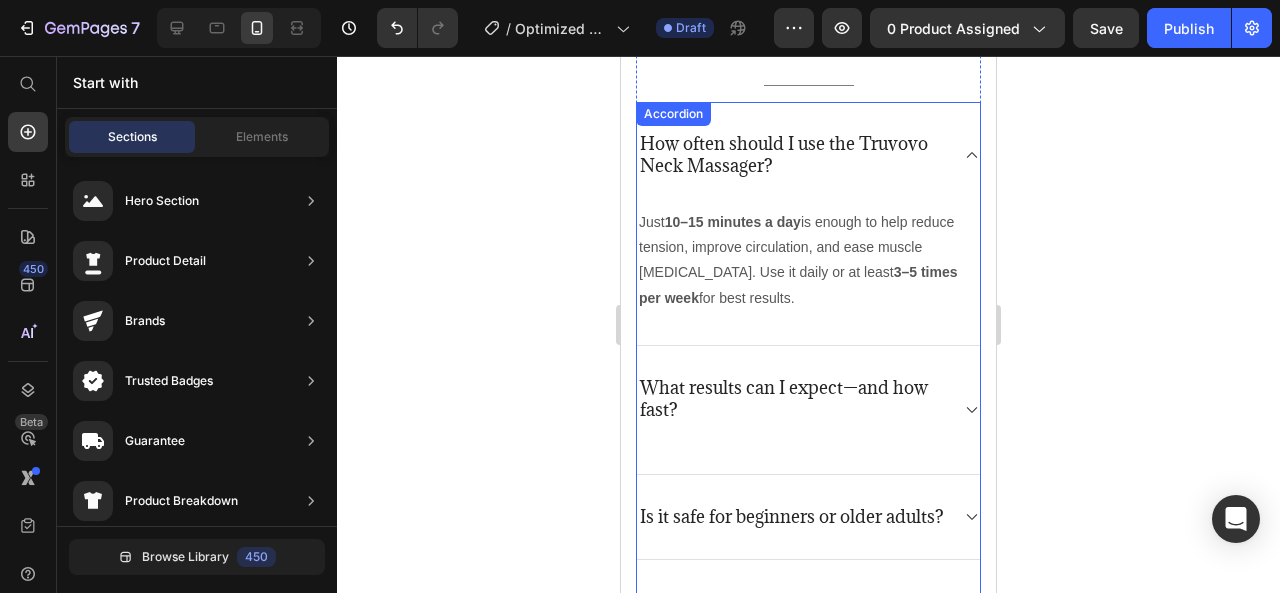 click 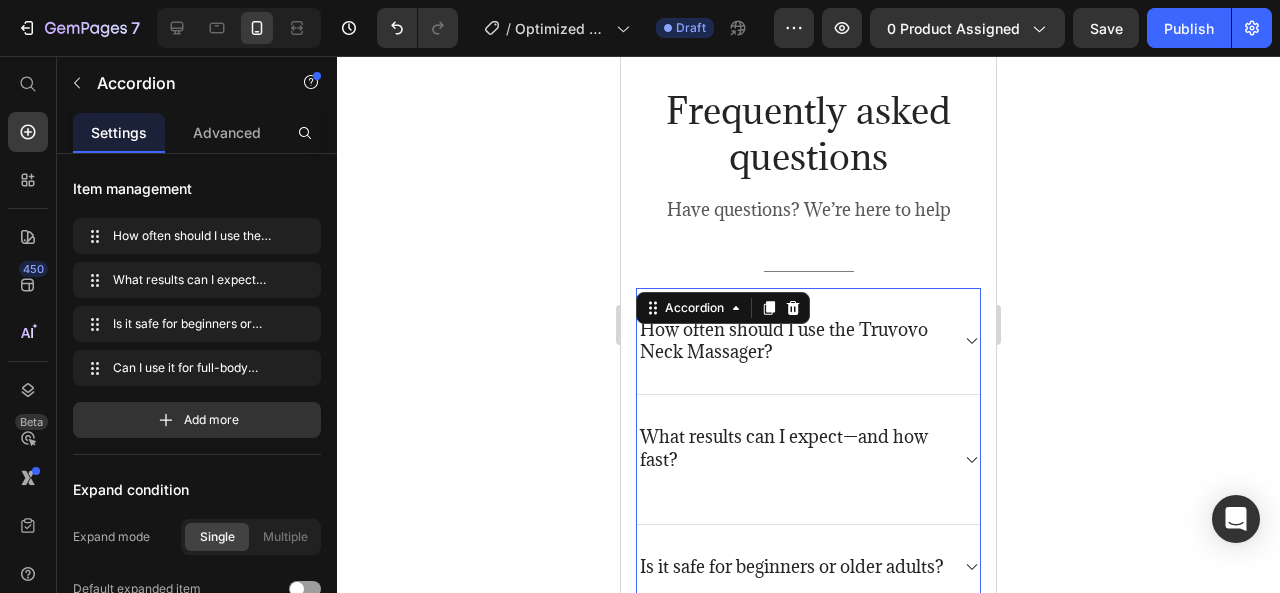 scroll, scrollTop: 5716, scrollLeft: 0, axis: vertical 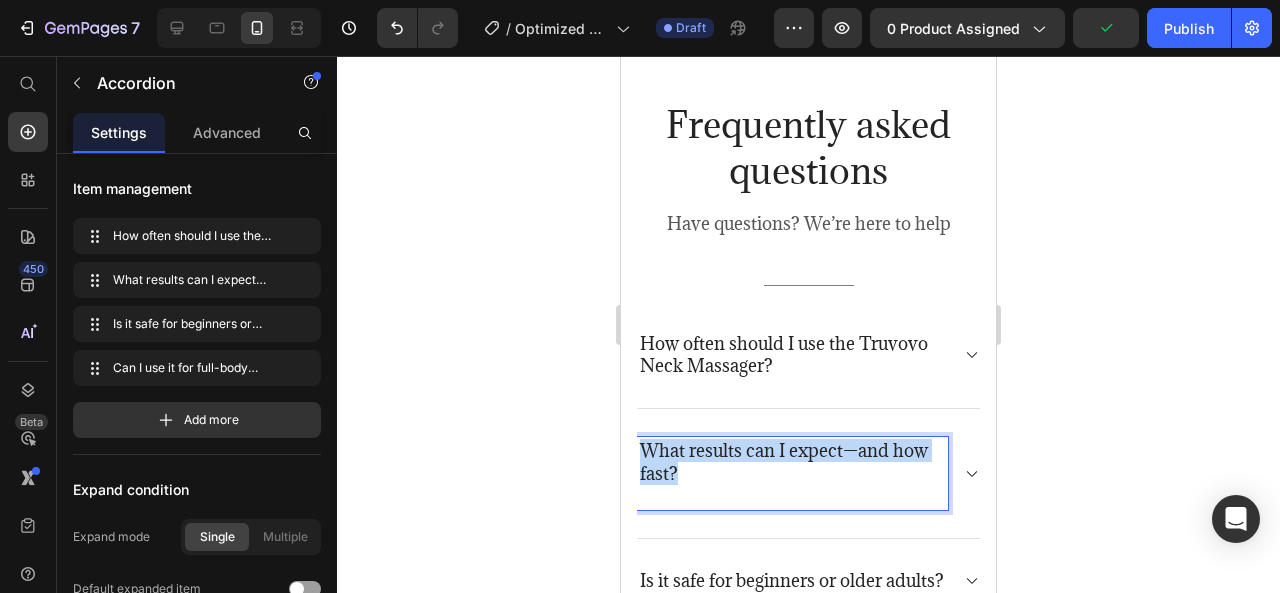 drag, startPoint x: 676, startPoint y: 409, endPoint x: 644, endPoint y: 372, distance: 48.9183 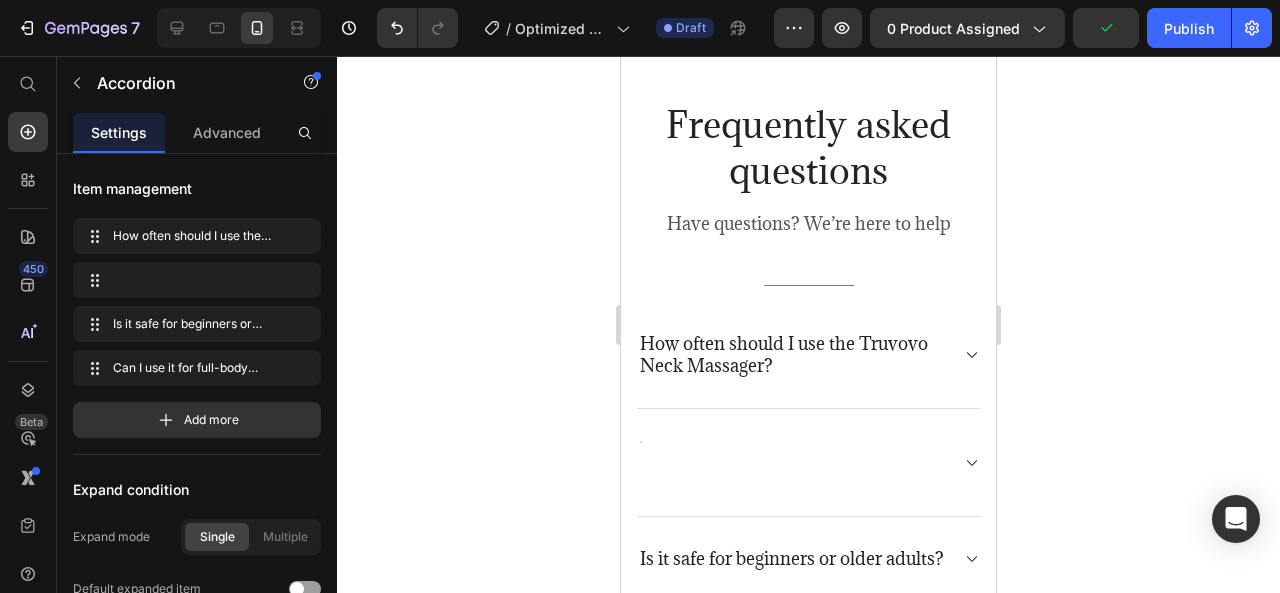 scroll, scrollTop: 5710, scrollLeft: 0, axis: vertical 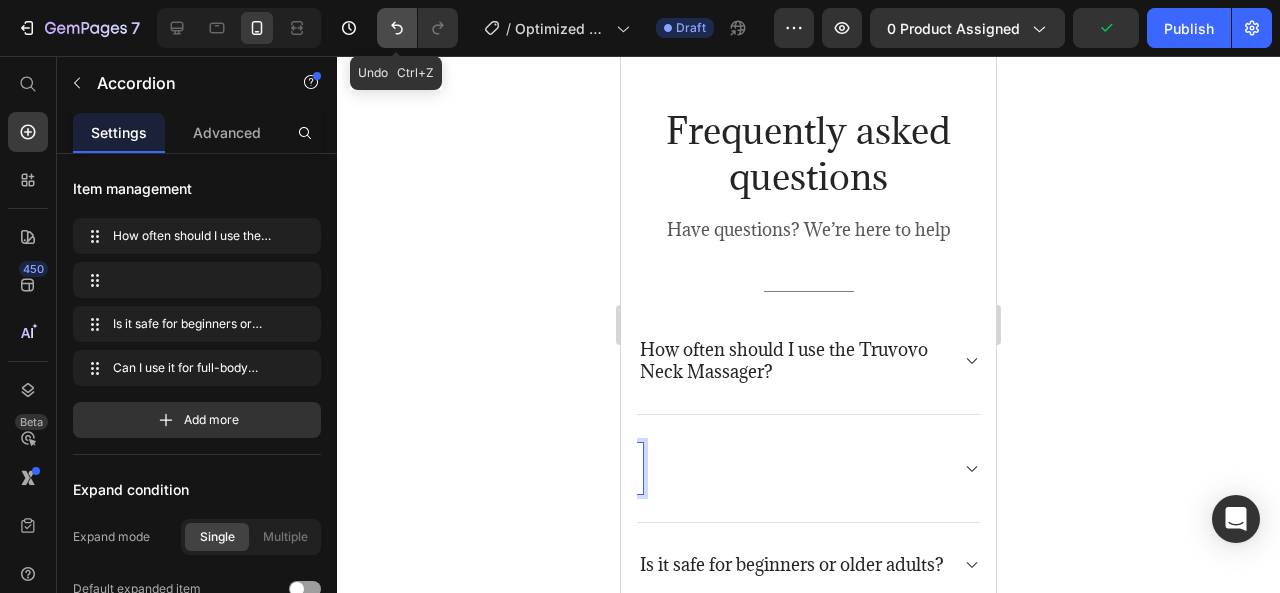 drag, startPoint x: 391, startPoint y: 29, endPoint x: 43, endPoint y: 184, distance: 380.958 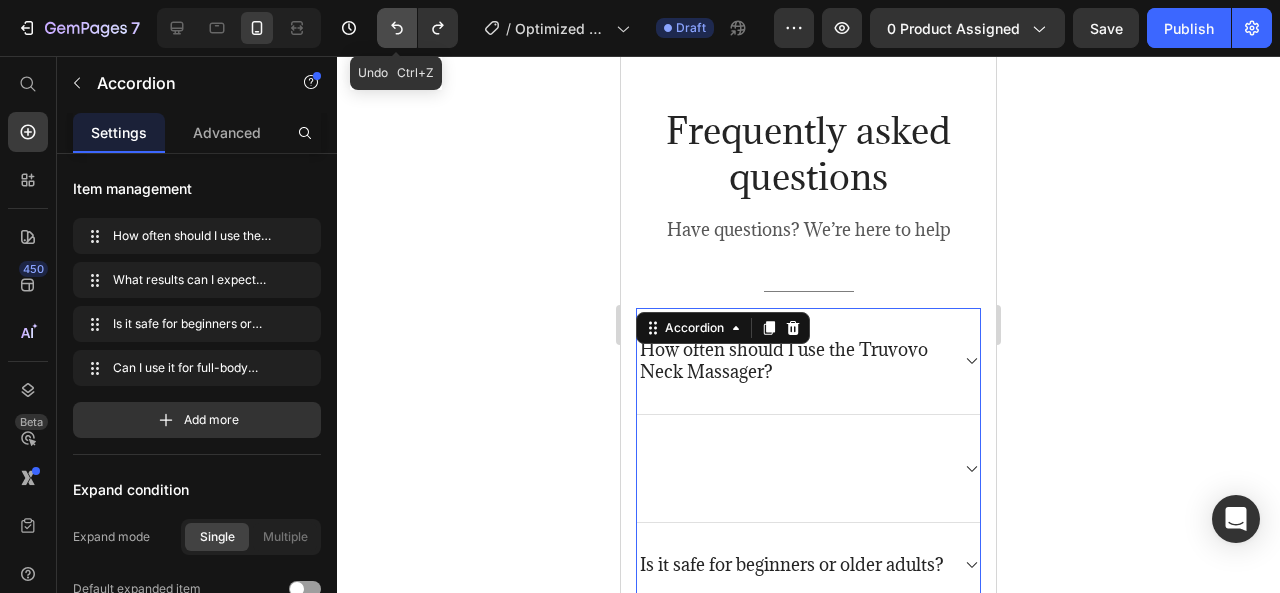 click 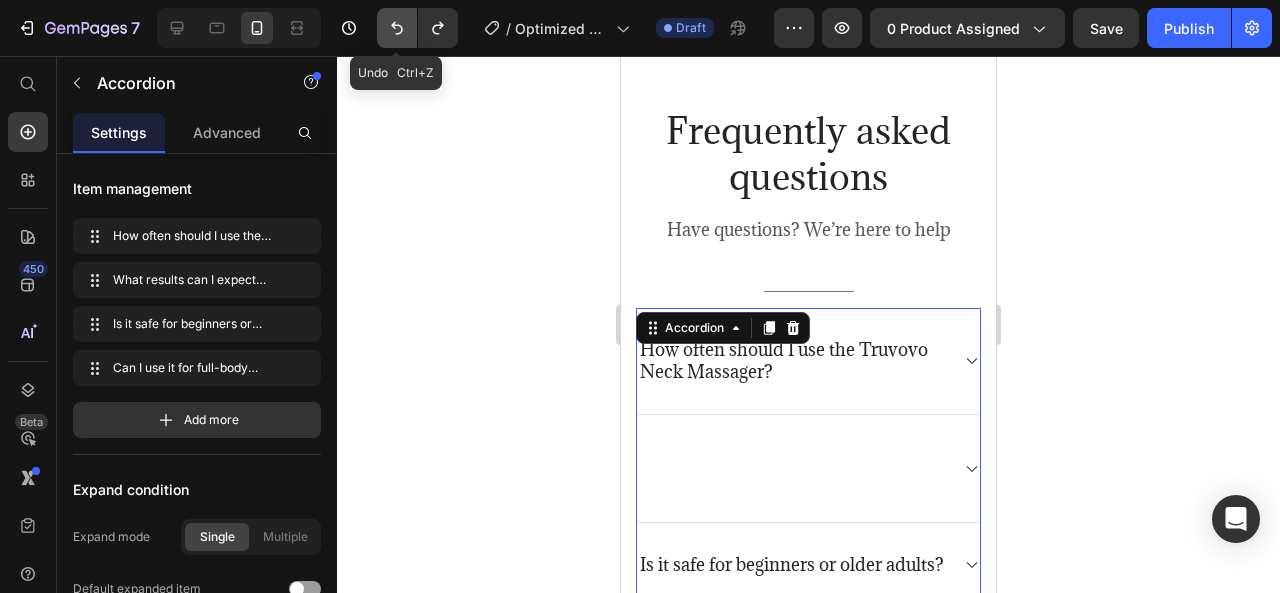 click 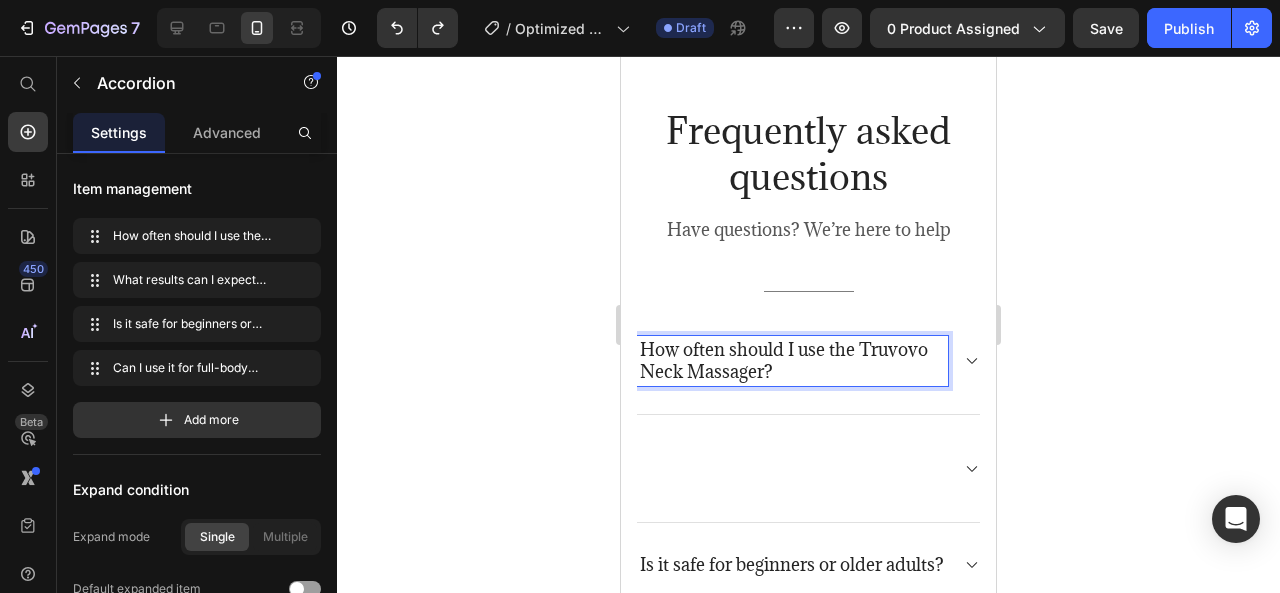 click 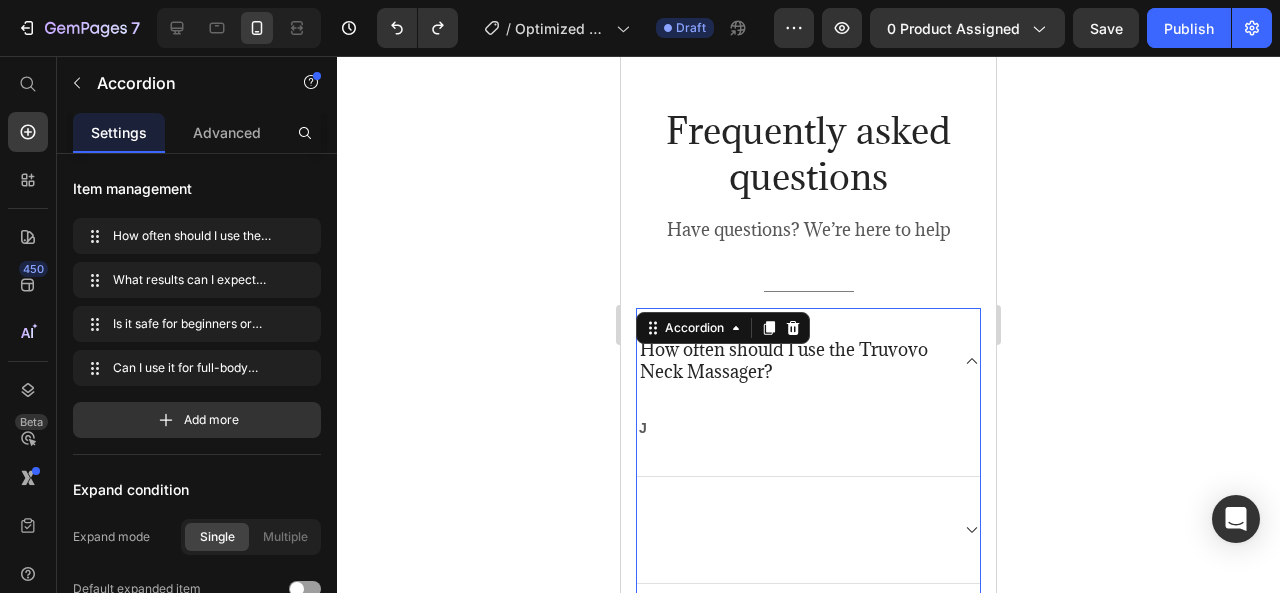 click 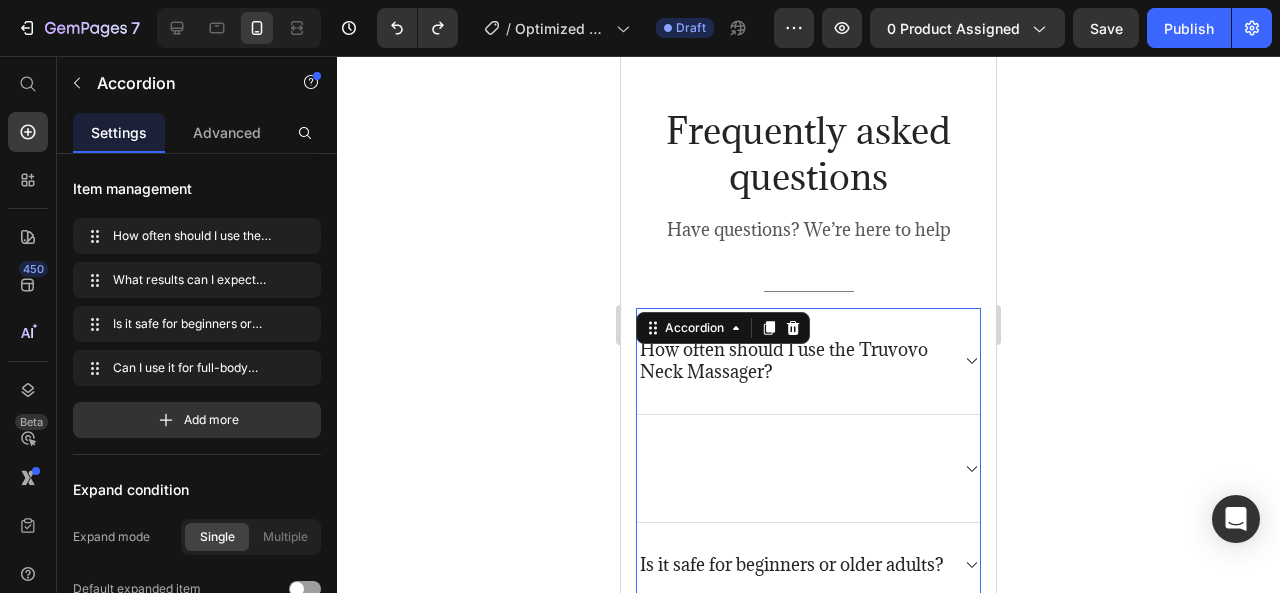 click 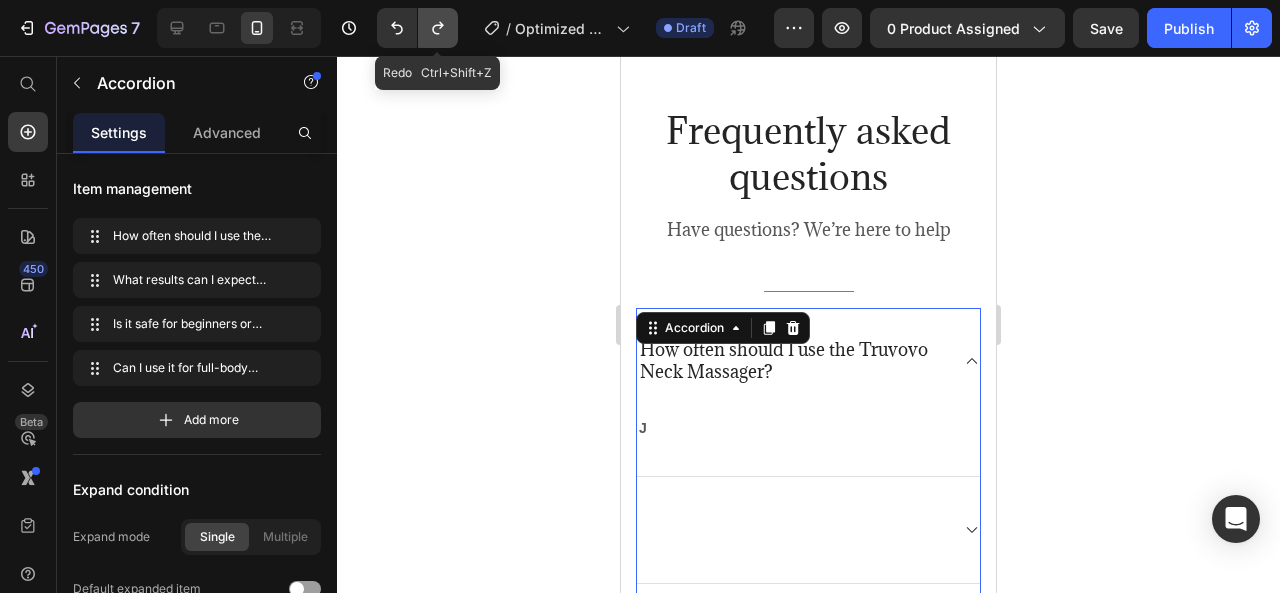 click 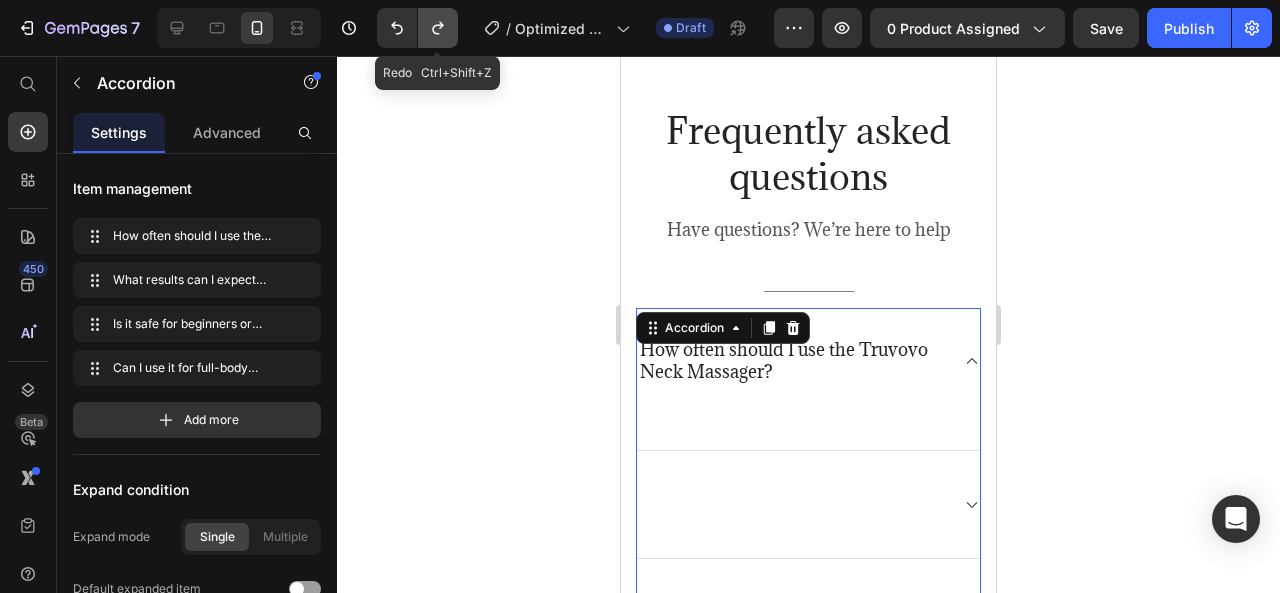 click 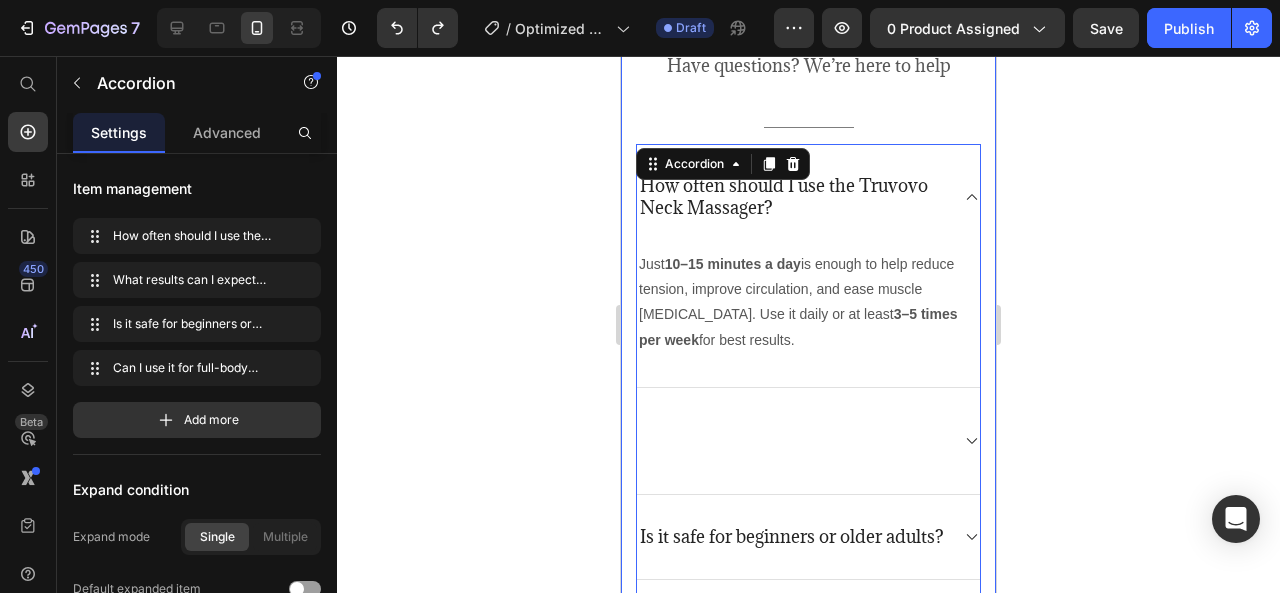scroll, scrollTop: 5910, scrollLeft: 0, axis: vertical 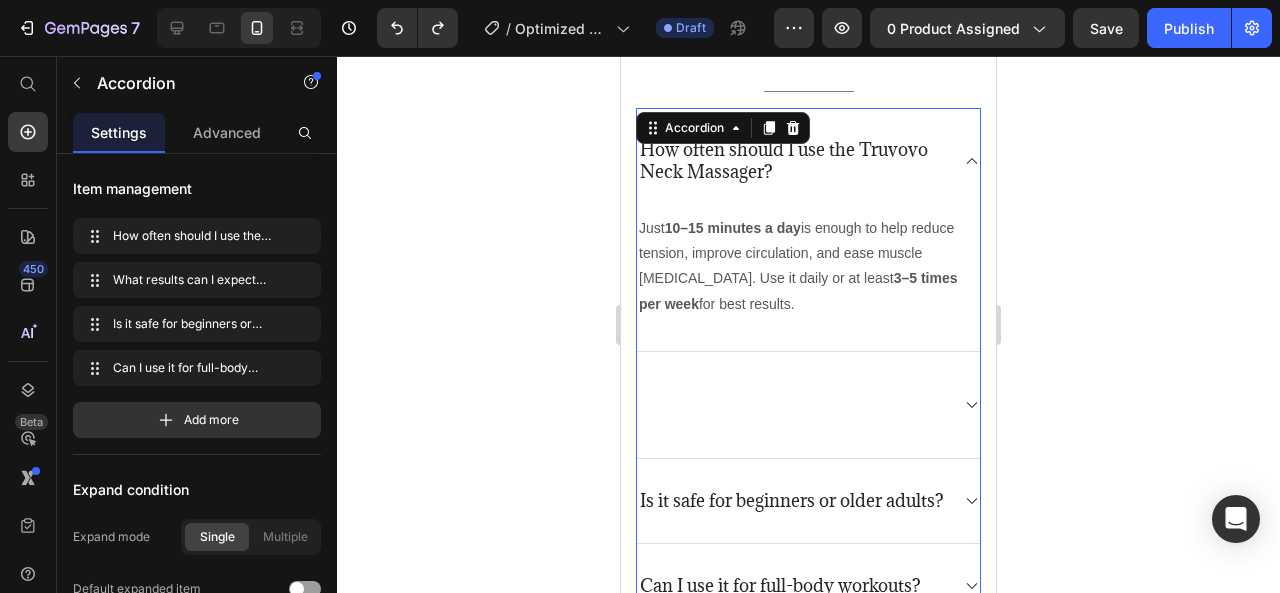 click at bounding box center (792, 405) 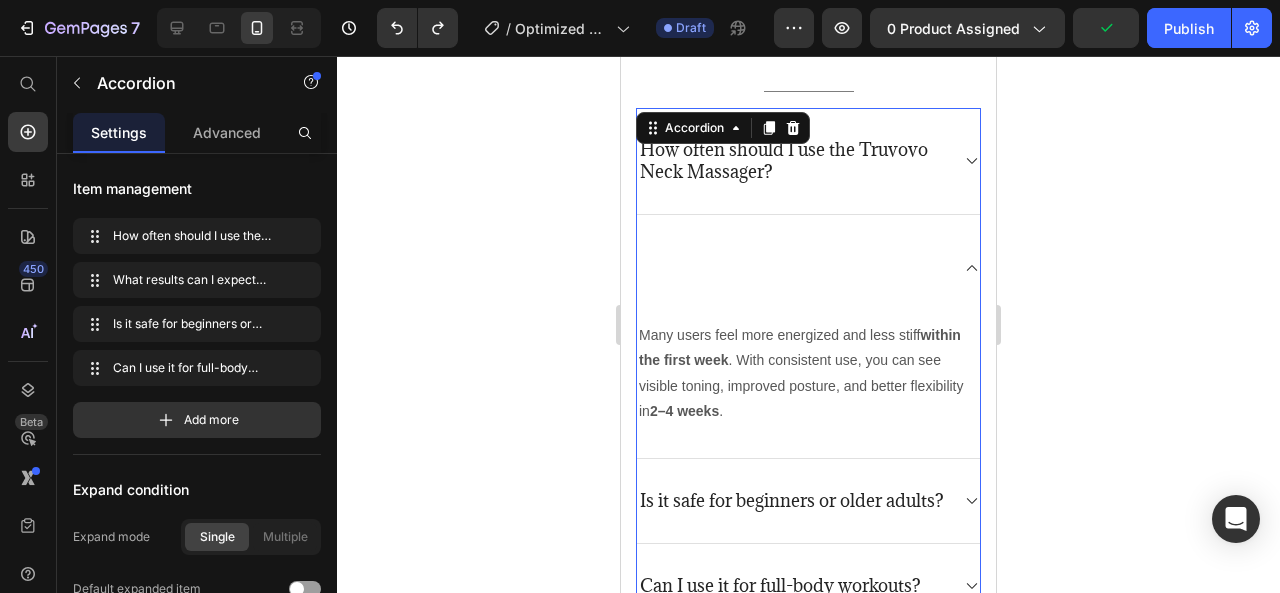 click at bounding box center (792, 268) 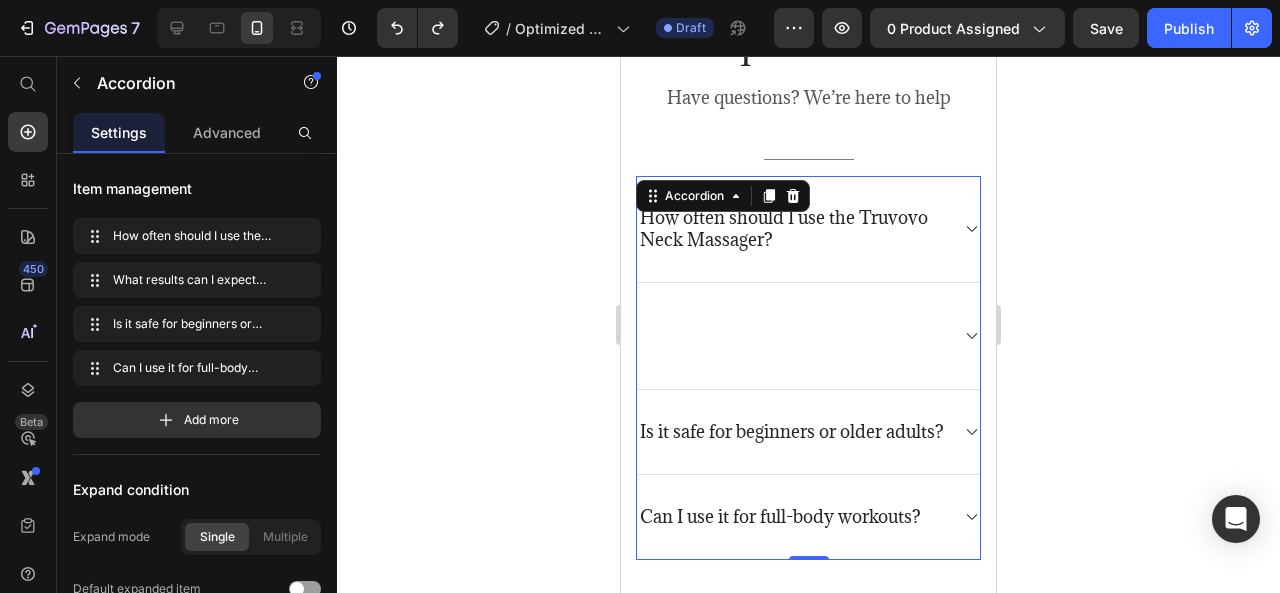 scroll, scrollTop: 5810, scrollLeft: 0, axis: vertical 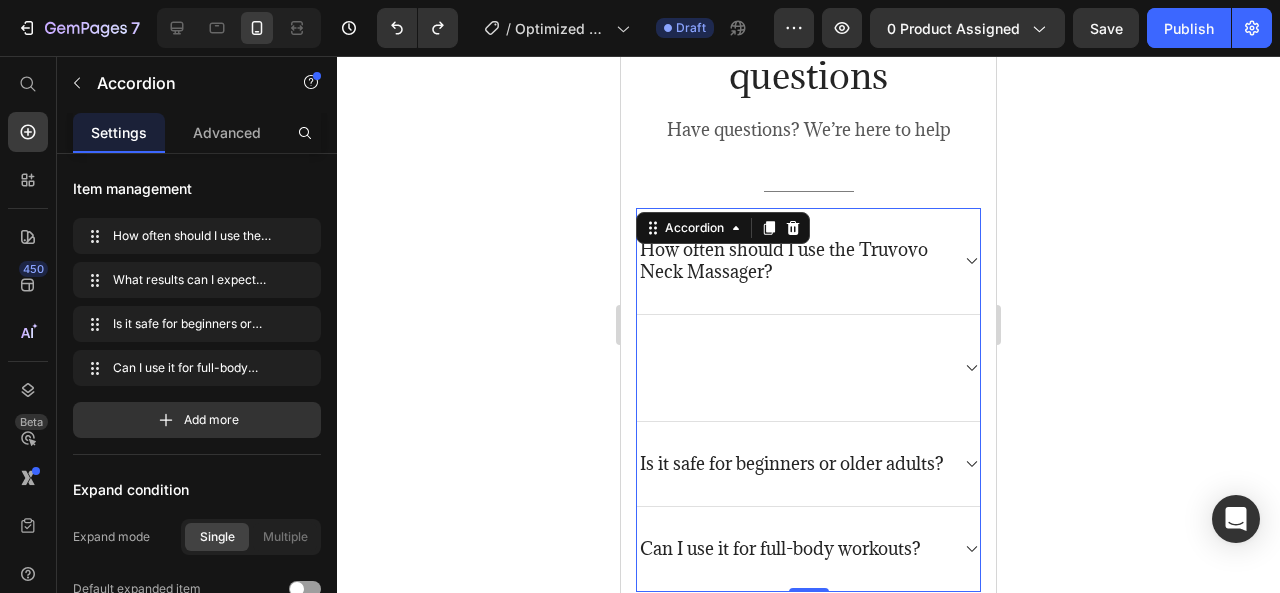 click at bounding box center (792, 368) 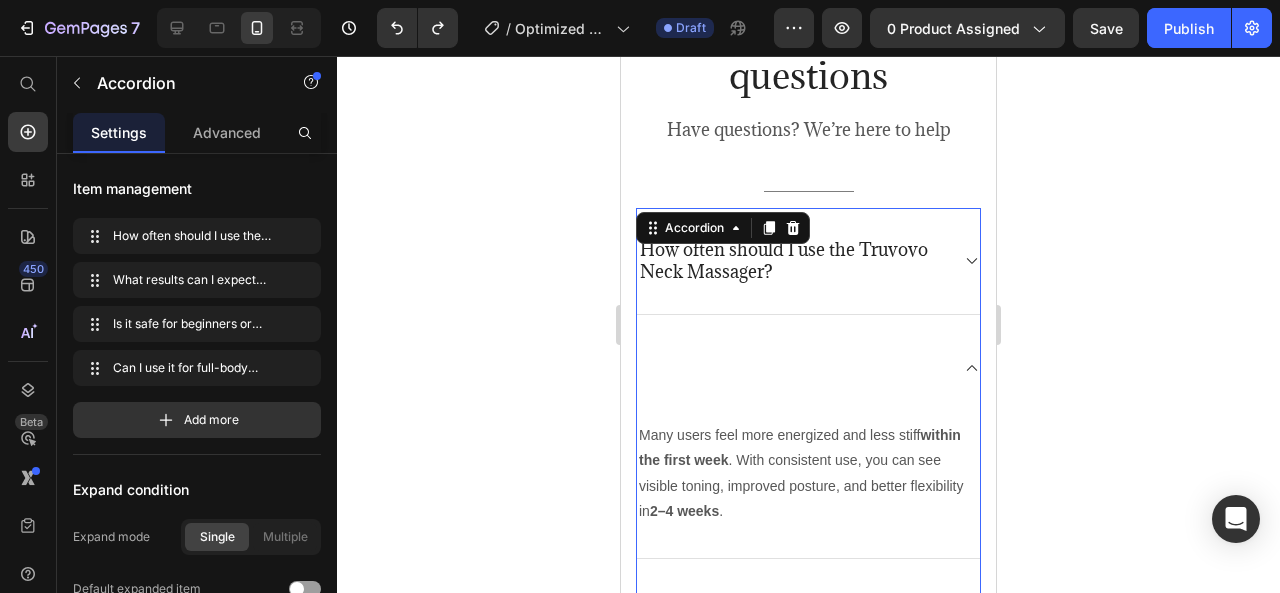 drag, startPoint x: 655, startPoint y: 266, endPoint x: 657, endPoint y: 255, distance: 11.18034 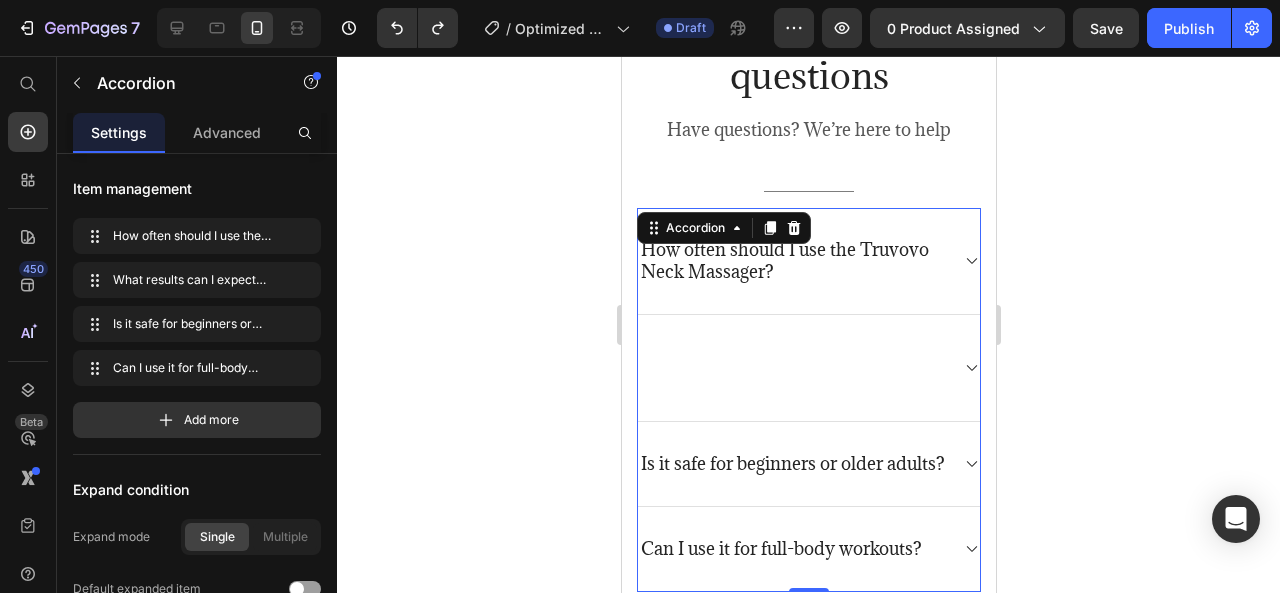 click at bounding box center [808, 368] 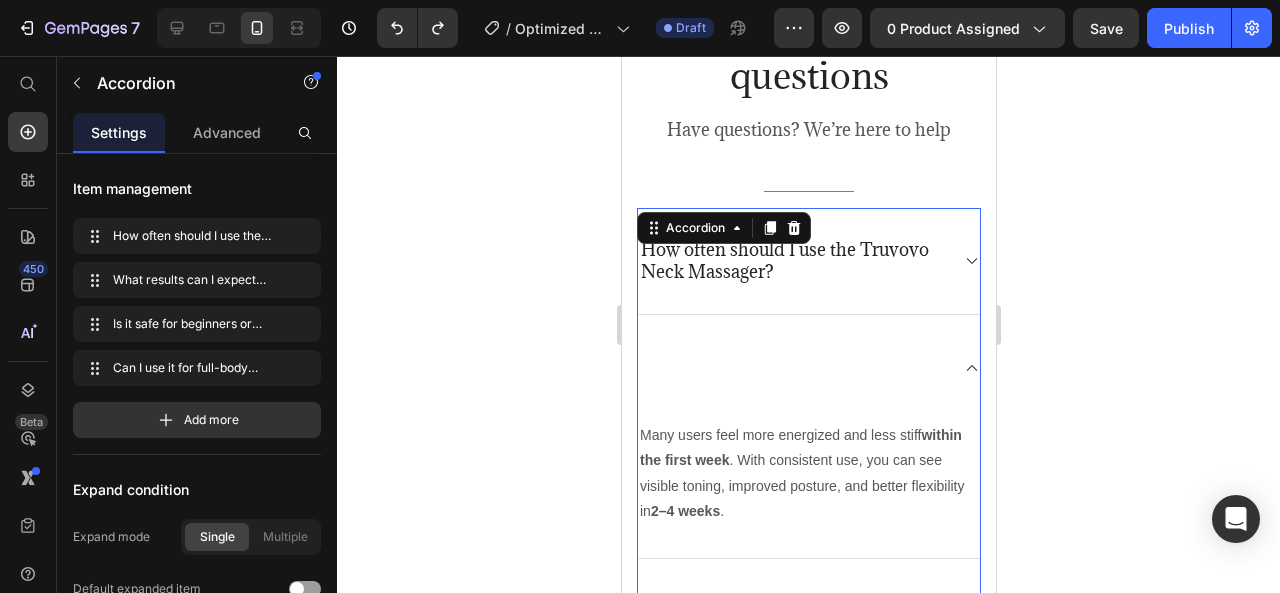 click at bounding box center [808, 368] 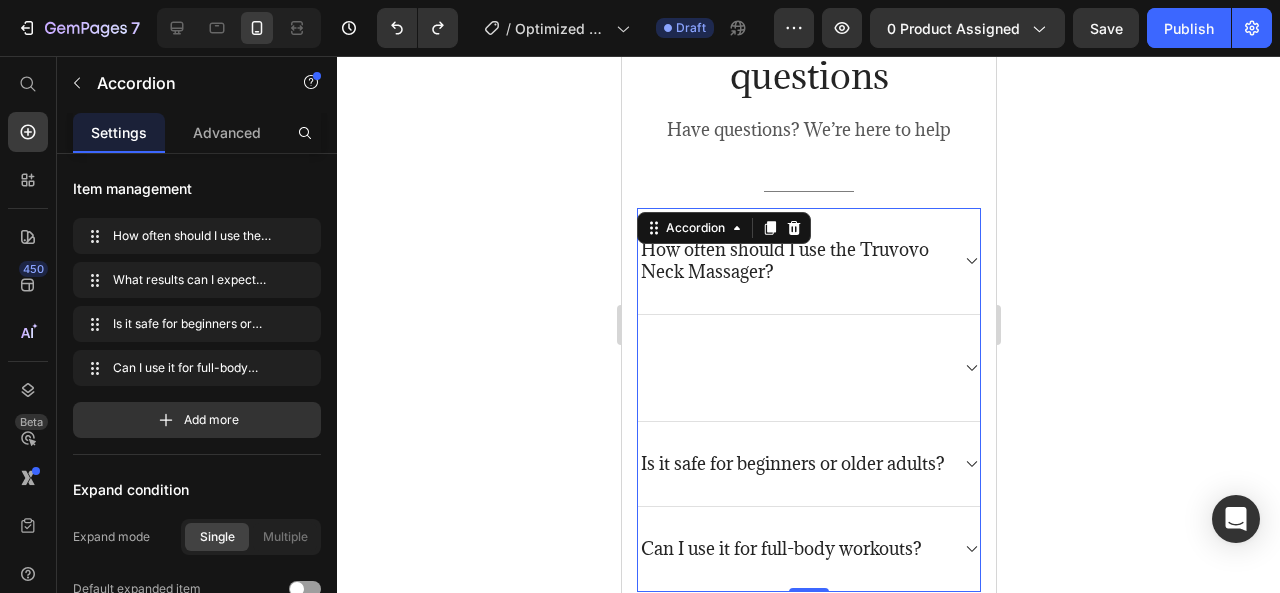 click on "How often should I use the Truvovo Neck Massager?
Is it safe for beginners or older adults?
Can I use it for full-body workouts?" at bounding box center (808, 400) 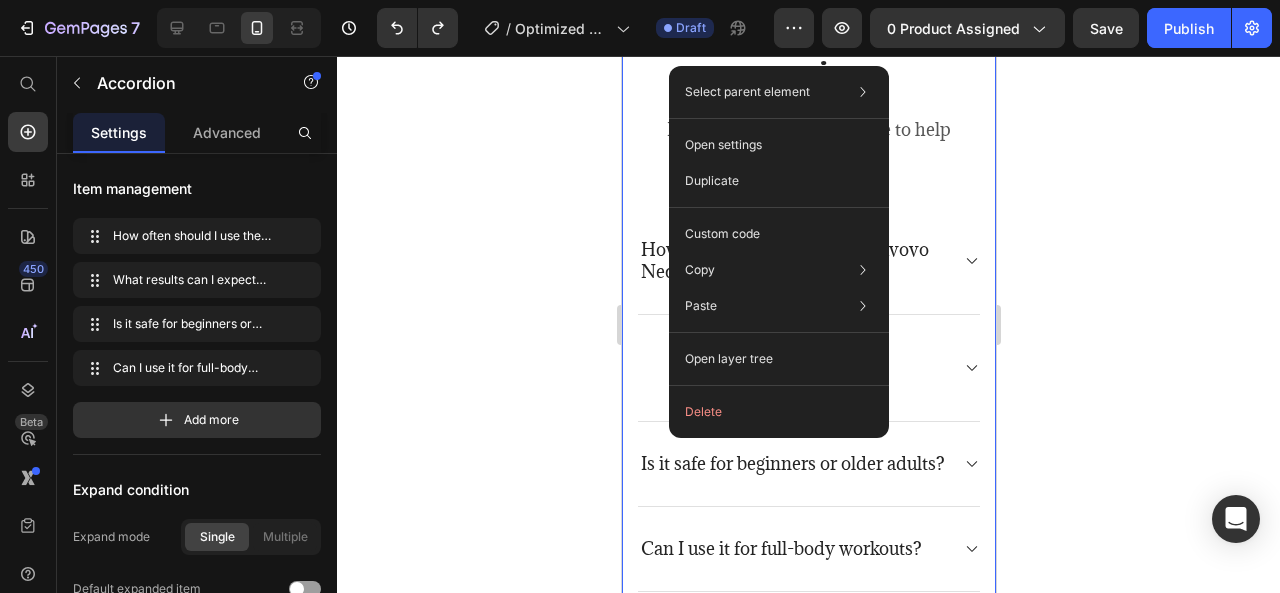 drag, startPoint x: 629, startPoint y: 319, endPoint x: 642, endPoint y: 316, distance: 13.341664 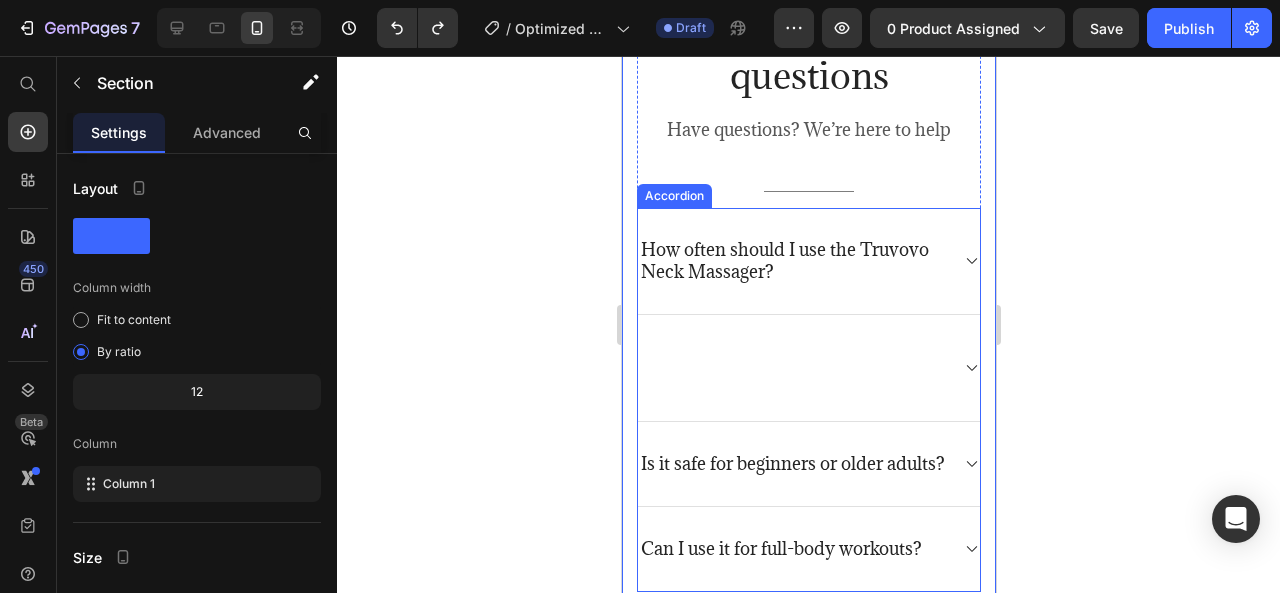 click at bounding box center (792, 368) 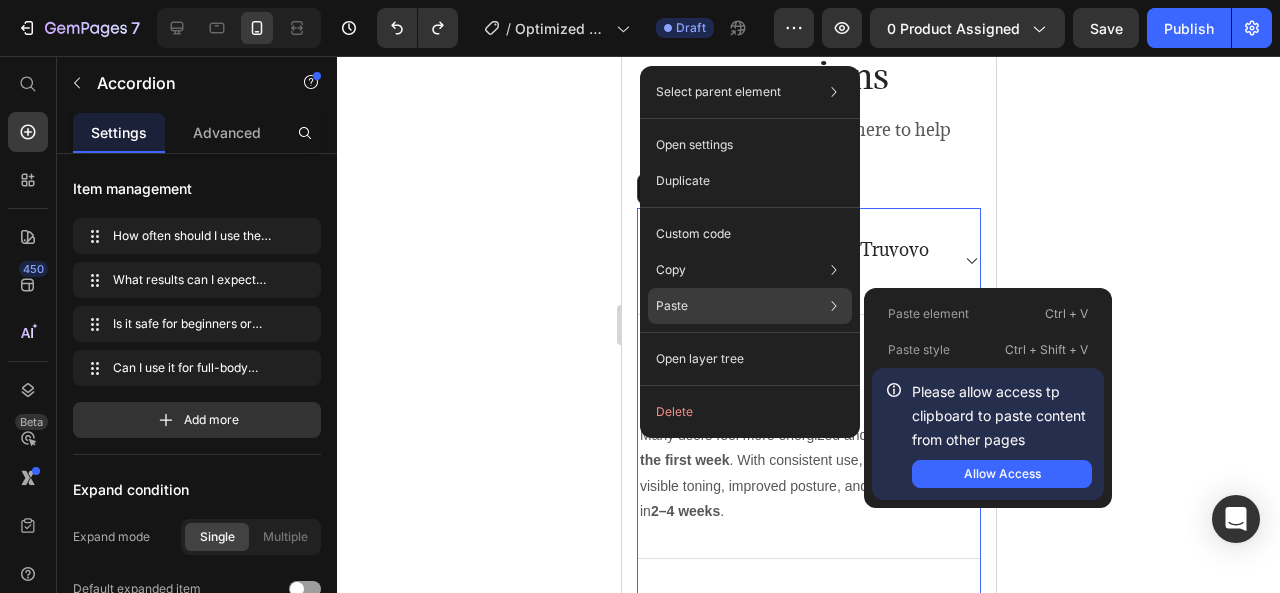 click on "Paste" at bounding box center [672, 306] 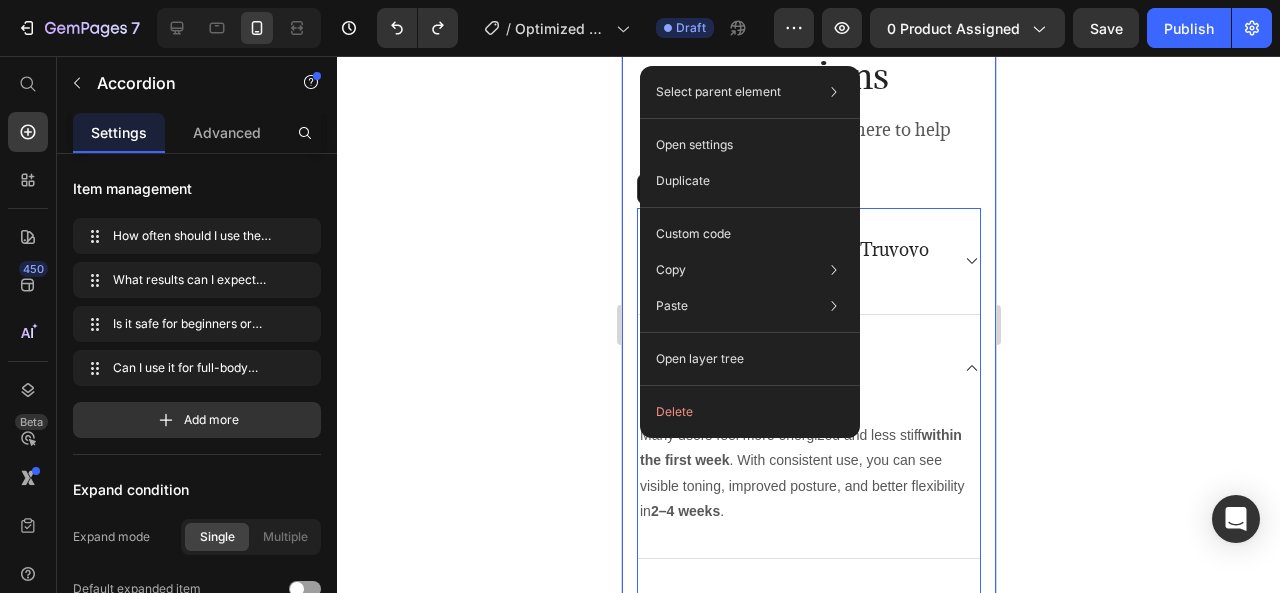 click on "Frequently asked questions Heading Have questions? We’re here to help Text block                Title Line
How often should I use the Truvovo Neck Massager?
Many users feel more energized and less stiff  within the first week . With consistent use, you can see visible toning, improved posture, and better flexibility in  2–4 weeks . Text block
Is it safe for beginners or older adults?
Can I use it for full-body workouts? Accordion   0 Row Section 7" at bounding box center (808, 397) 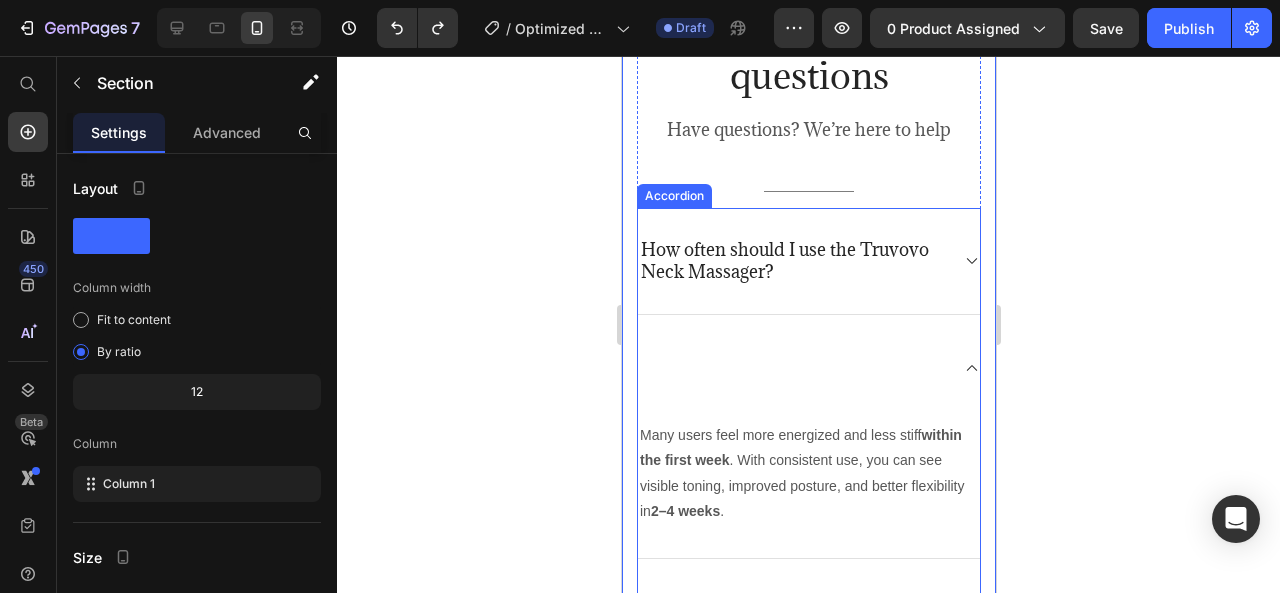 click at bounding box center [640, 368] 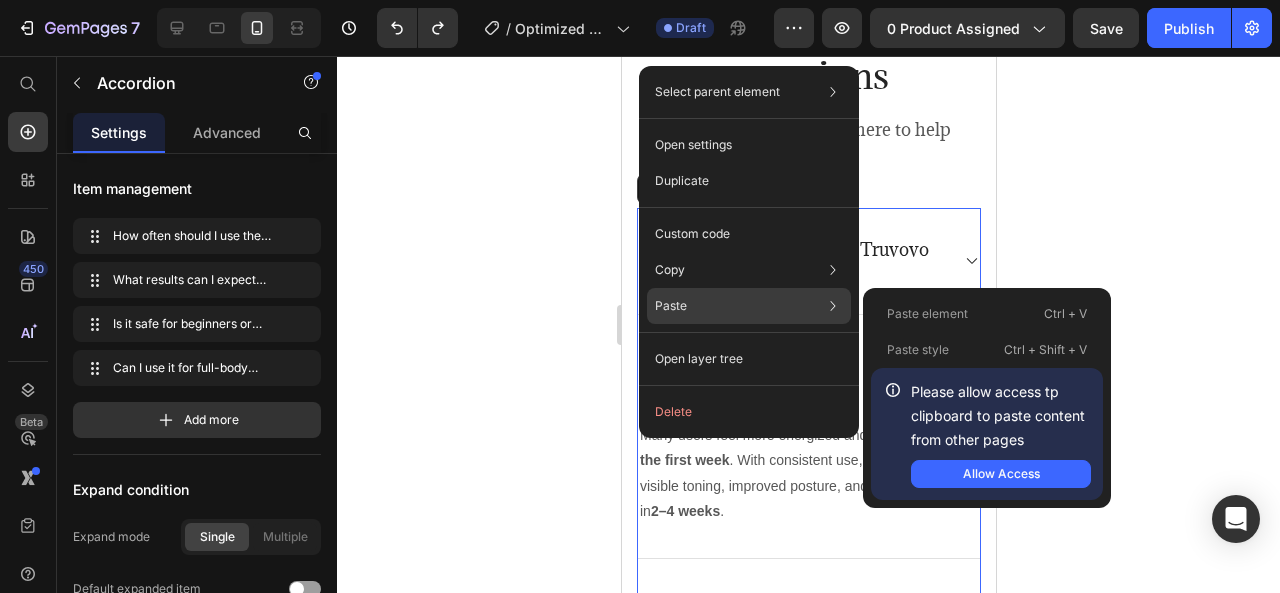 click on "Paste" at bounding box center (671, 306) 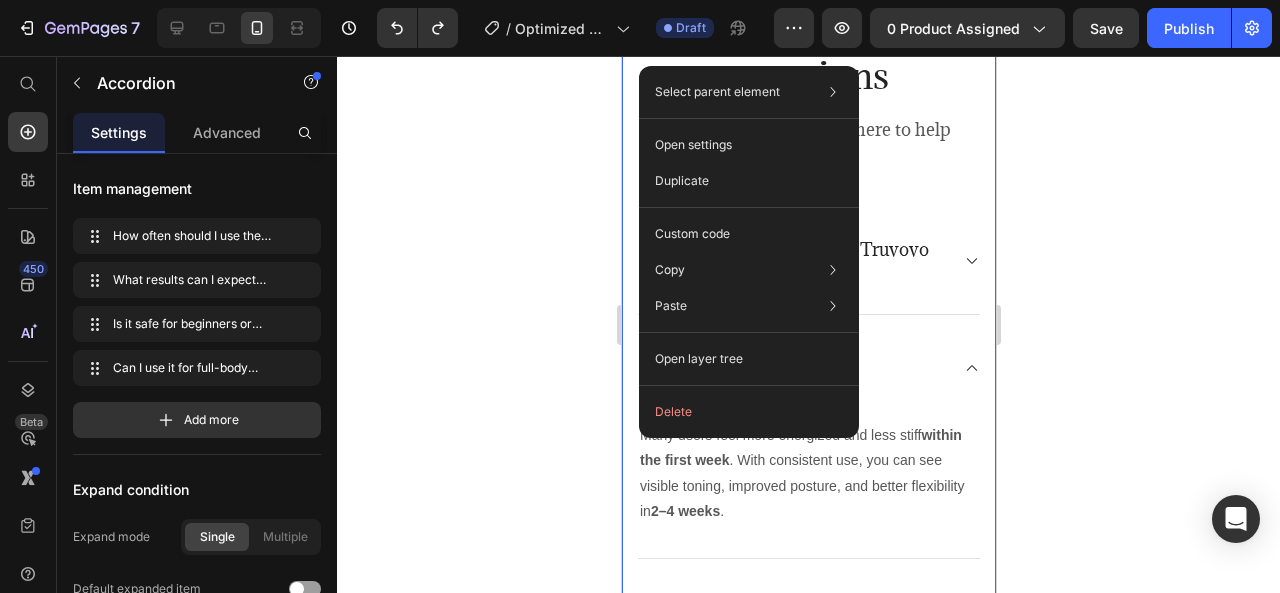 click on "Frequently asked questions Heading Have questions? We’re here to help Text block                Title Line
How often should I use the Truvovo Neck Massager?
Many users feel more energized and less stiff  within the first week . With consistent use, you can see visible toning, improved posture, and better flexibility in  2–4 weeks . Text block
Is it safe for beginners or older adults?
Can I use it for full-body workouts? Accordion Row Section 7   You can create reusable sections Create Theme Section AI Content Write with GemAI What would you like to describe here? Tone and Voice Persuasive Product Neck Massager Show more Generate" at bounding box center [808, 397] 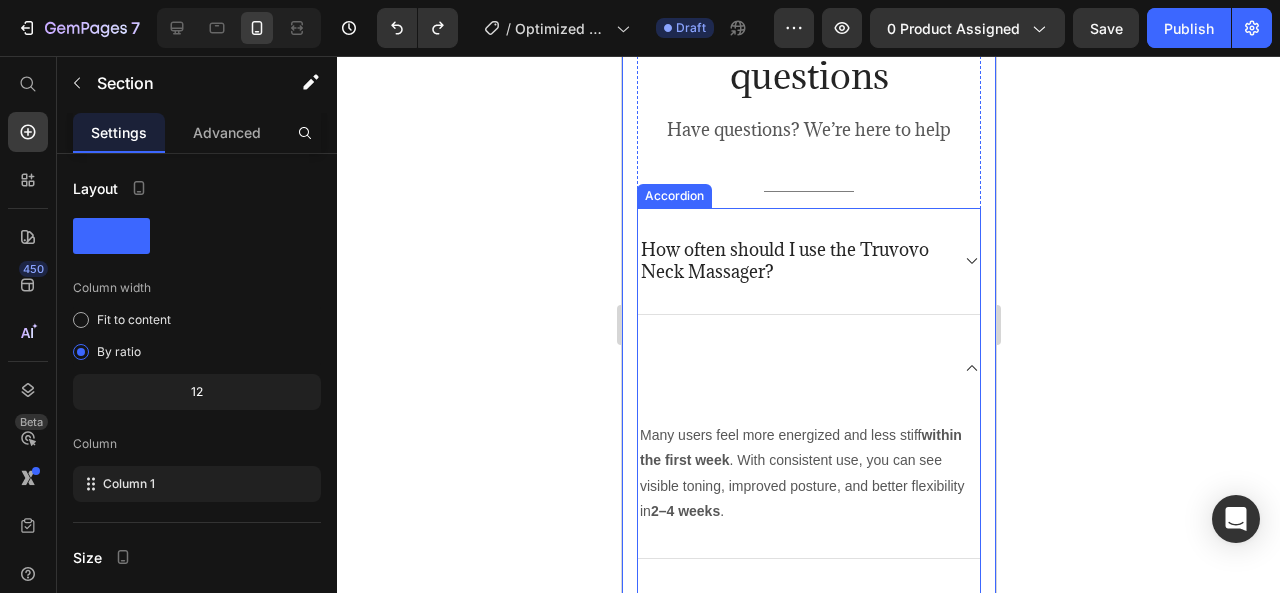 click at bounding box center [640, 368] 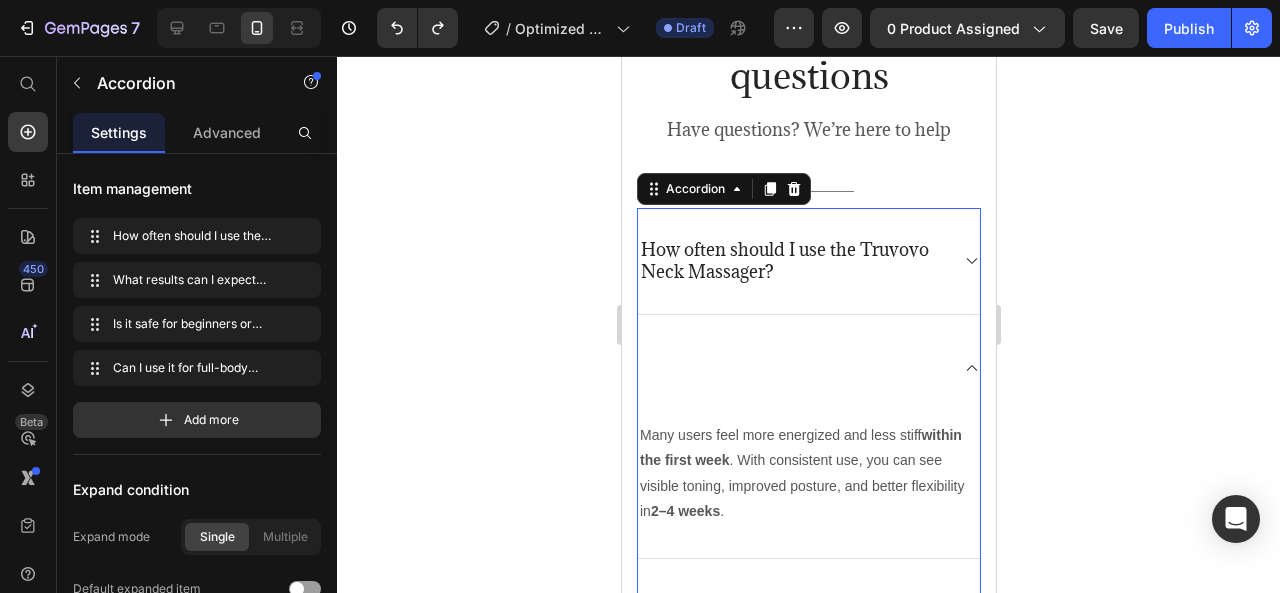 click at bounding box center (640, 368) 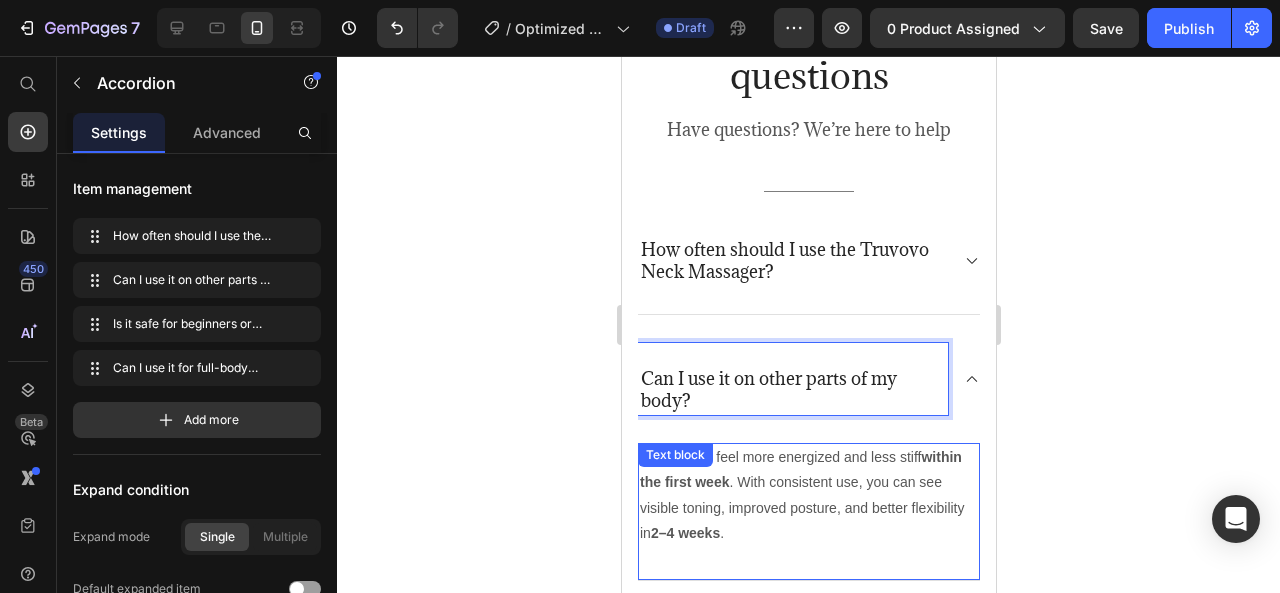 click on "Many users feel more energized and less stiff  within the first week . With consistent use, you can see visible toning, improved posture, and better flexibility in  2–4 weeks ." at bounding box center (808, 495) 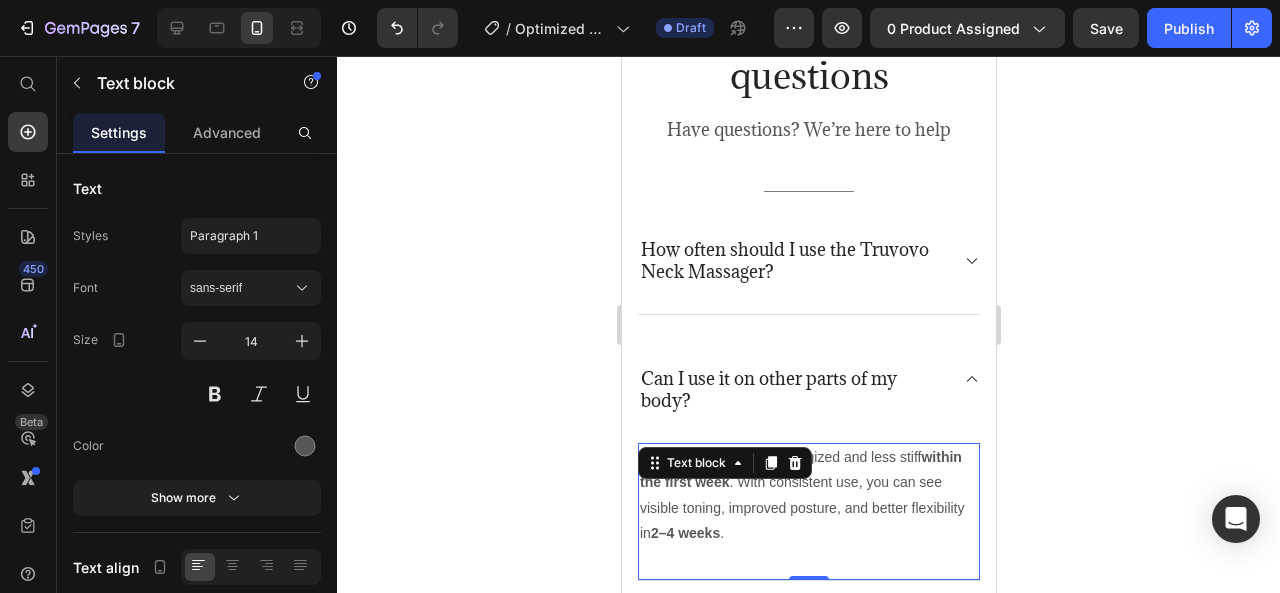 click on "2–4 weeks" at bounding box center (684, 533) 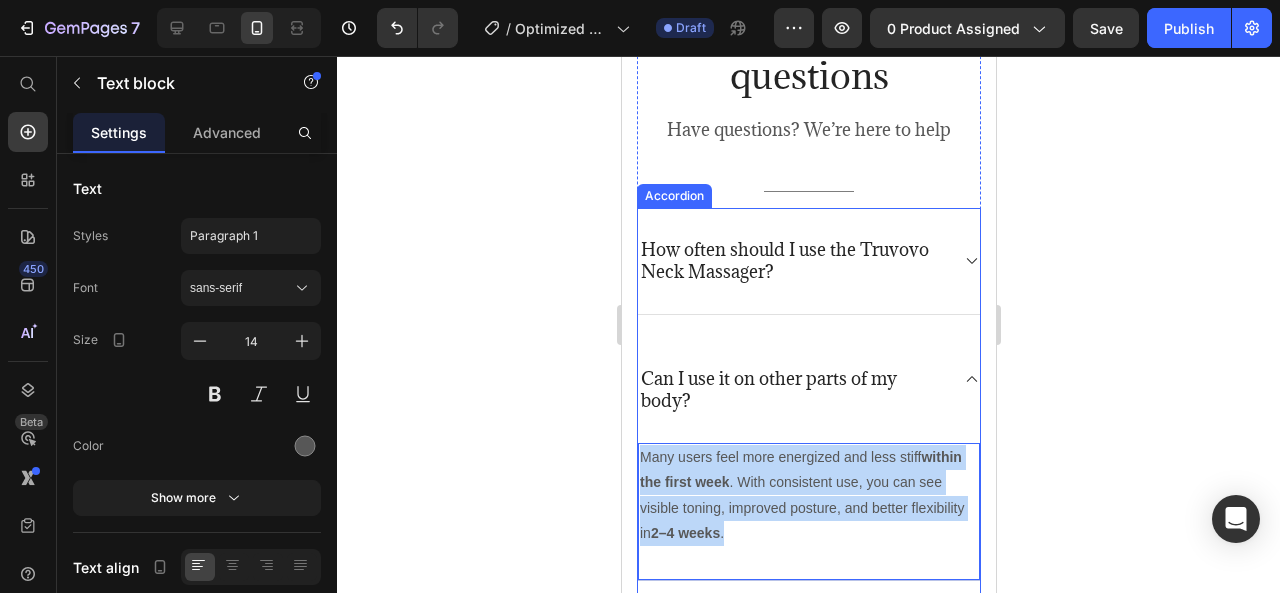 drag, startPoint x: 773, startPoint y: 466, endPoint x: 636, endPoint y: 389, distance: 157.15598 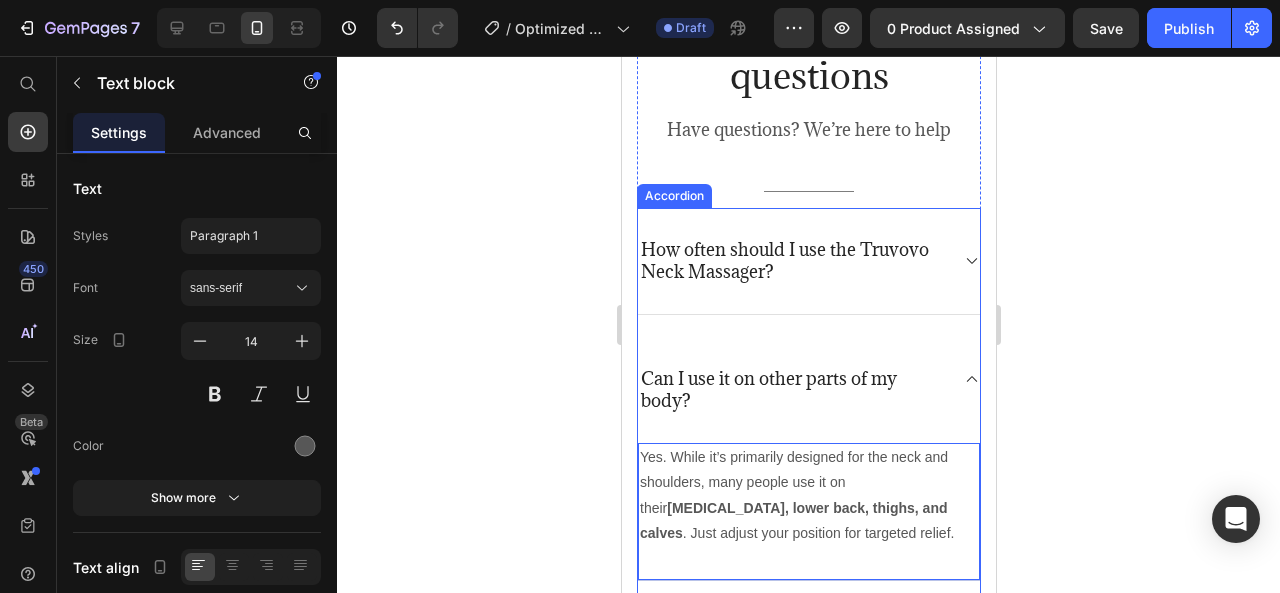 click on "Can I use it on other parts of my body?" at bounding box center (808, 379) 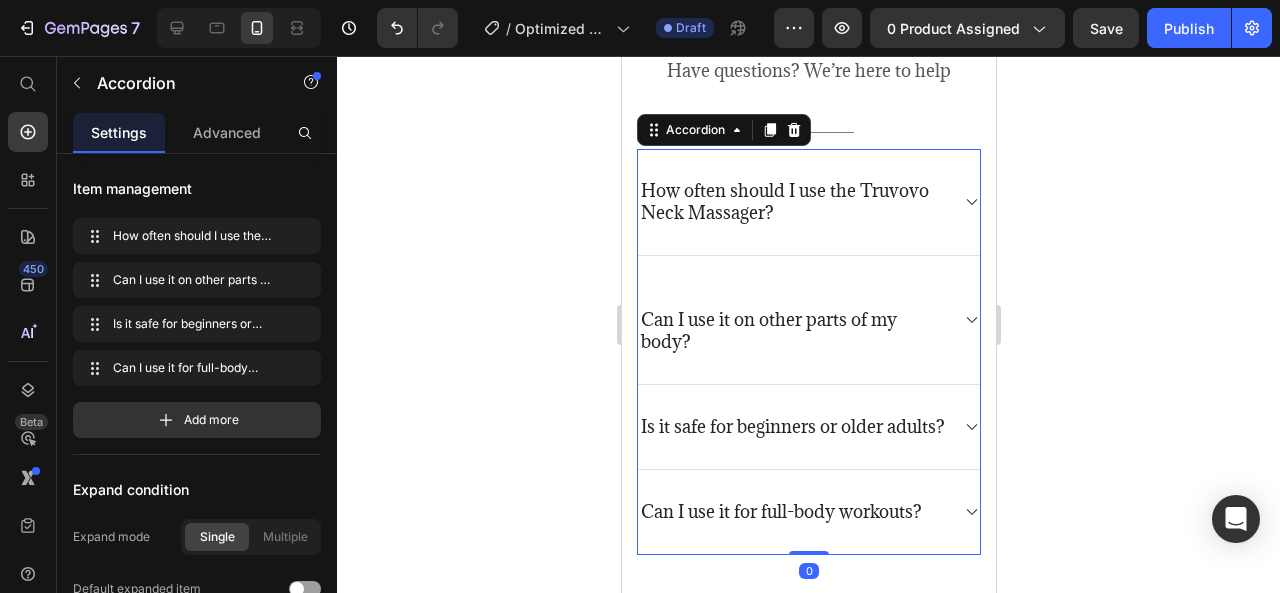 scroll, scrollTop: 5910, scrollLeft: 0, axis: vertical 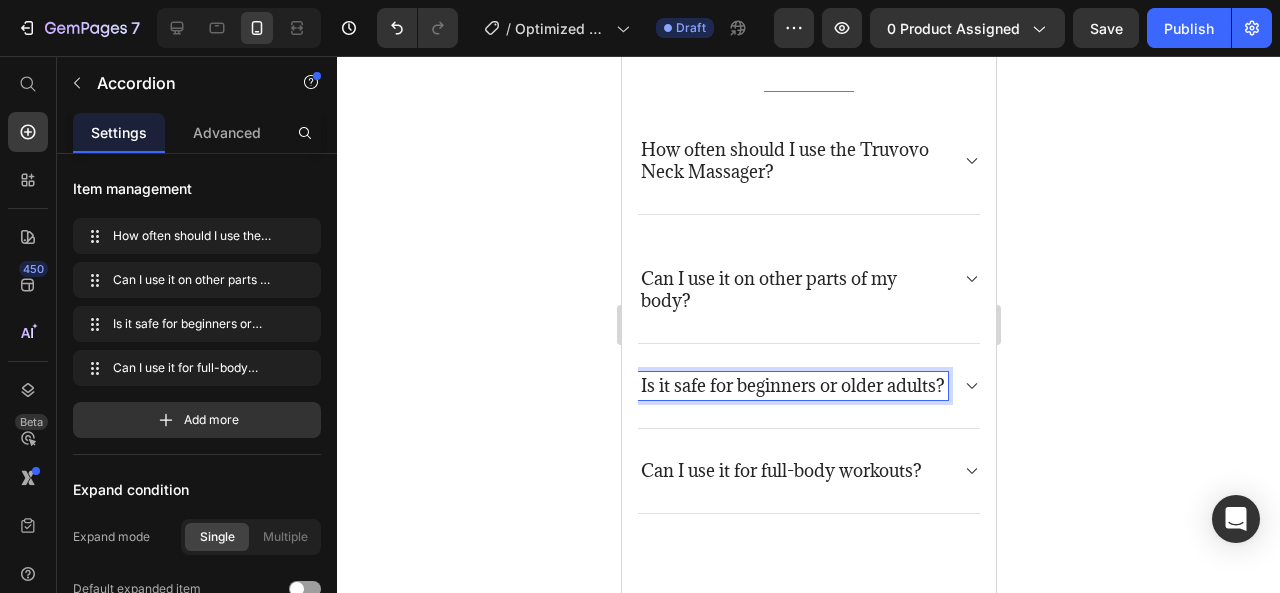 click on "Is it safe for beginners or older adults?" at bounding box center (792, 386) 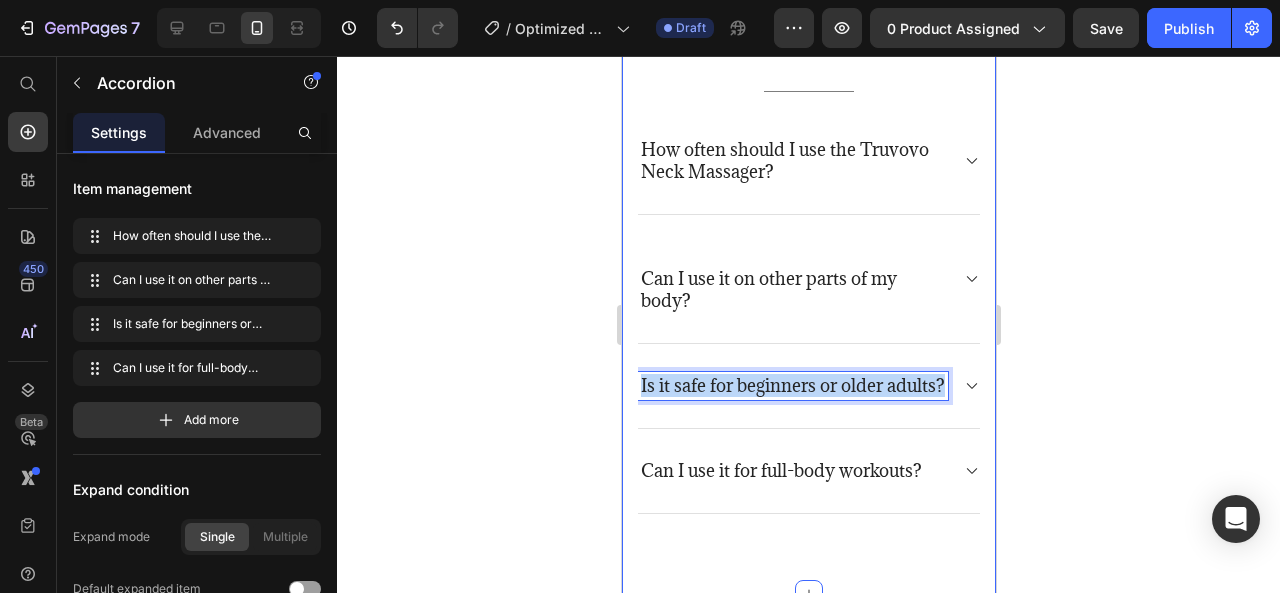 drag, startPoint x: 694, startPoint y: 343, endPoint x: 659, endPoint y: 315, distance: 44.82187 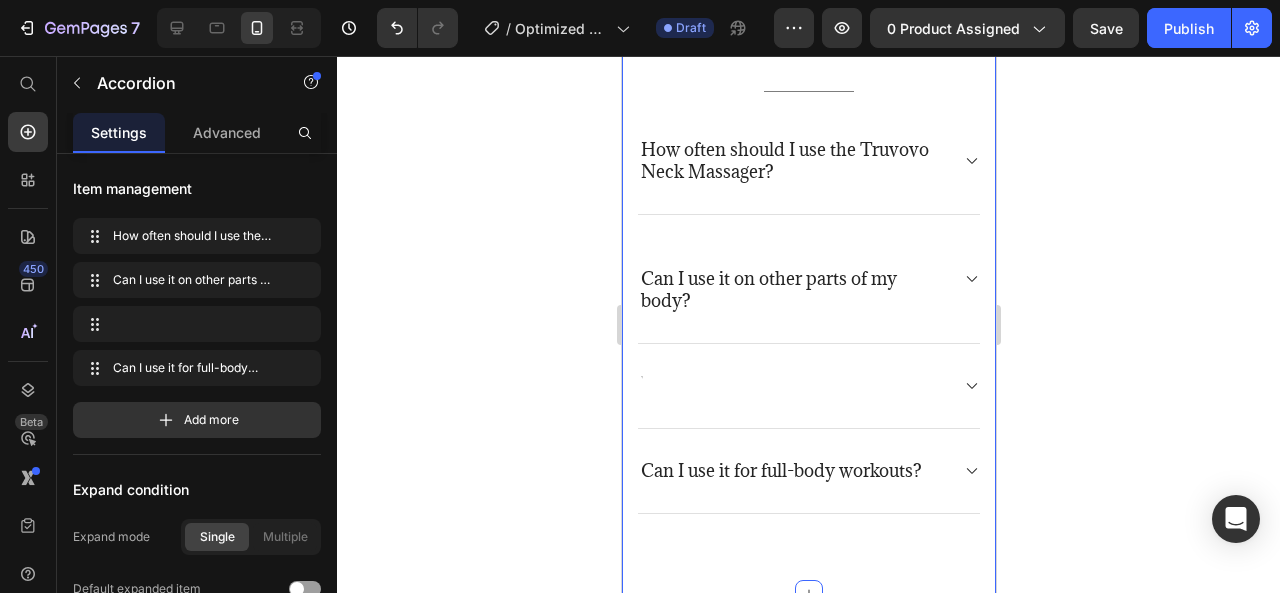 scroll, scrollTop: 5905, scrollLeft: 0, axis: vertical 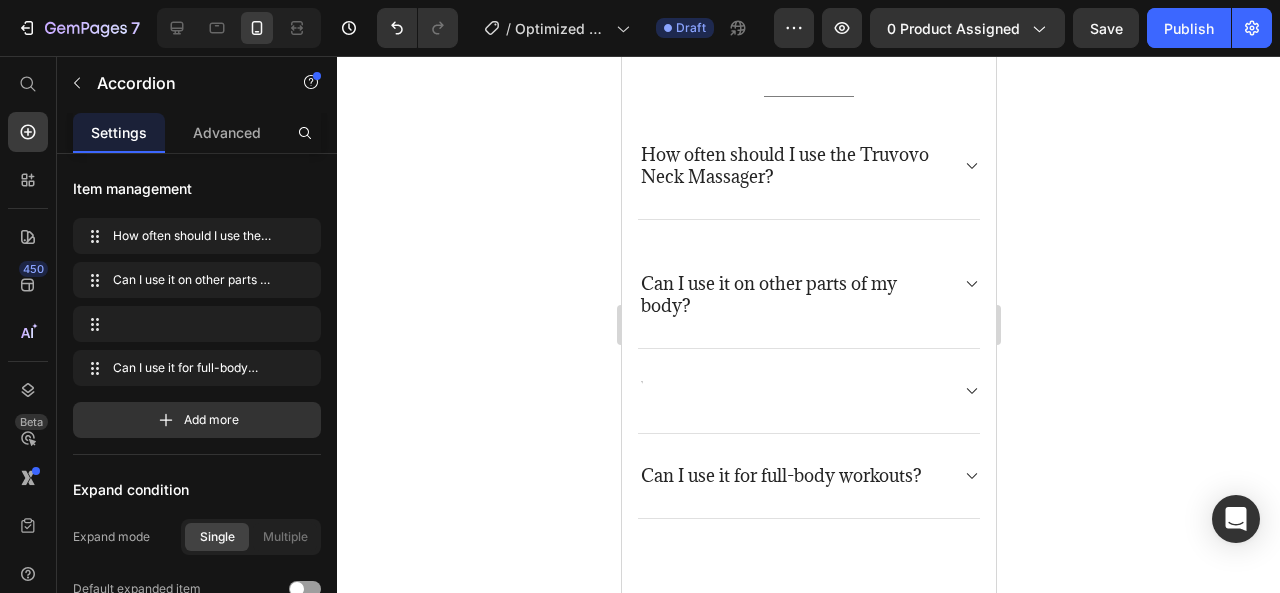 click at bounding box center [640, 391] 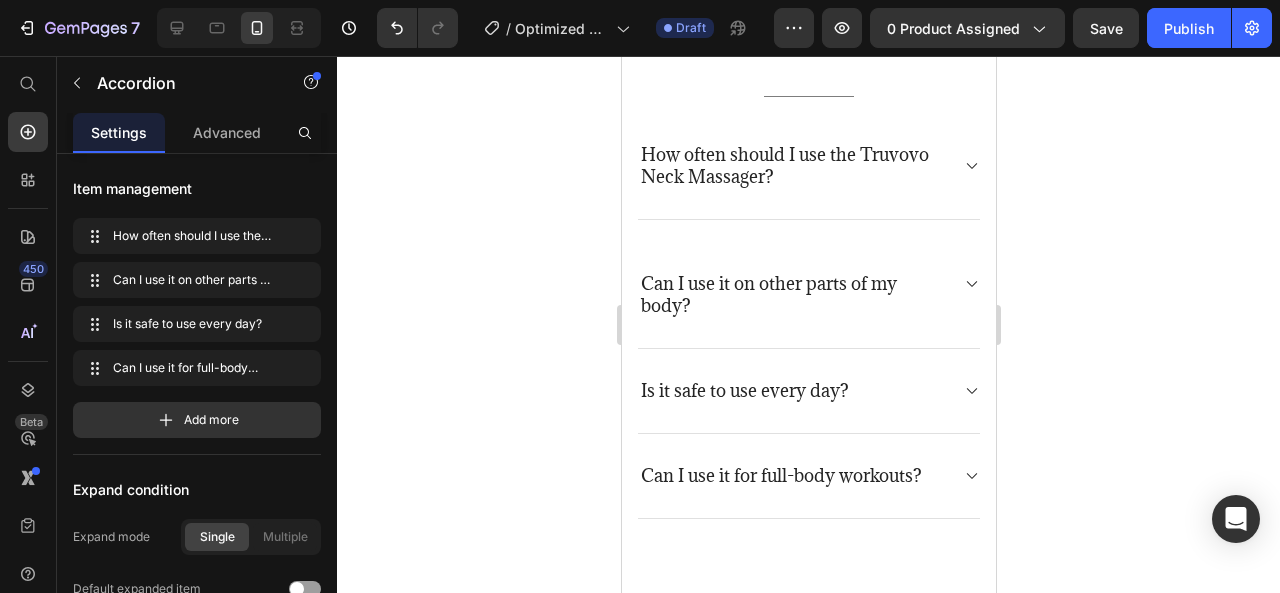 click 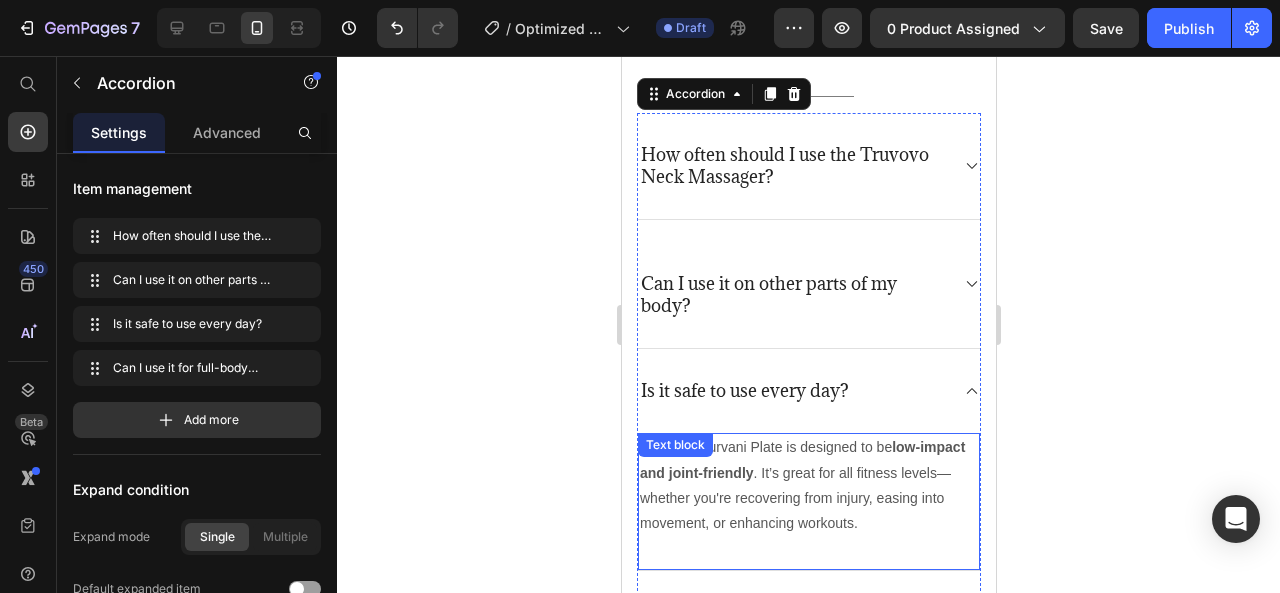 click on "Yes! The Nurvani Plate is designed to be  low-impact and joint-friendly . It’s great for all fitness levels—whether you're recovering from injury, easing into movement, or enhancing workouts." at bounding box center [808, 485] 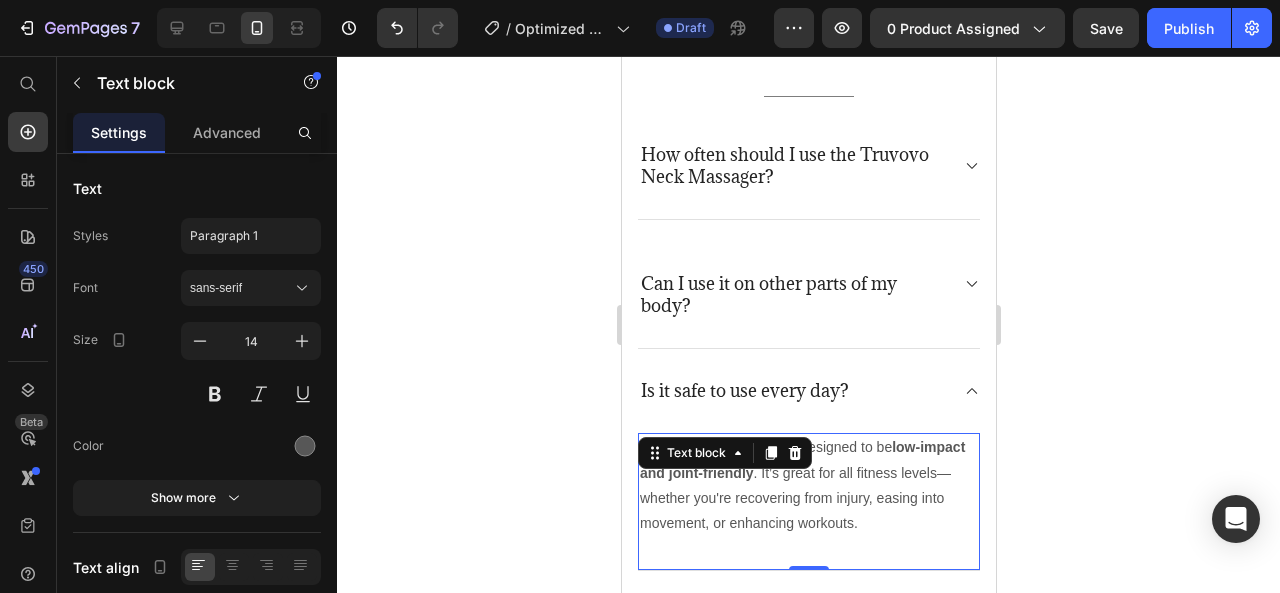 click on "Yes! The Nurvani Plate is designed to be  low-impact and joint-friendly . It’s great for all fitness levels—whether you're recovering from injury, easing into movement, or enhancing workouts." at bounding box center (808, 485) 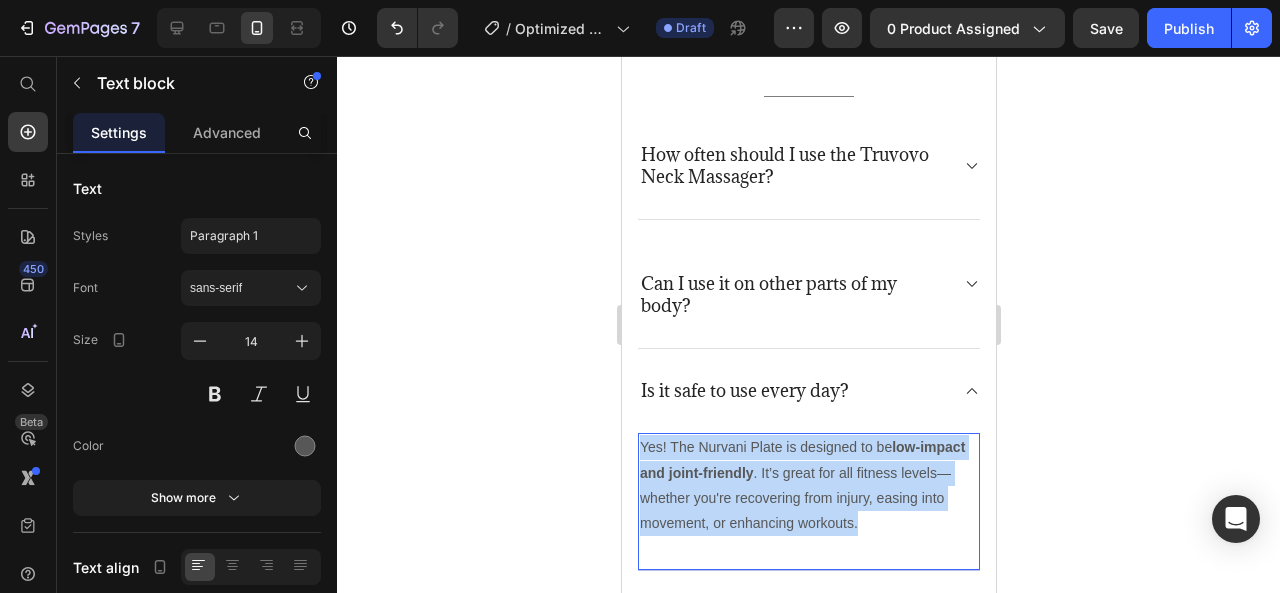 drag, startPoint x: 927, startPoint y: 457, endPoint x: 1242, endPoint y: 429, distance: 316.242 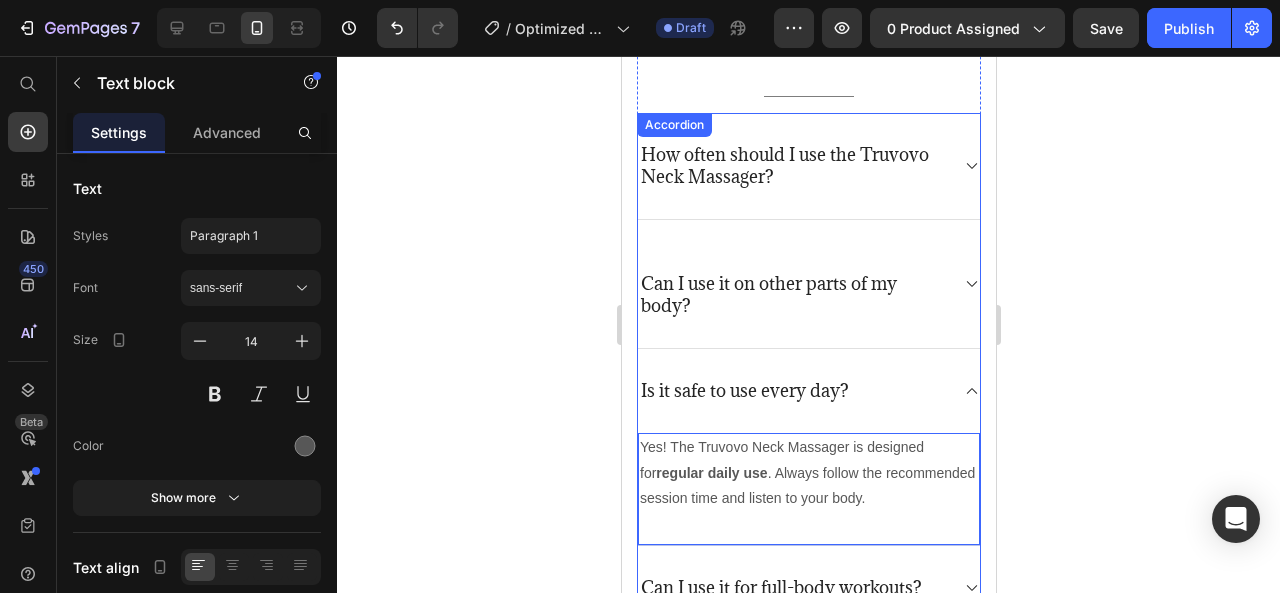 click on "Is it safe to use every day?" at bounding box center [808, 391] 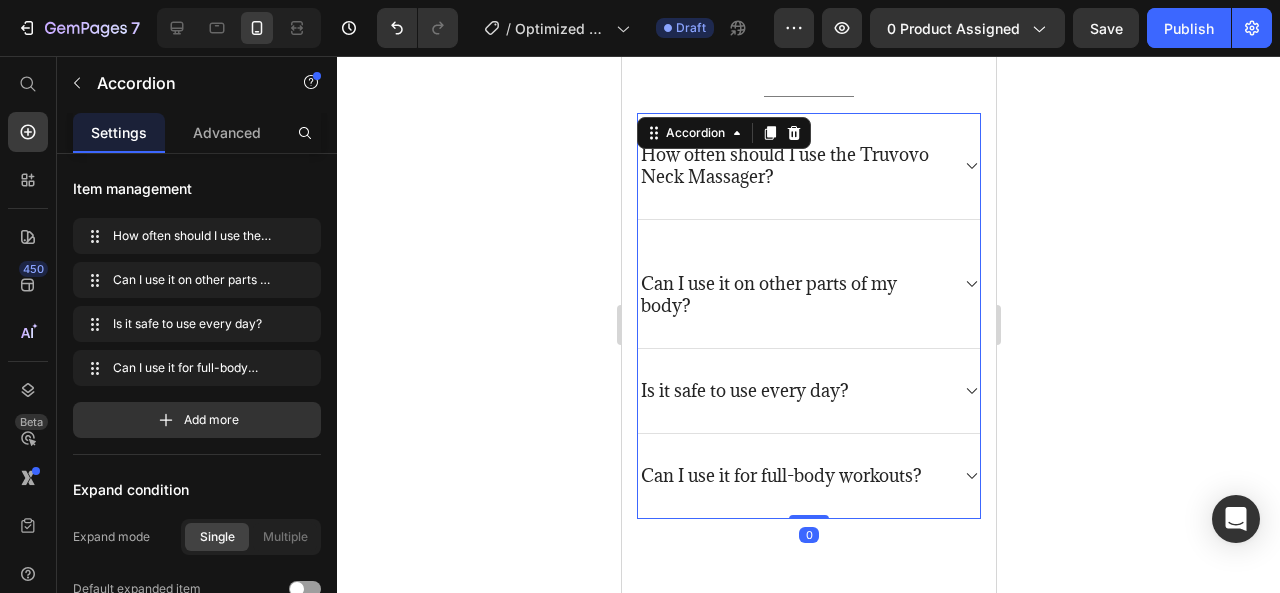 click 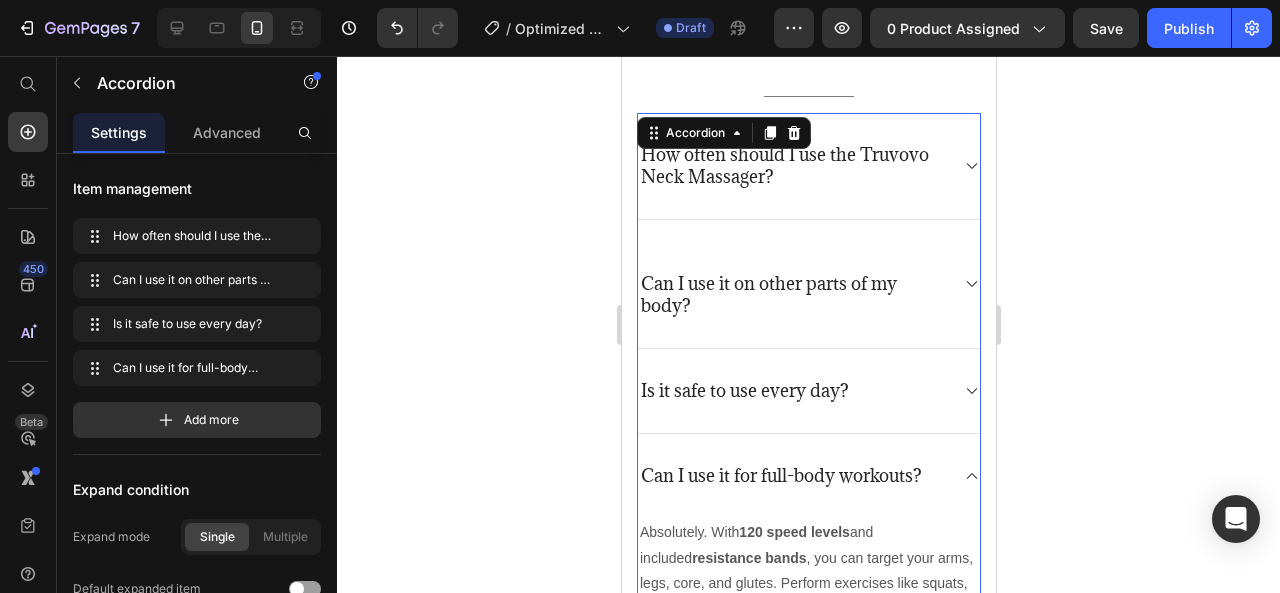 click 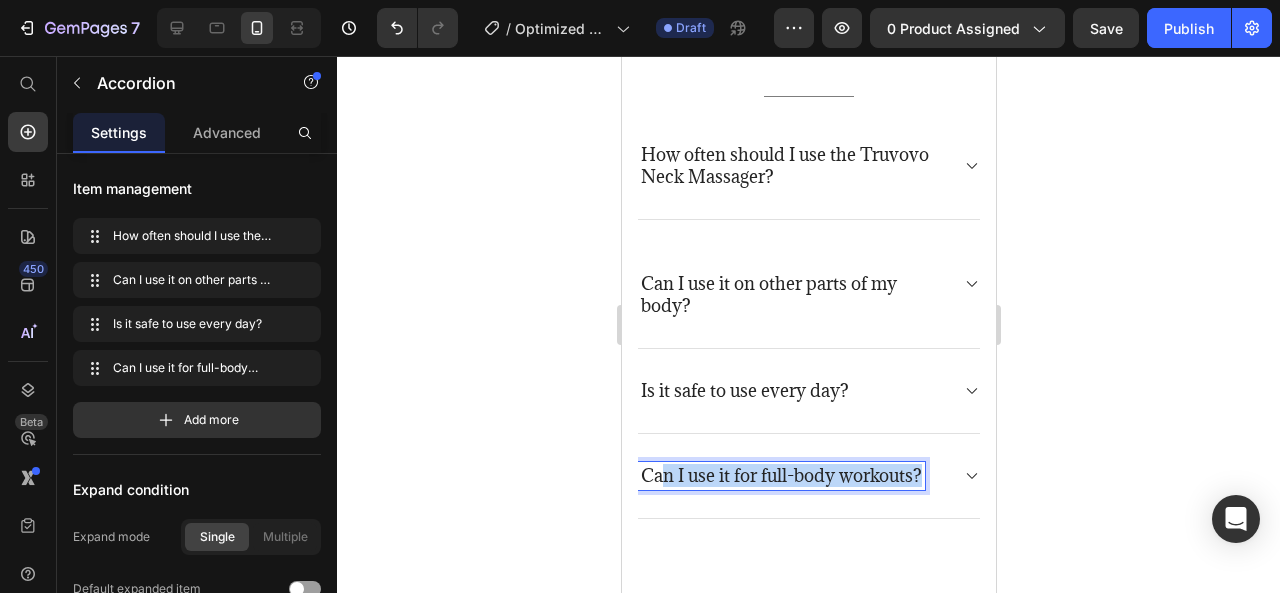 drag, startPoint x: 924, startPoint y: 407, endPoint x: 665, endPoint y: 411, distance: 259.03088 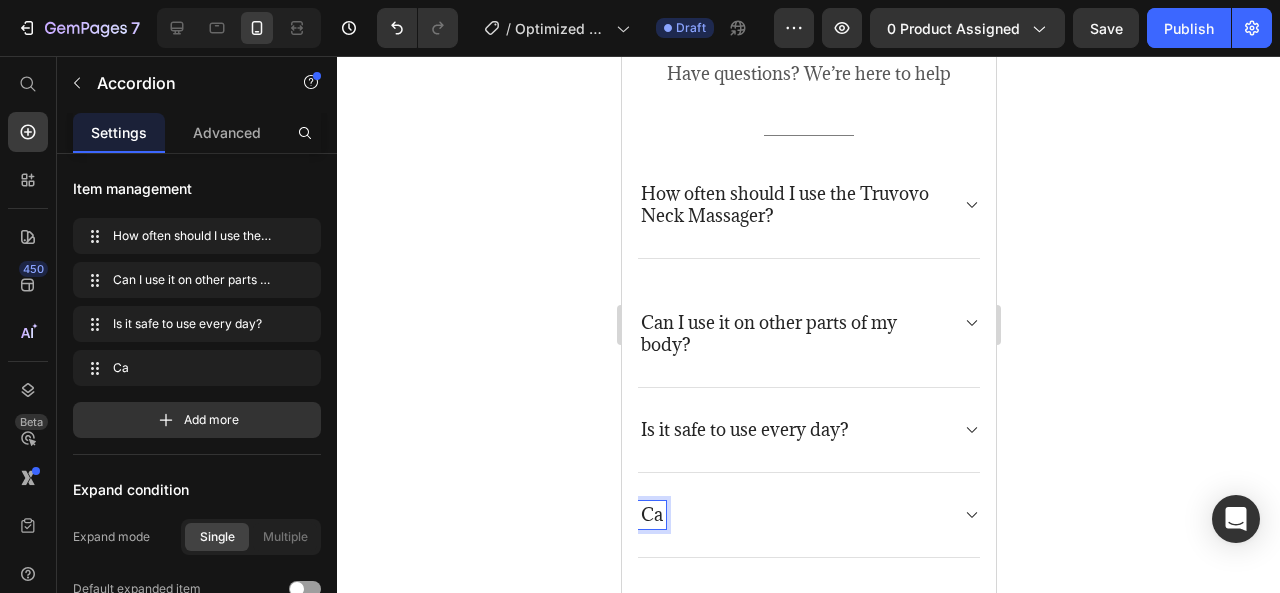 scroll, scrollTop: 5805, scrollLeft: 0, axis: vertical 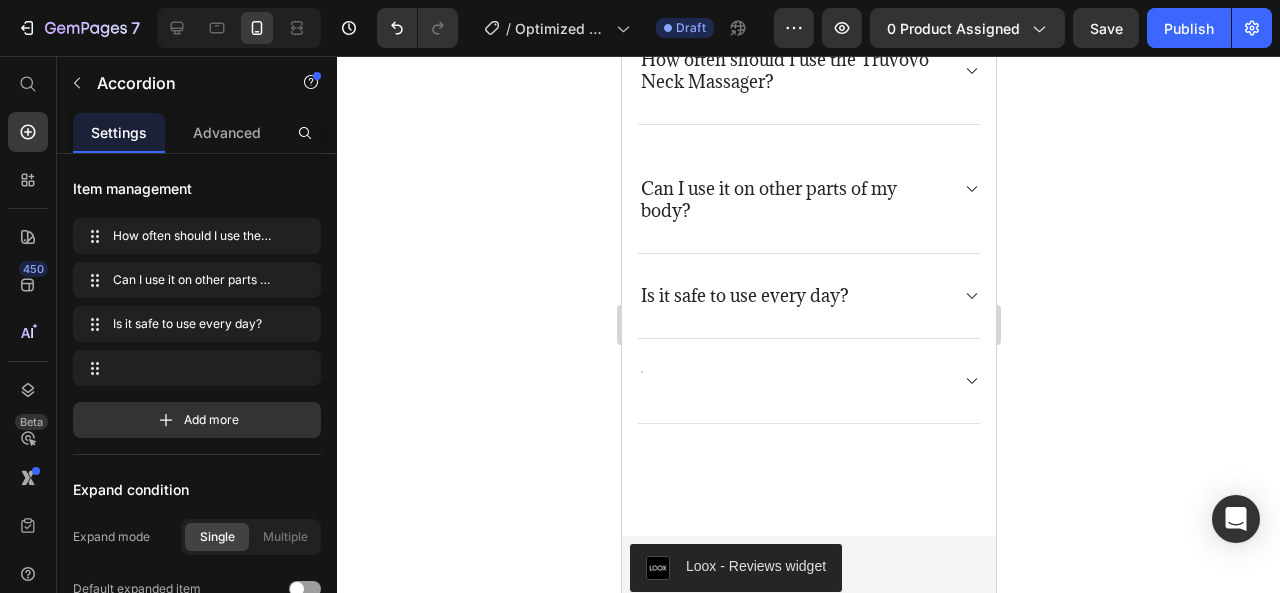 click at bounding box center (640, 381) 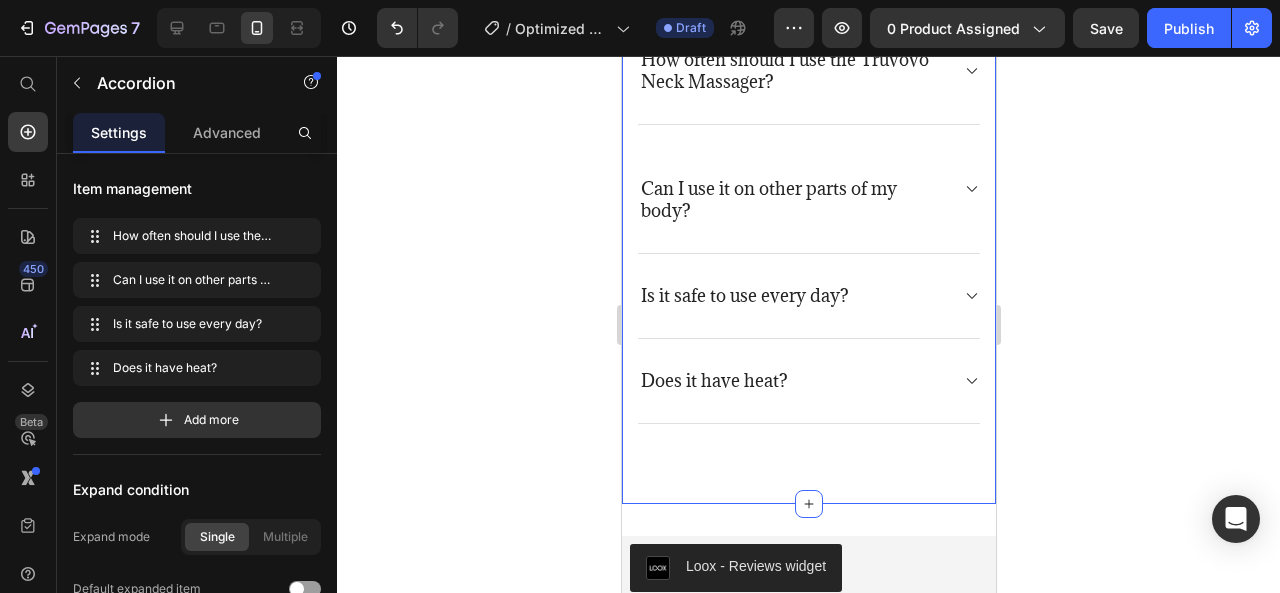 click on "Frequently asked questions Heading Have questions? We’re here to help Text block                Title Line
How often should I use the Truvovo Neck Massager?
Can I use it on other parts of my body?
Is it safe to use every day?
Does it have heat? Accordion   0 Row Section 7" at bounding box center (808, 150) 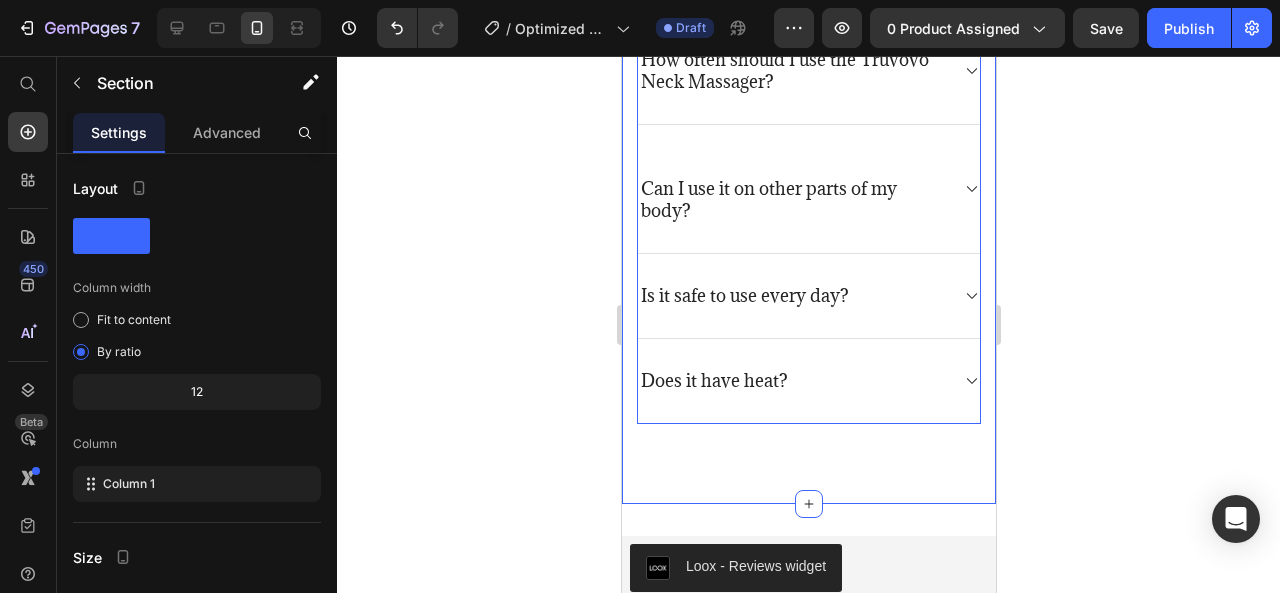 click 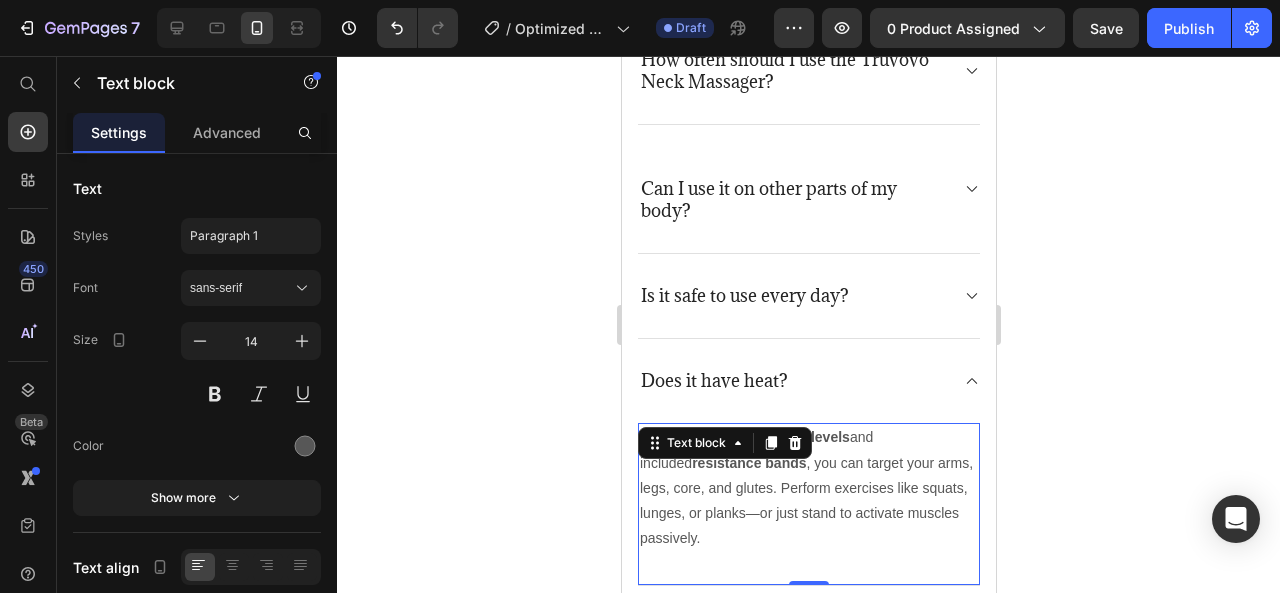 click on "Absolutely. With  120 speed levels  and included  resistance bands , you can target your arms, legs, core, and glutes. Perform exercises like squats, lunges, or planks—or just stand to activate muscles passively." at bounding box center [808, 488] 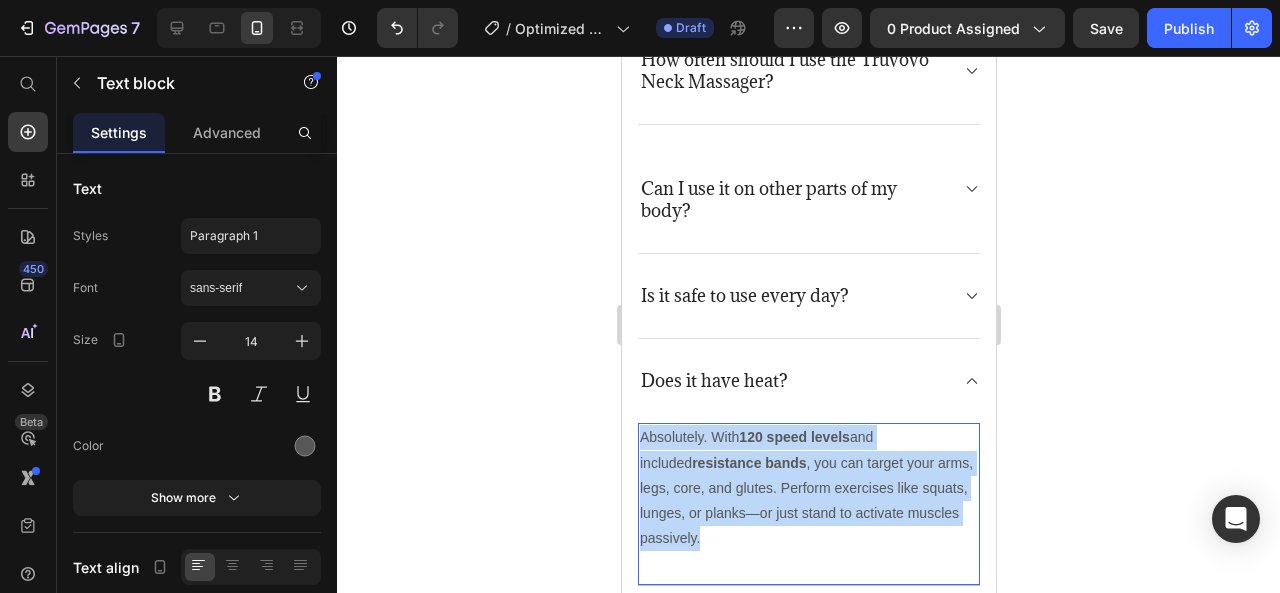 drag, startPoint x: 702, startPoint y: 471, endPoint x: 638, endPoint y: 359, distance: 128.99612 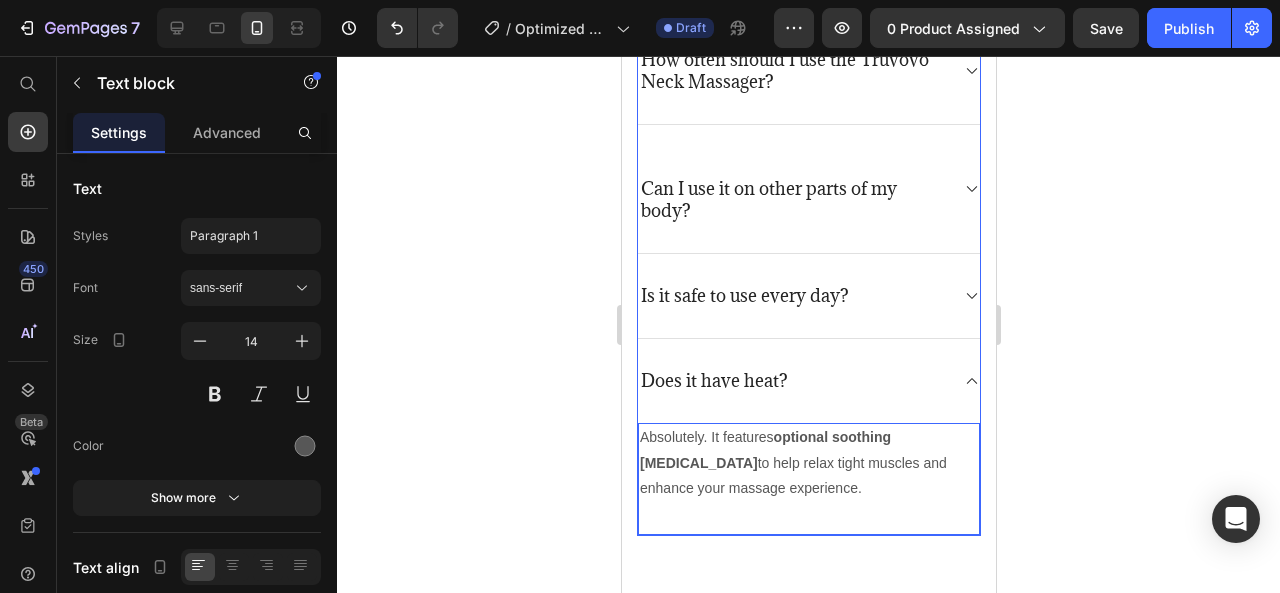 click 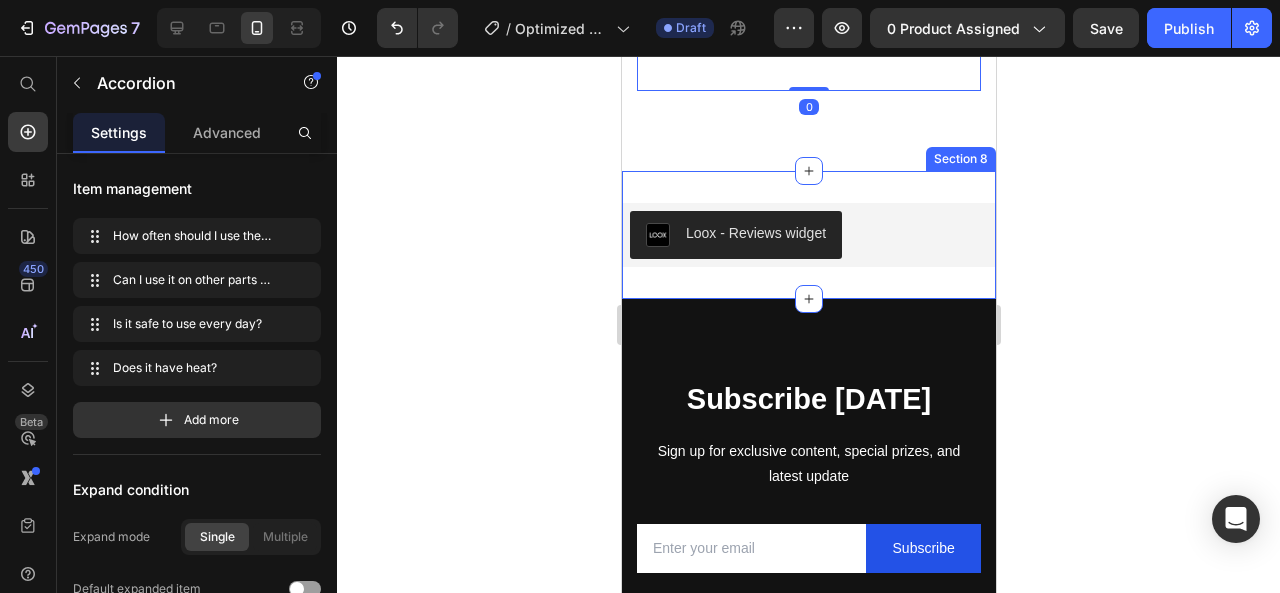 scroll, scrollTop: 6300, scrollLeft: 0, axis: vertical 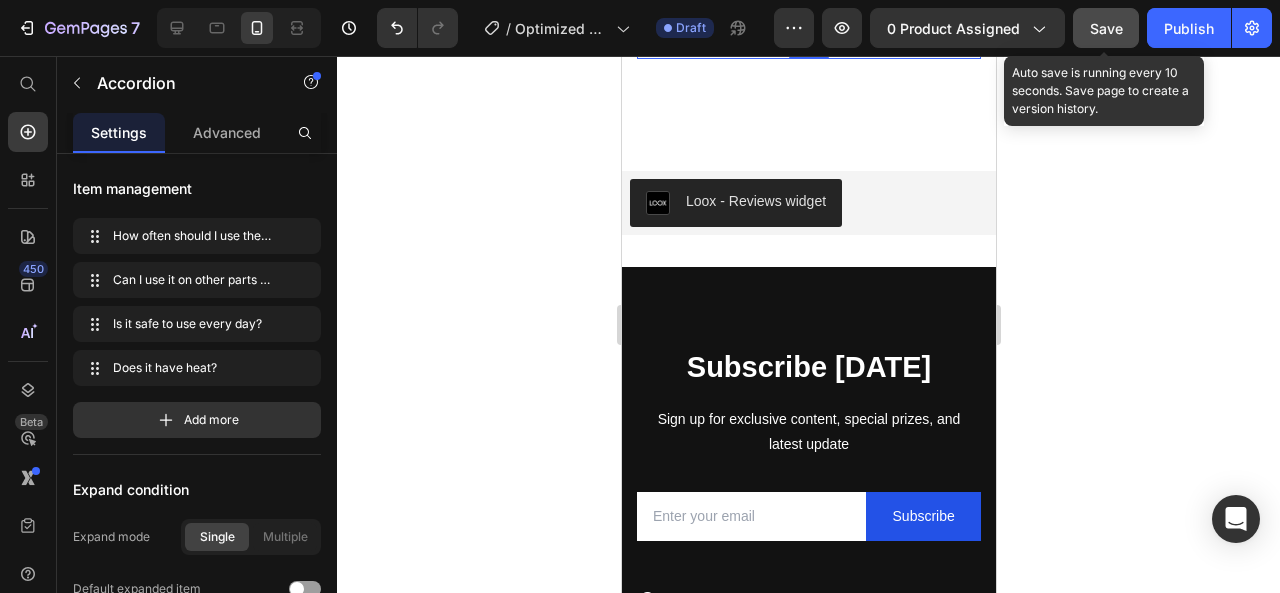 click on "Save" 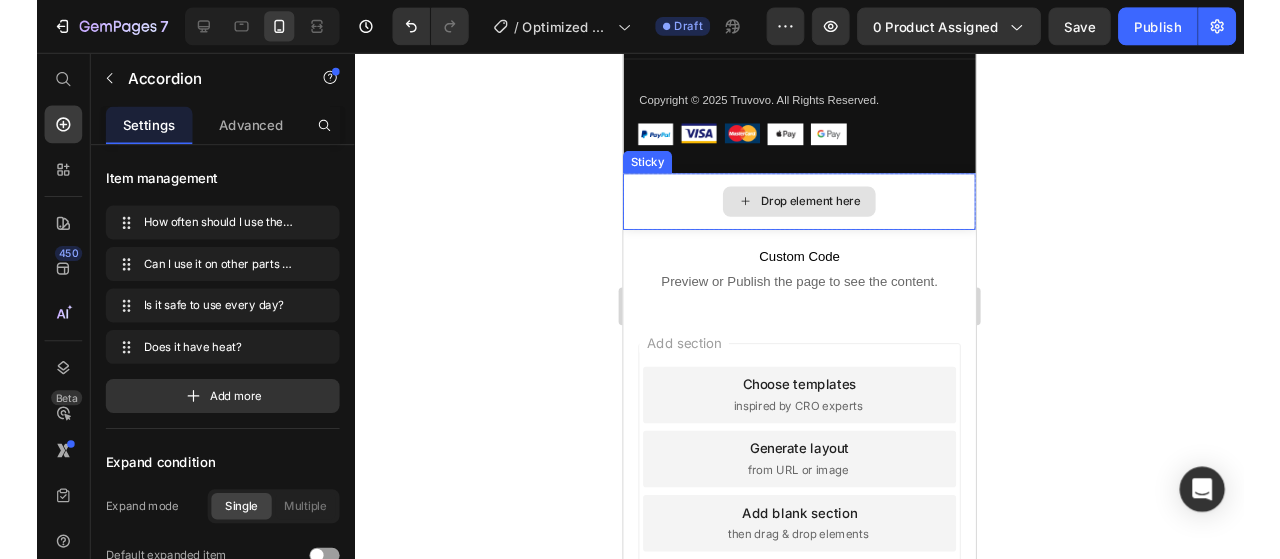 scroll, scrollTop: 6835, scrollLeft: 0, axis: vertical 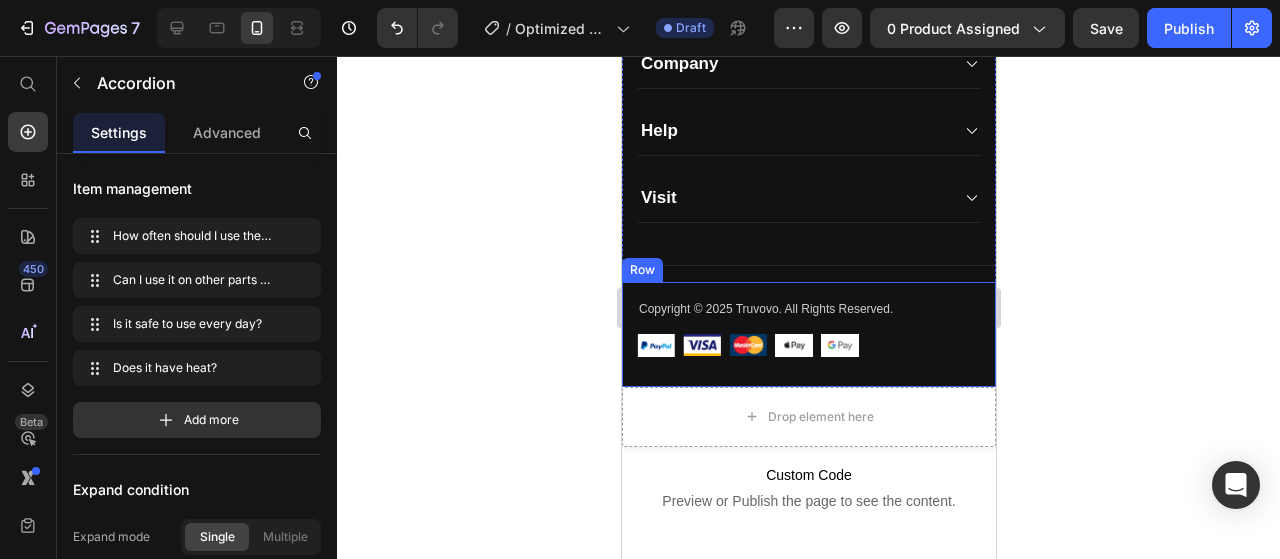 click 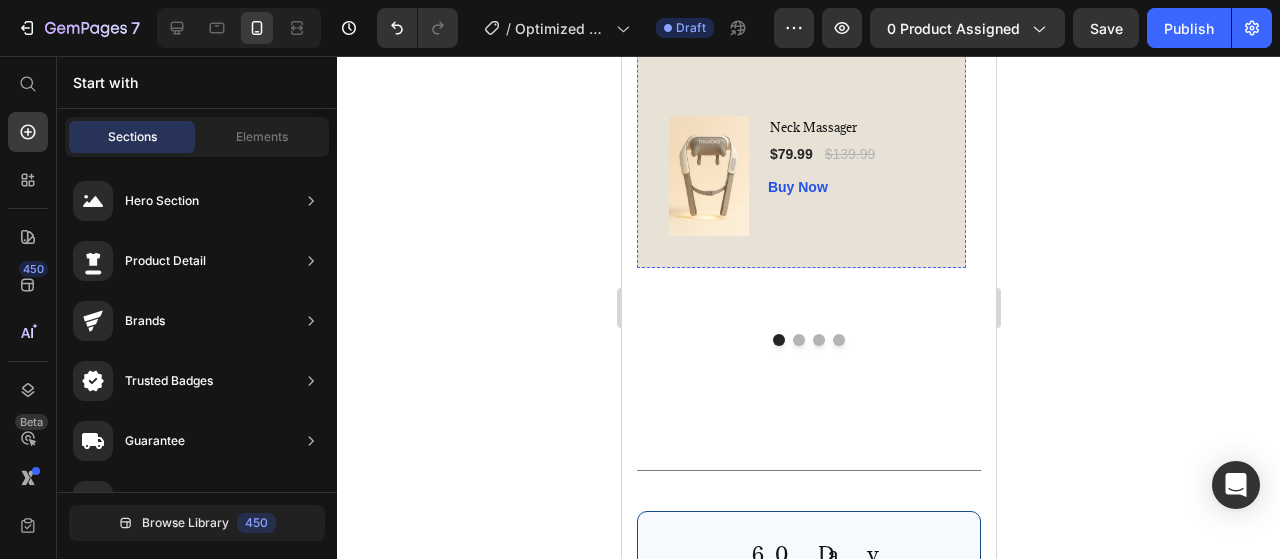 scroll, scrollTop: 4384, scrollLeft: 0, axis: vertical 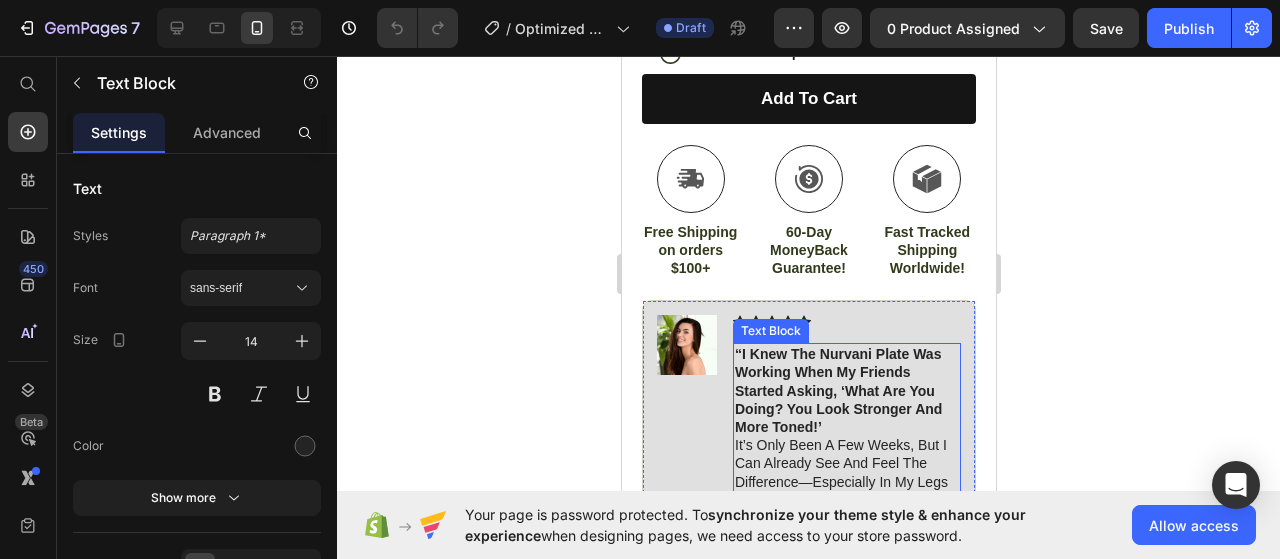 click on "“I knew the Nurvani Plate was working when my friends started asking, ‘What are you doing? You look stronger and more toned!’" at bounding box center [837, 390] 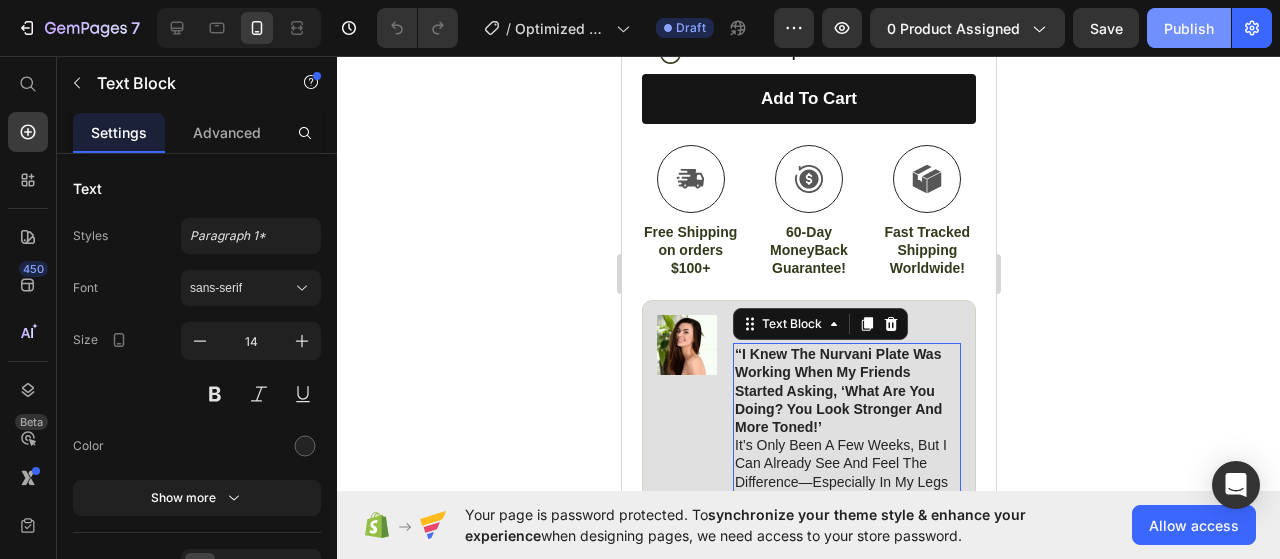 click on "Publish" at bounding box center [1189, 28] 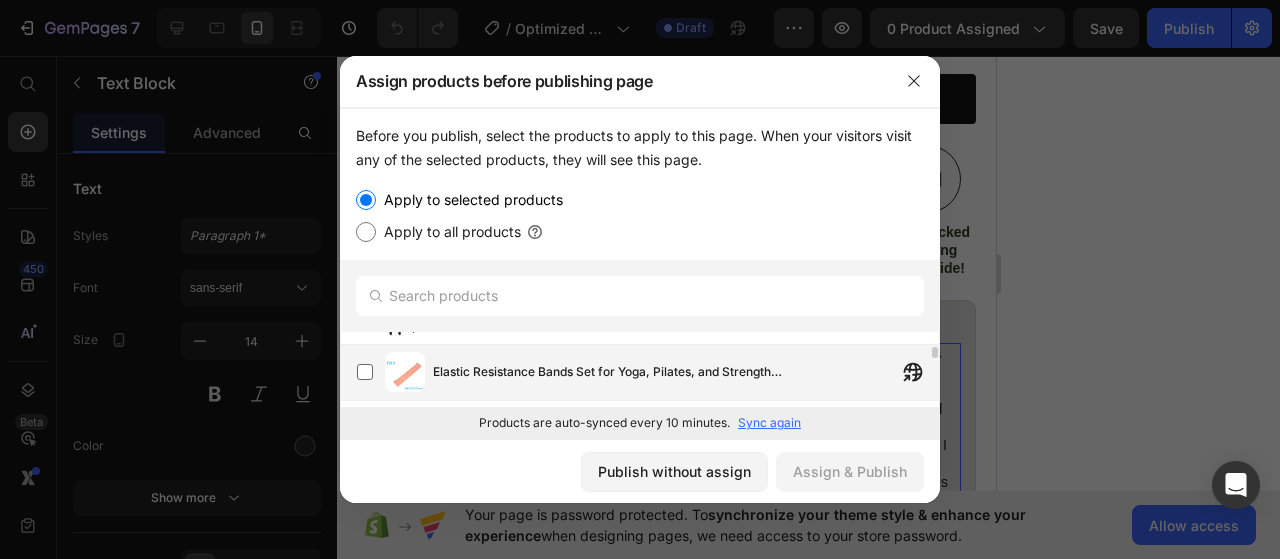scroll, scrollTop: 200, scrollLeft: 0, axis: vertical 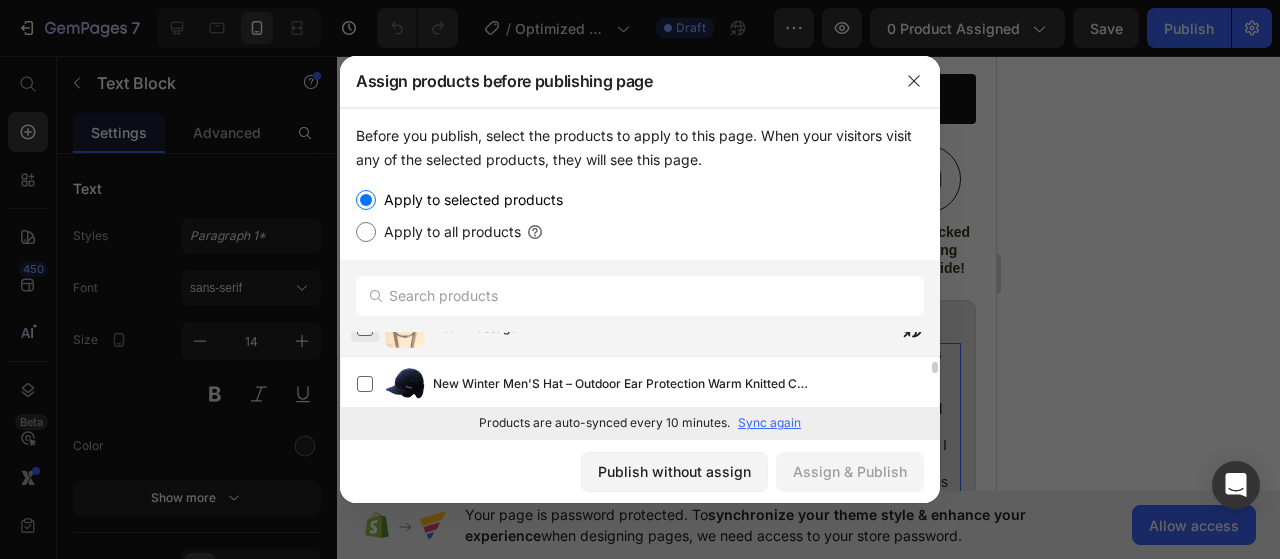click at bounding box center (365, 328) 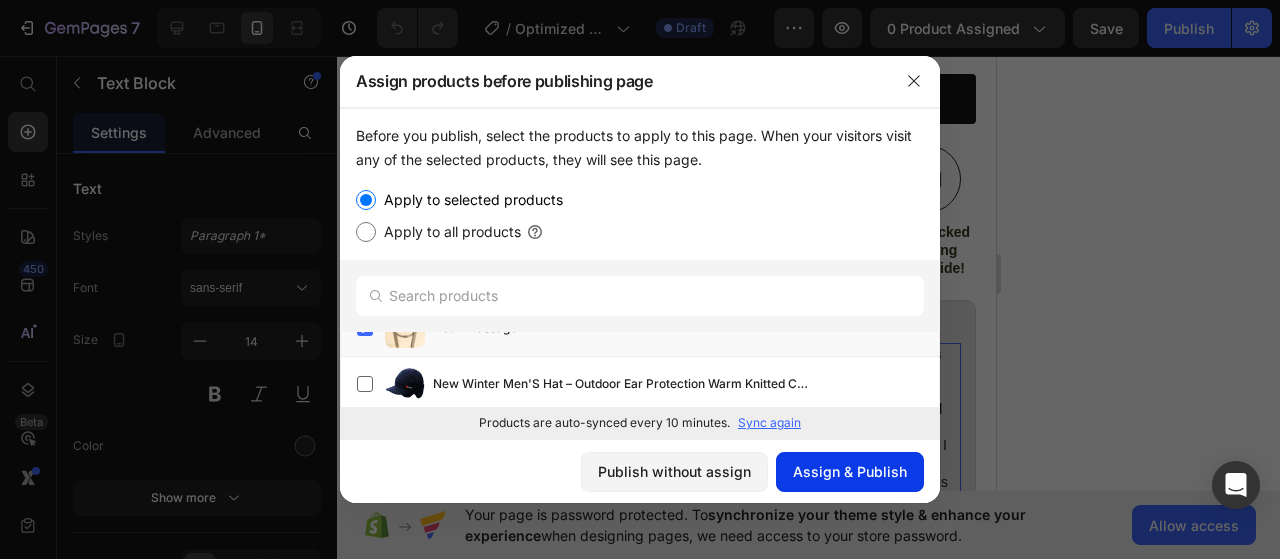 click on "Assign & Publish" at bounding box center (850, 471) 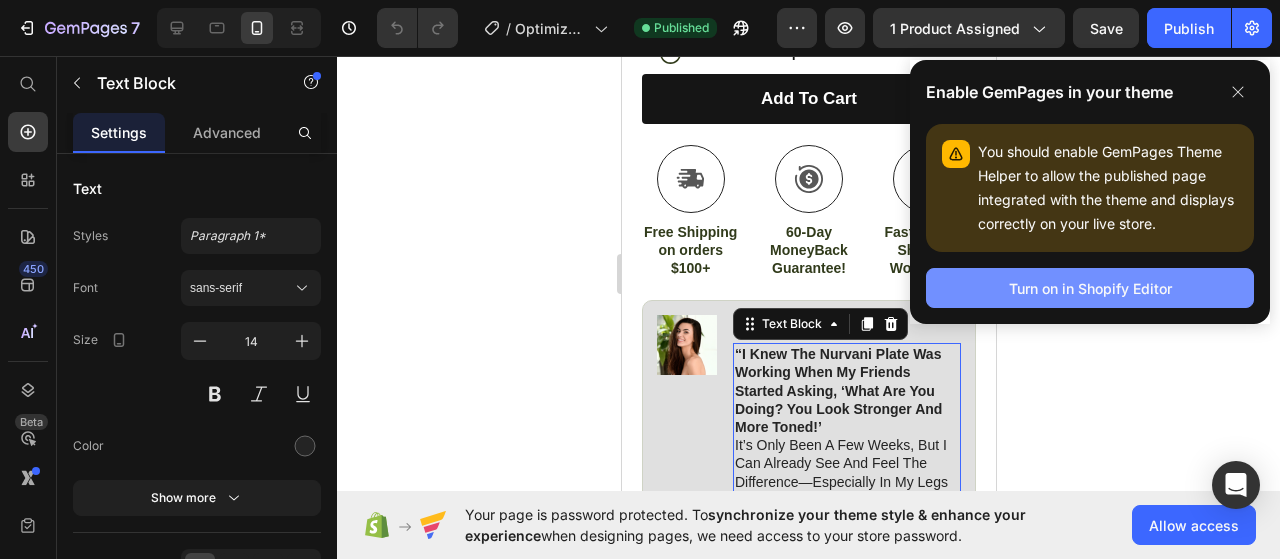 click on "Turn on in Shopify Editor" at bounding box center (1090, 288) 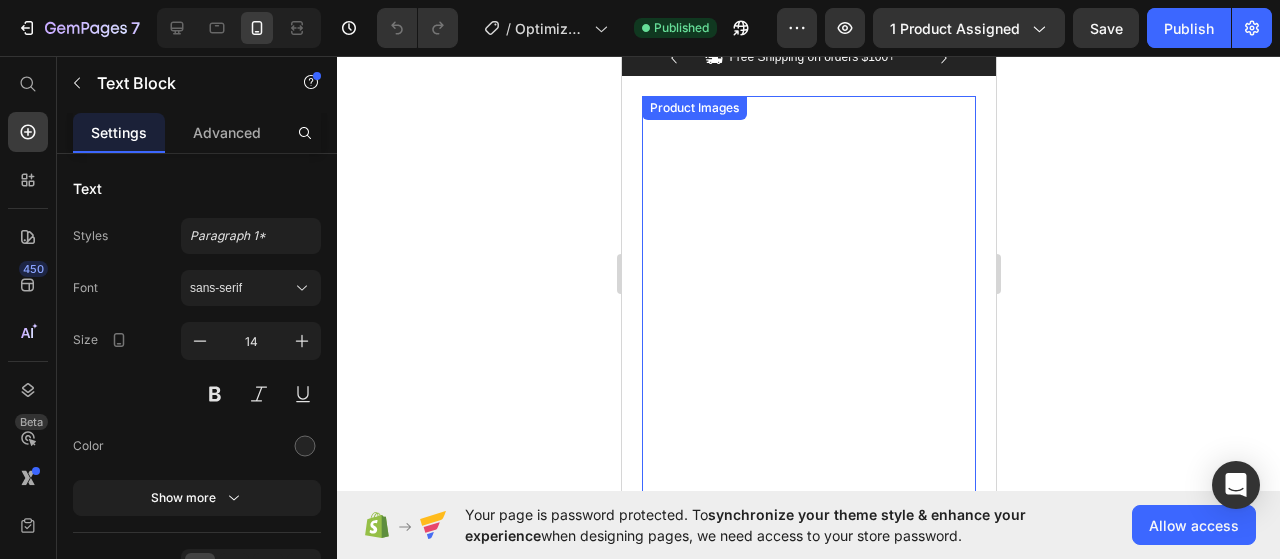 scroll, scrollTop: 100, scrollLeft: 0, axis: vertical 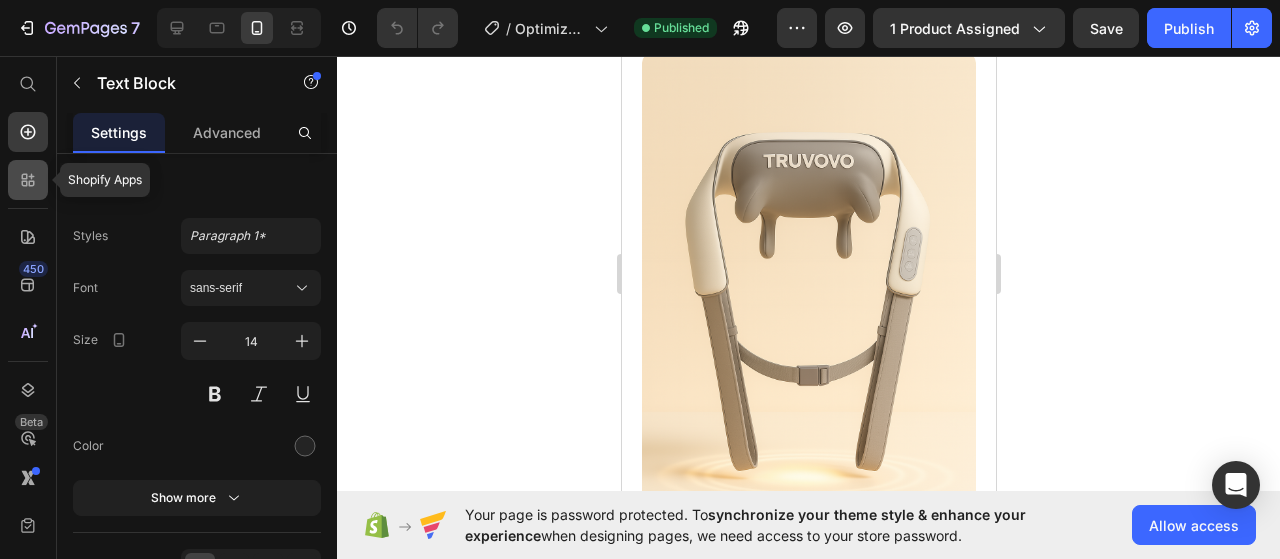 click 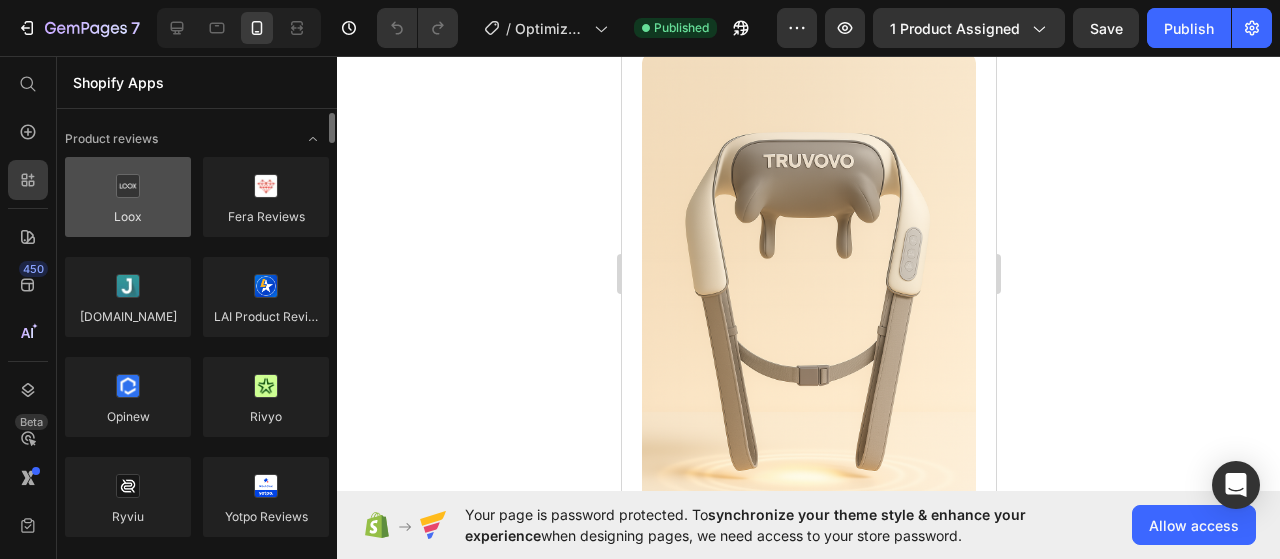 click at bounding box center [128, 197] 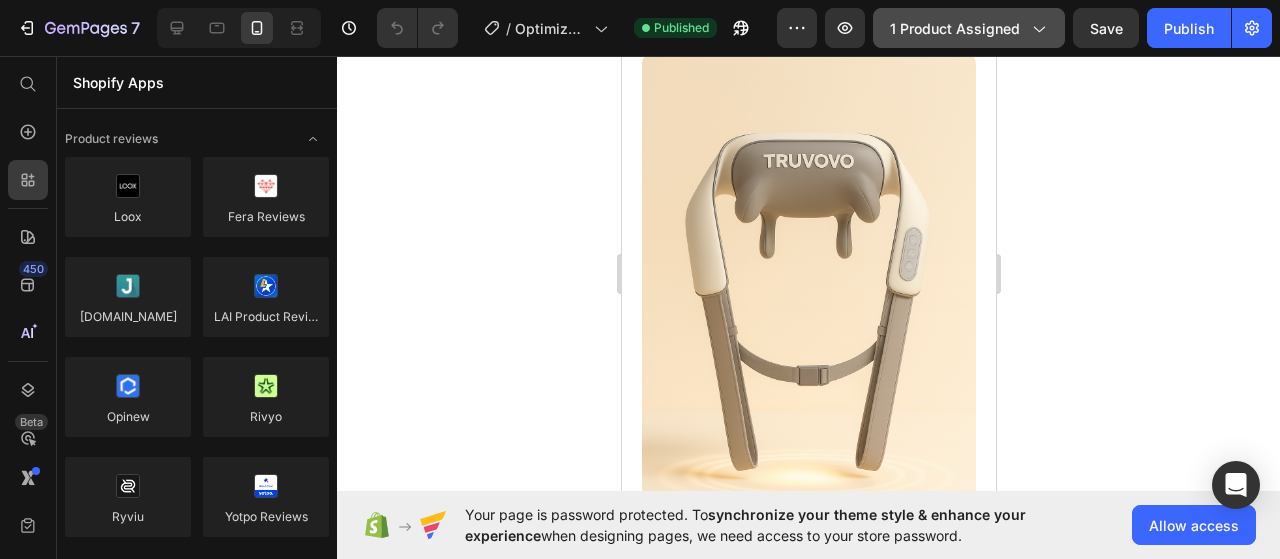 click on "1 product assigned" 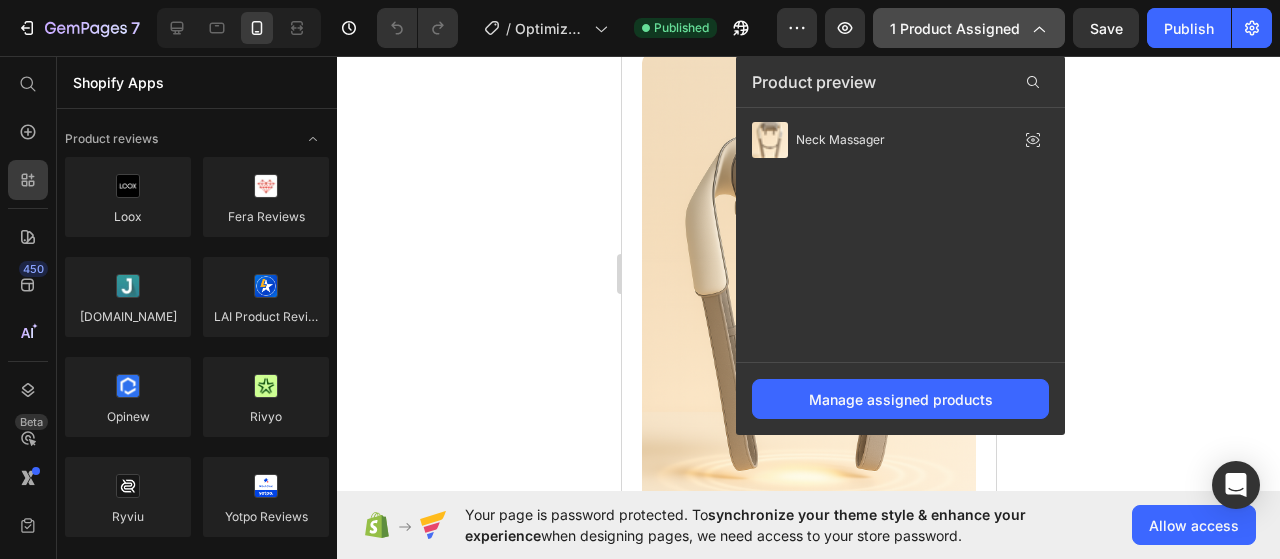 click 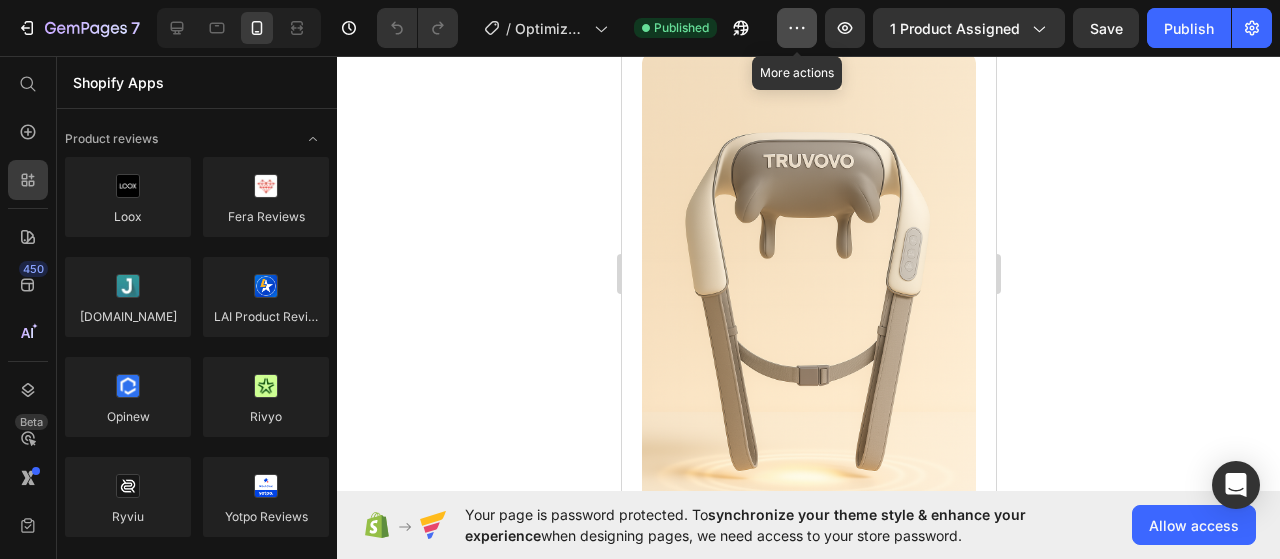 click 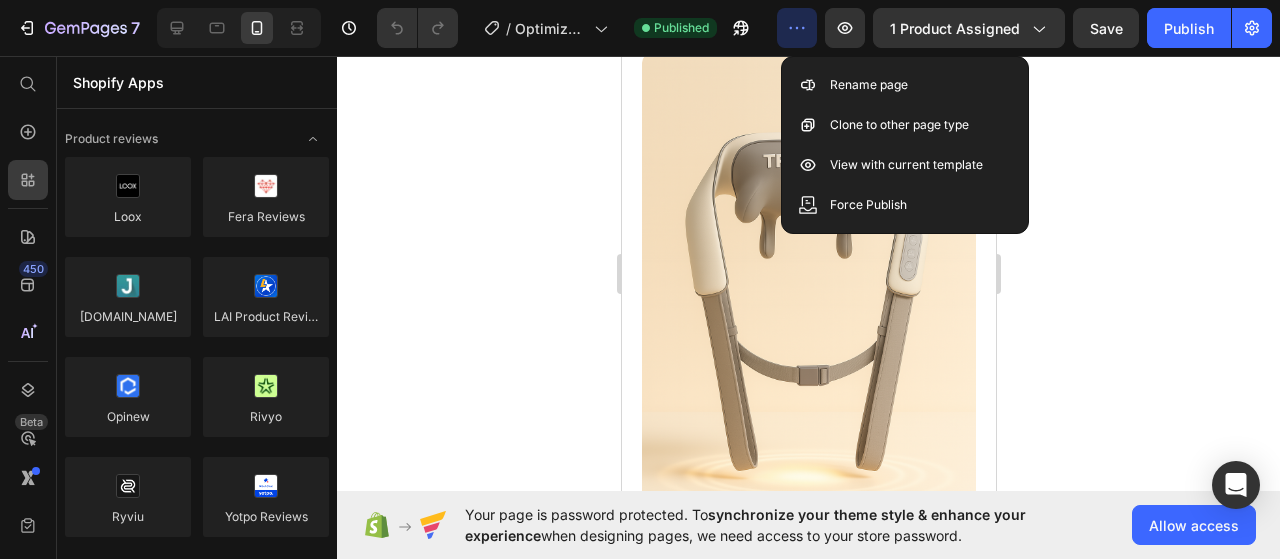 click 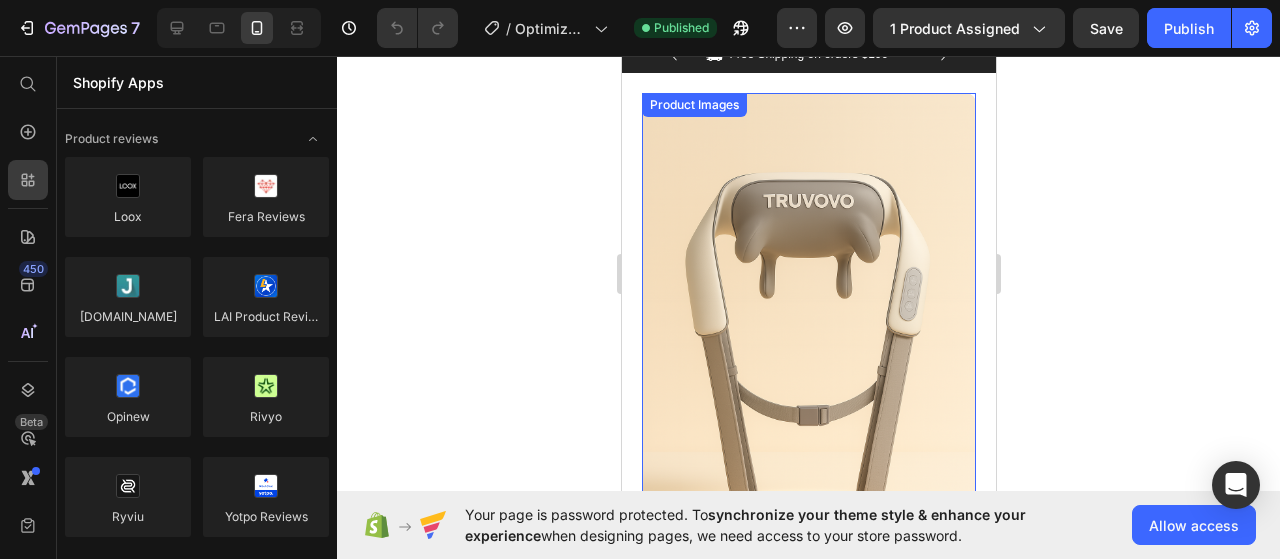 scroll, scrollTop: 0, scrollLeft: 0, axis: both 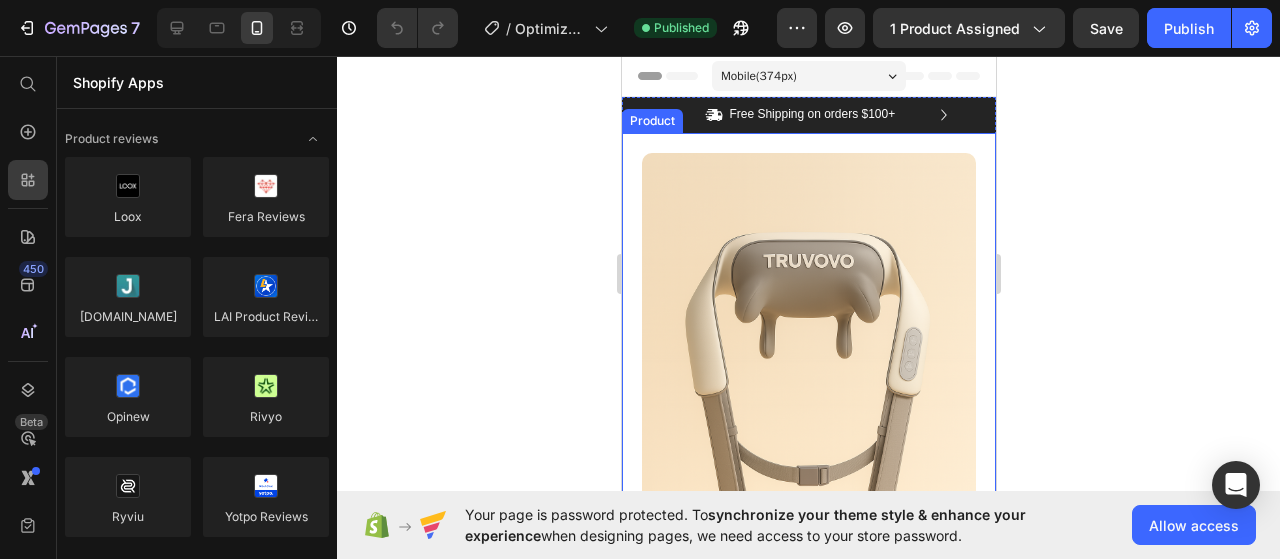 click 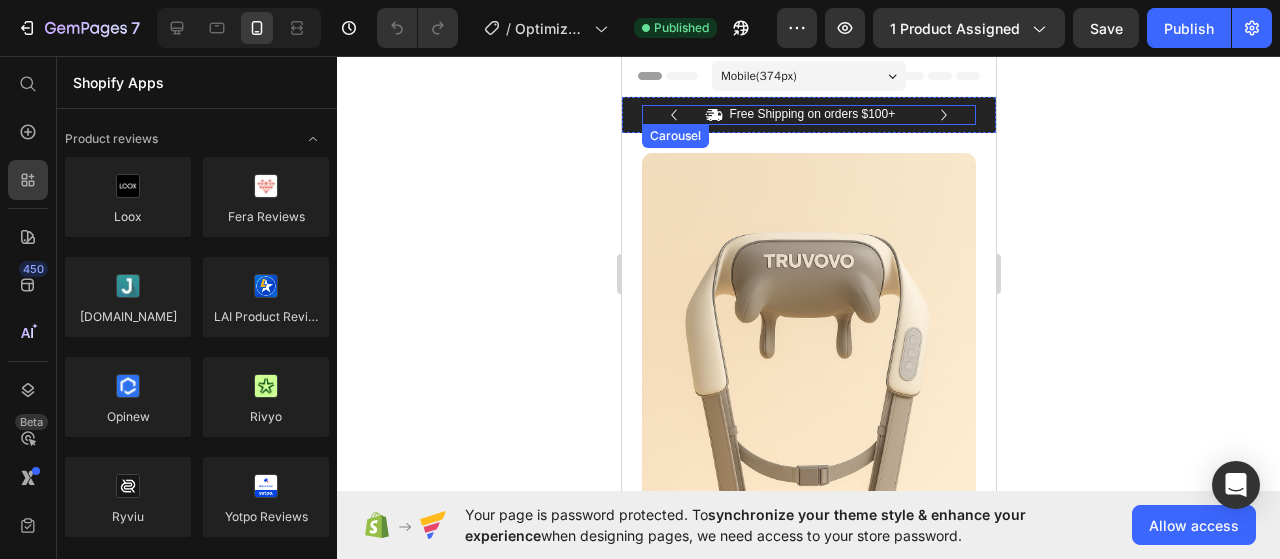 click 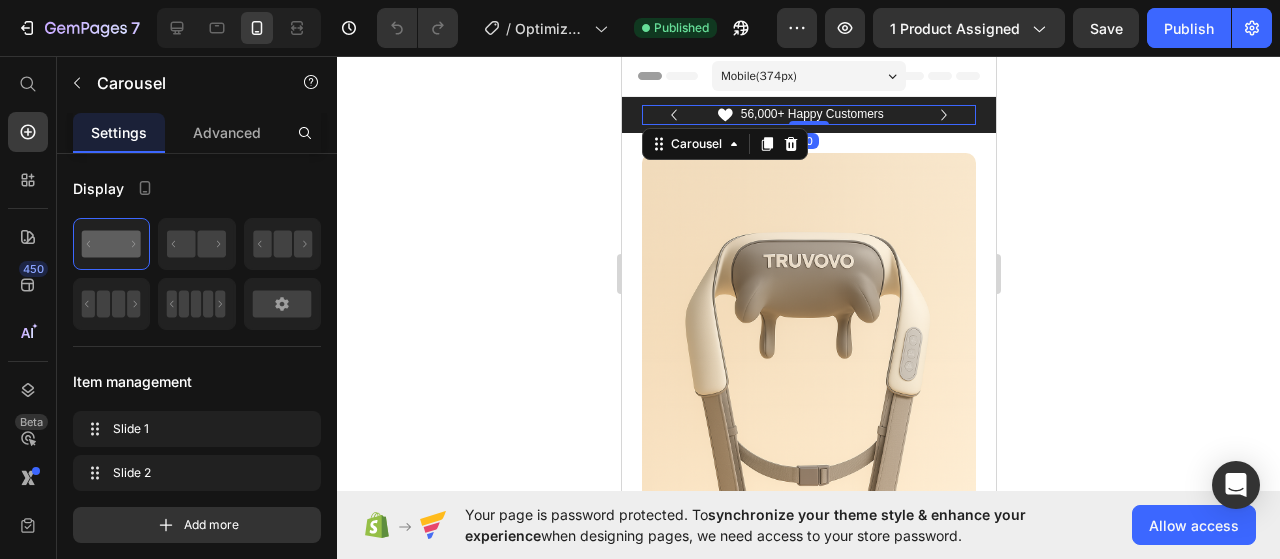 click 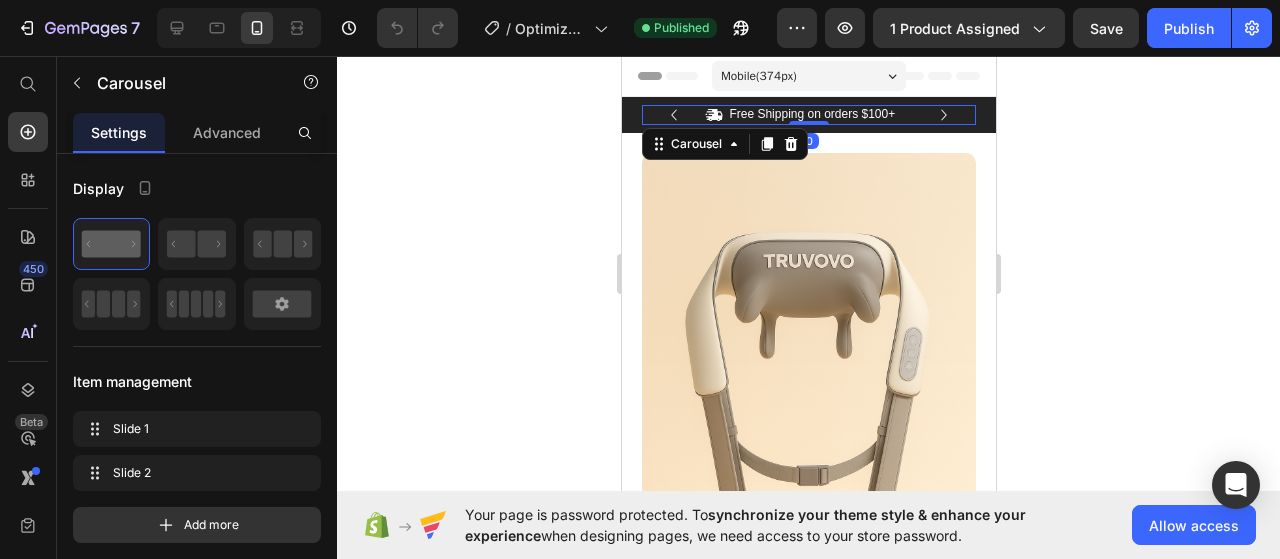 click 